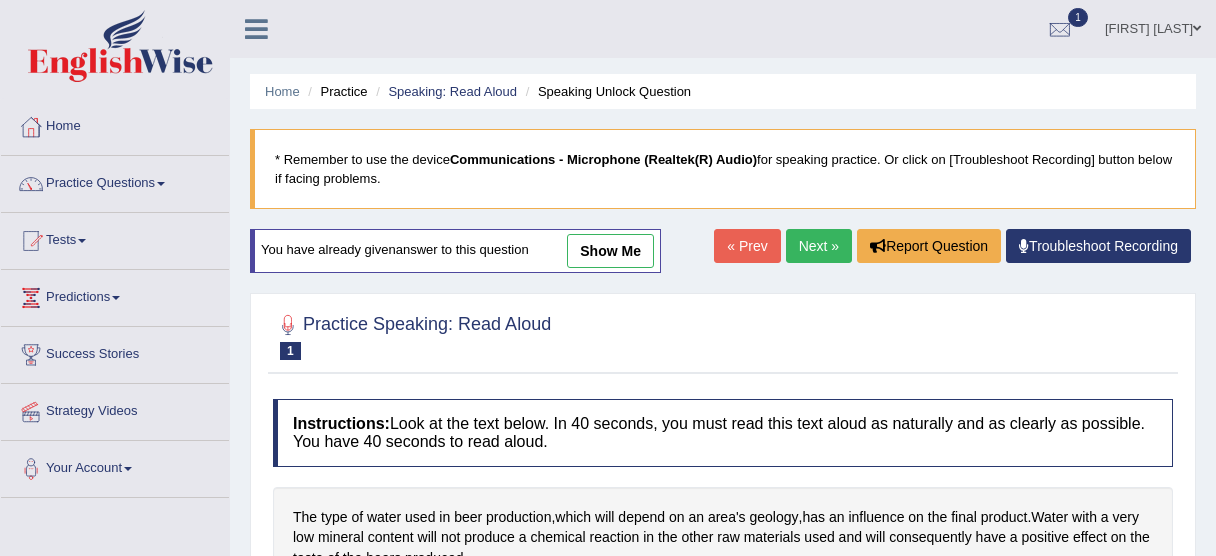 scroll, scrollTop: 0, scrollLeft: 0, axis: both 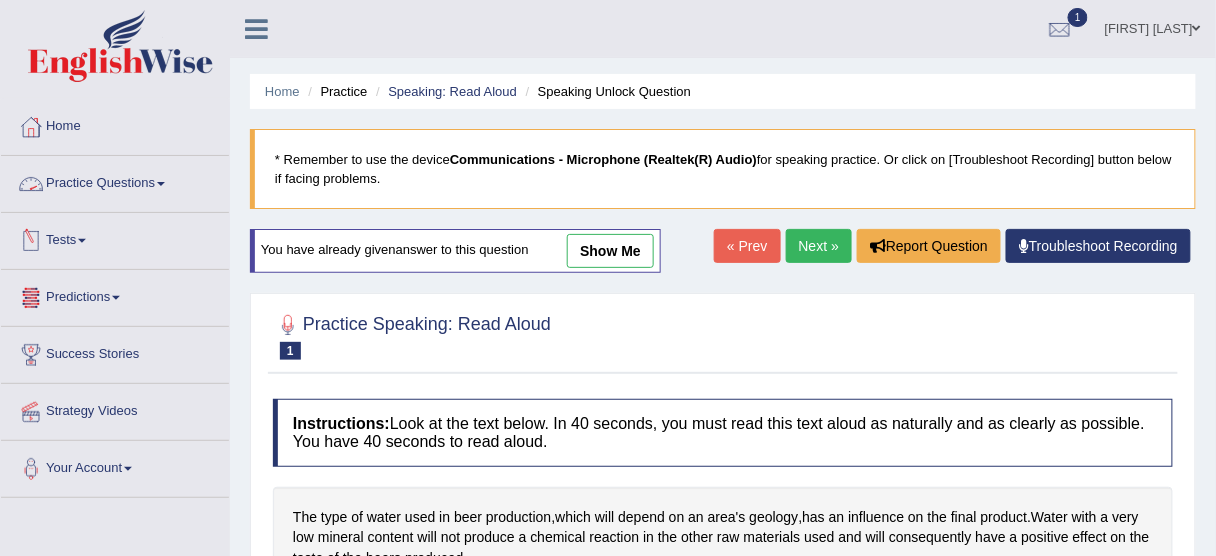 click on "Practice Questions" at bounding box center (115, 181) 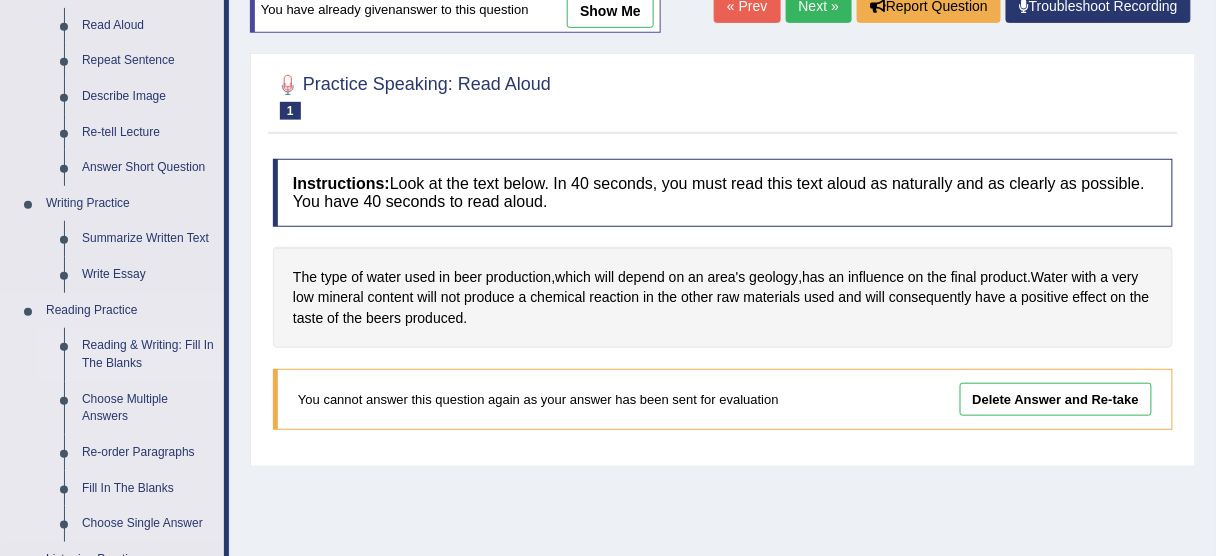 scroll, scrollTop: 320, scrollLeft: 0, axis: vertical 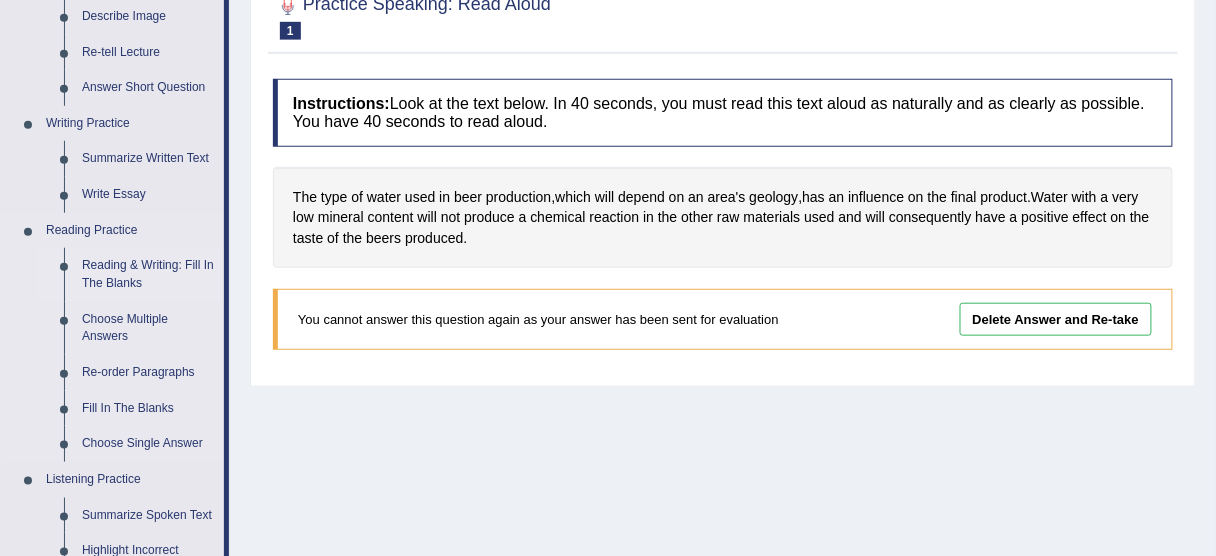 click on "Reading & Writing: Fill In The Blanks" at bounding box center (148, 274) 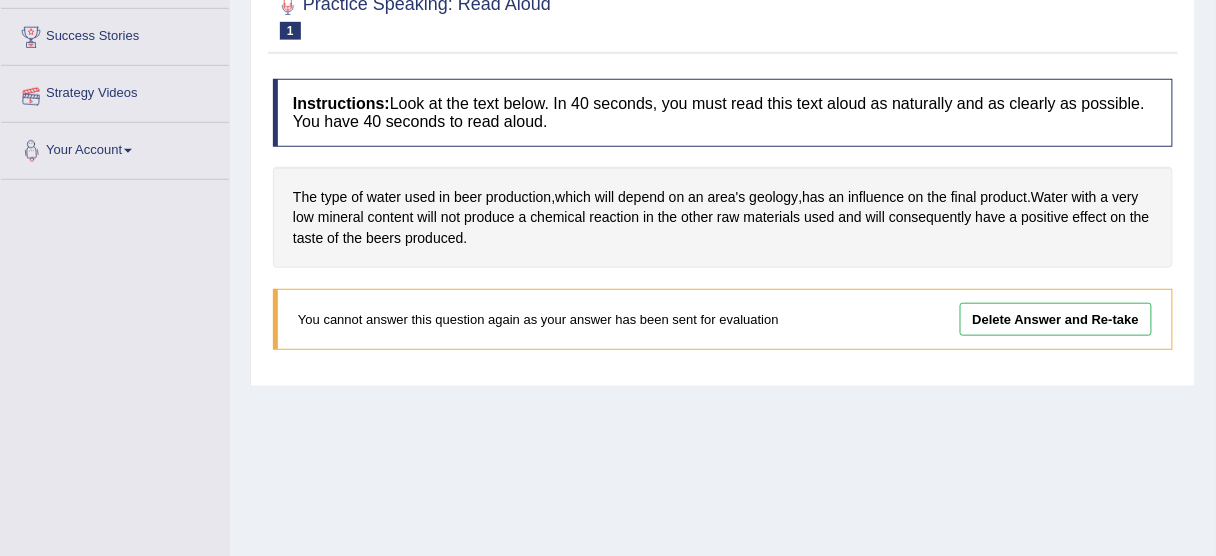 scroll, scrollTop: 408, scrollLeft: 0, axis: vertical 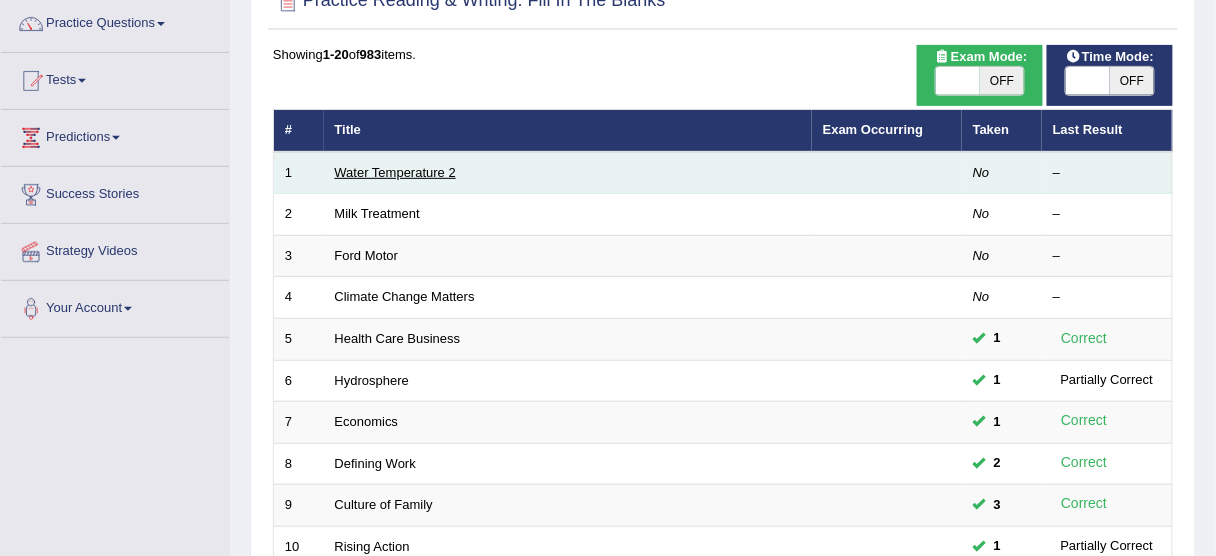 click on "Water Temperature 2" at bounding box center [395, 172] 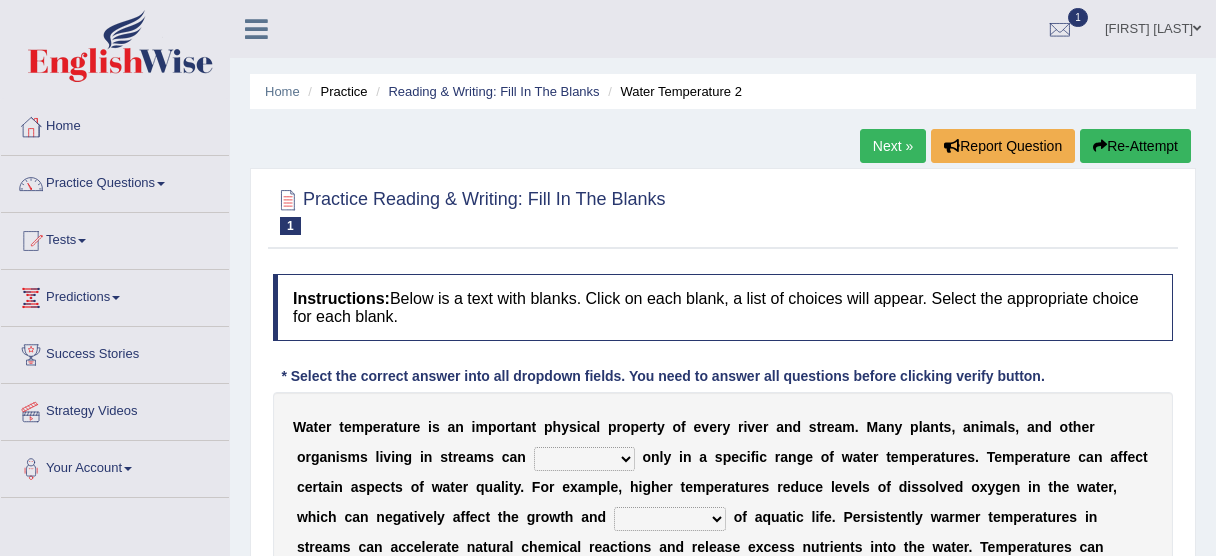 scroll, scrollTop: 0, scrollLeft: 0, axis: both 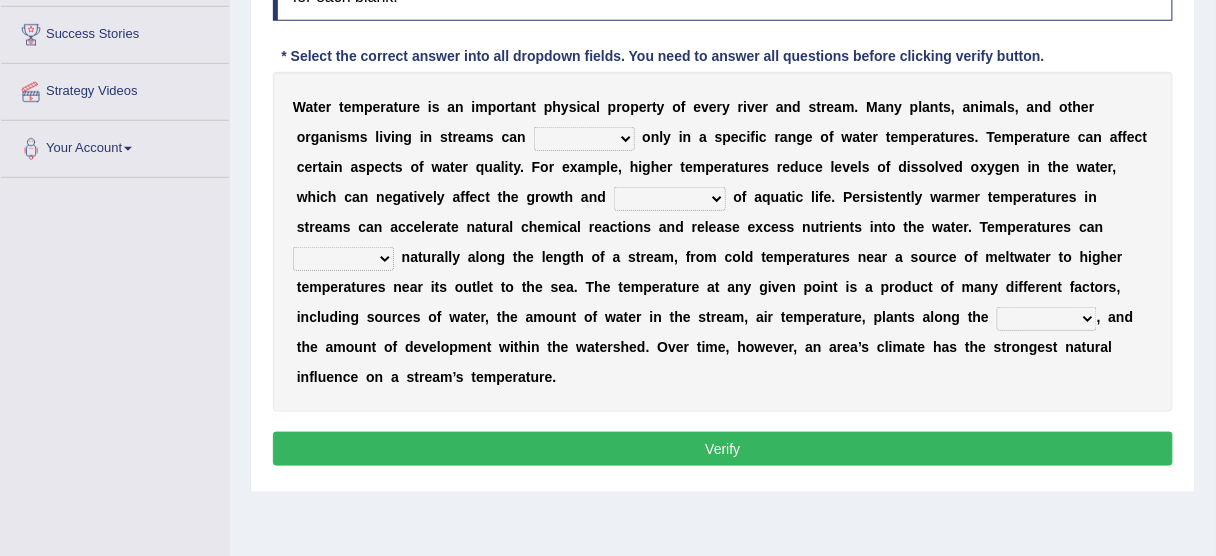 click on "wither perish flourish deteriorate" at bounding box center [584, 139] 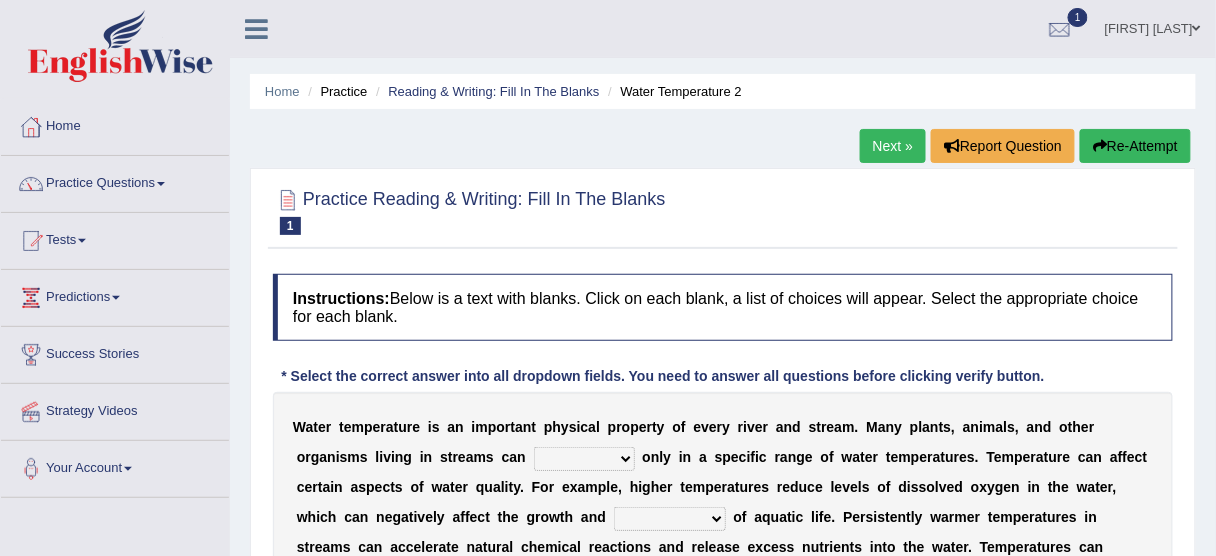scroll, scrollTop: 80, scrollLeft: 0, axis: vertical 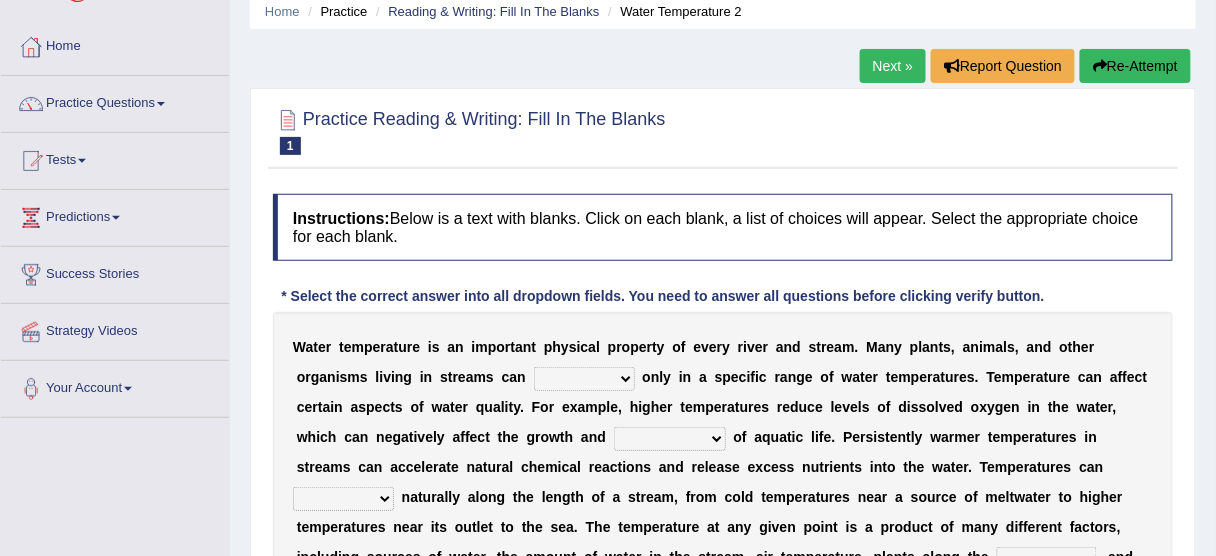 click on "wither perish flourish deteriorate" at bounding box center [584, 379] 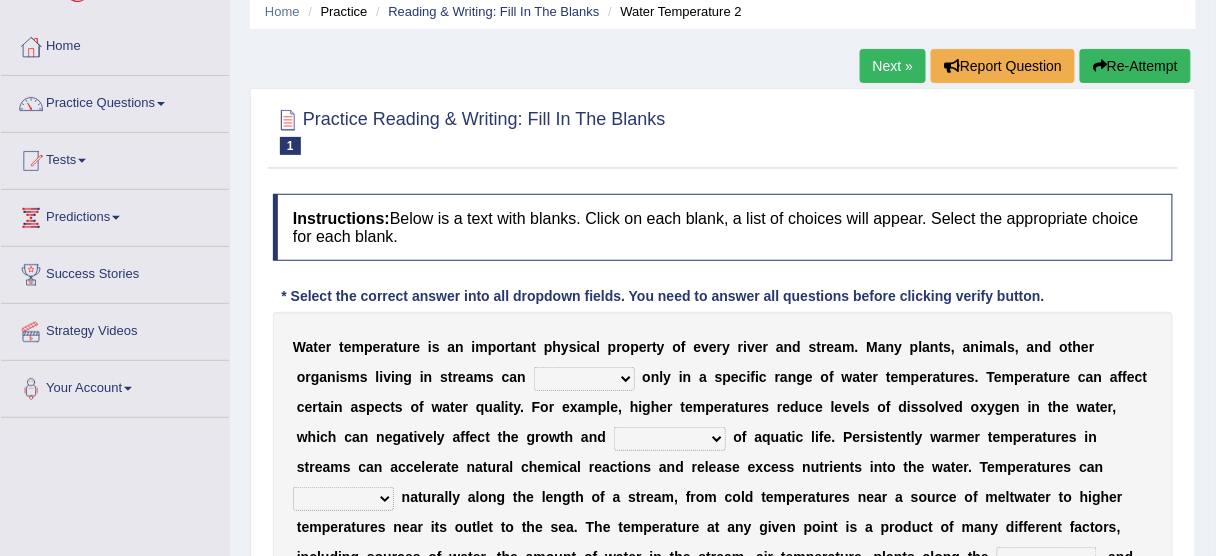 click on "wither perish flourish deteriorate" at bounding box center [584, 379] 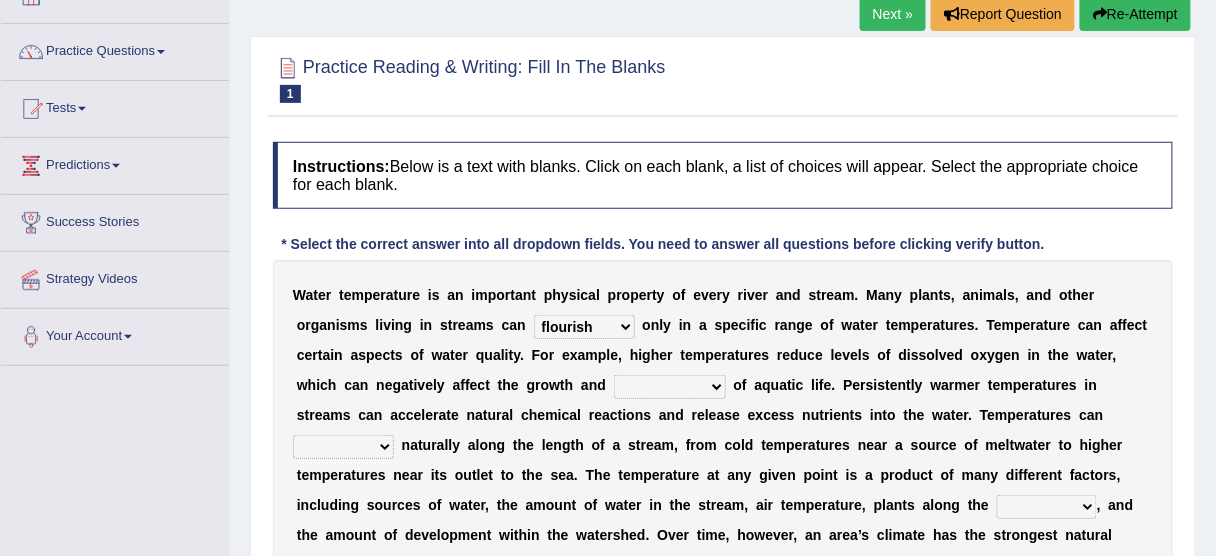 scroll, scrollTop: 160, scrollLeft: 0, axis: vertical 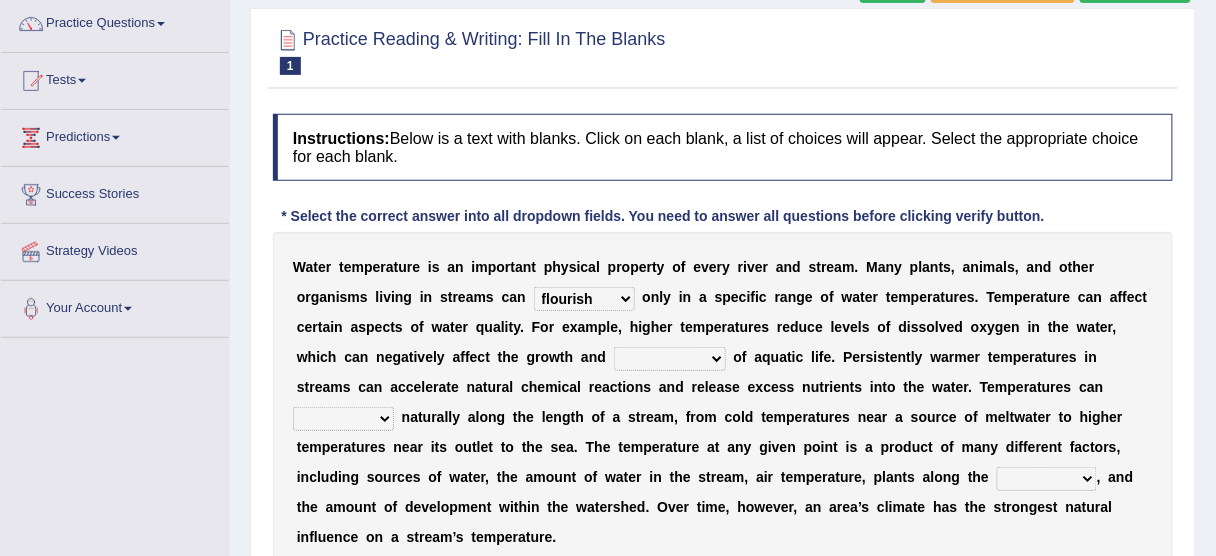 click on "productivity corrosion appreciation degradation" at bounding box center [670, 359] 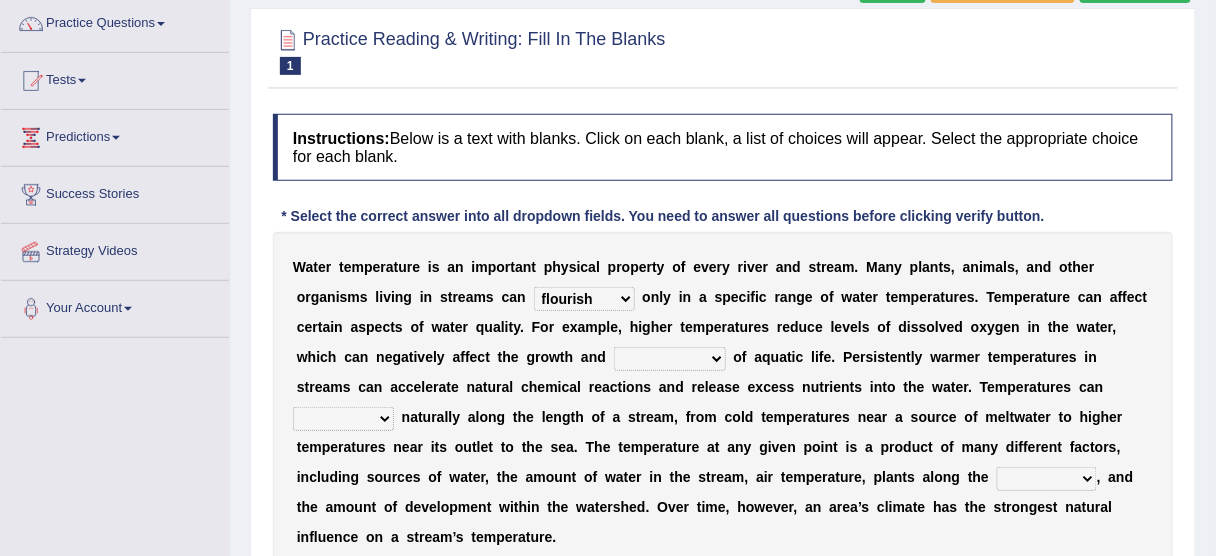 select on "productivity" 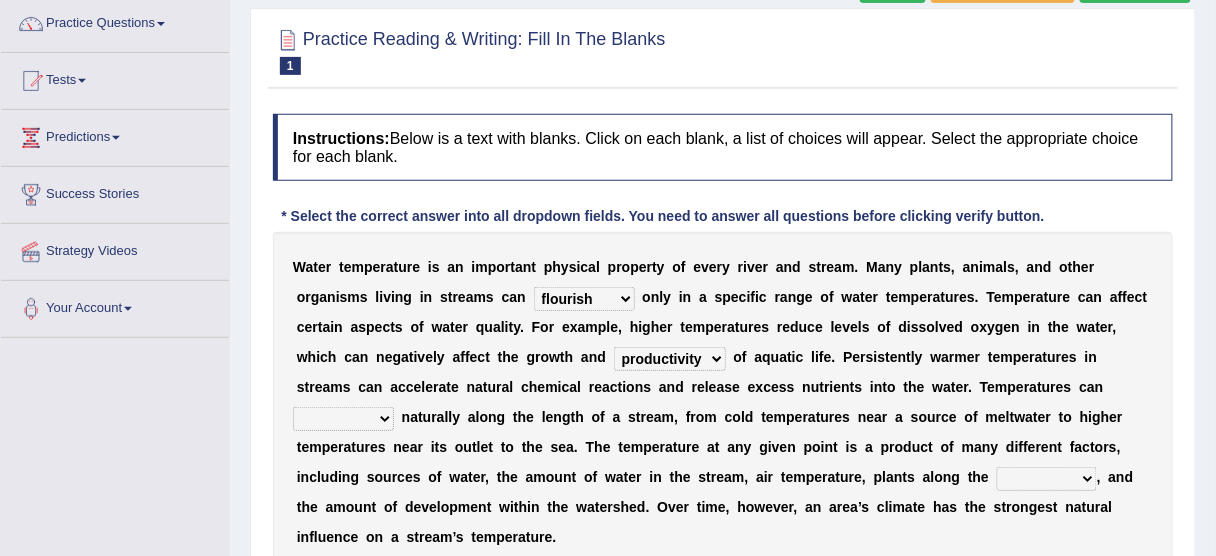 click on "productivity corrosion appreciation degradation" at bounding box center (670, 359) 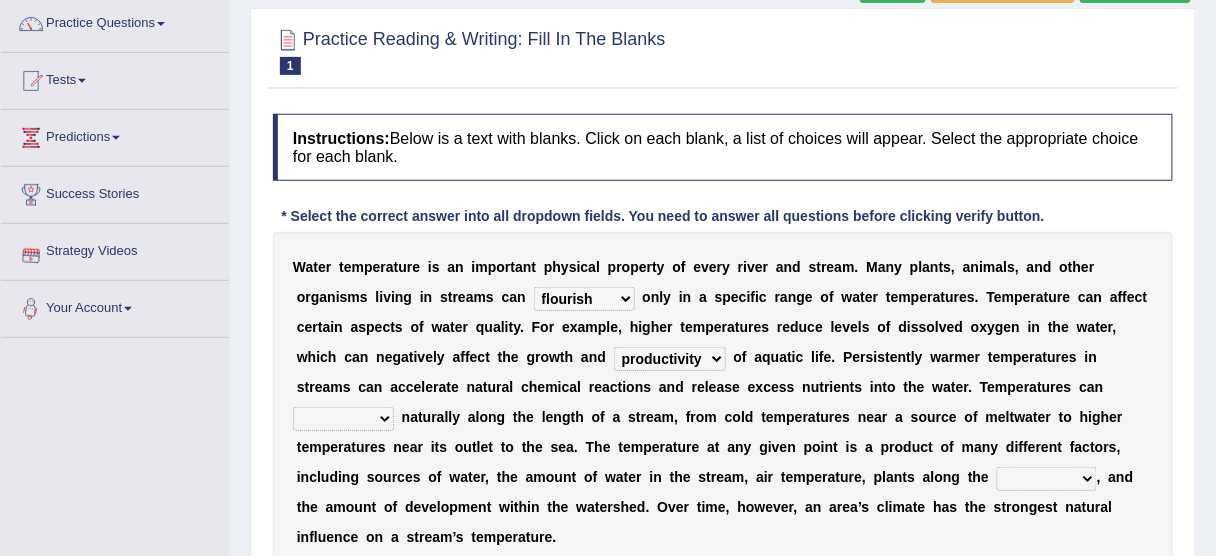 click on "decline vary remain deteriorate" at bounding box center (343, 419) 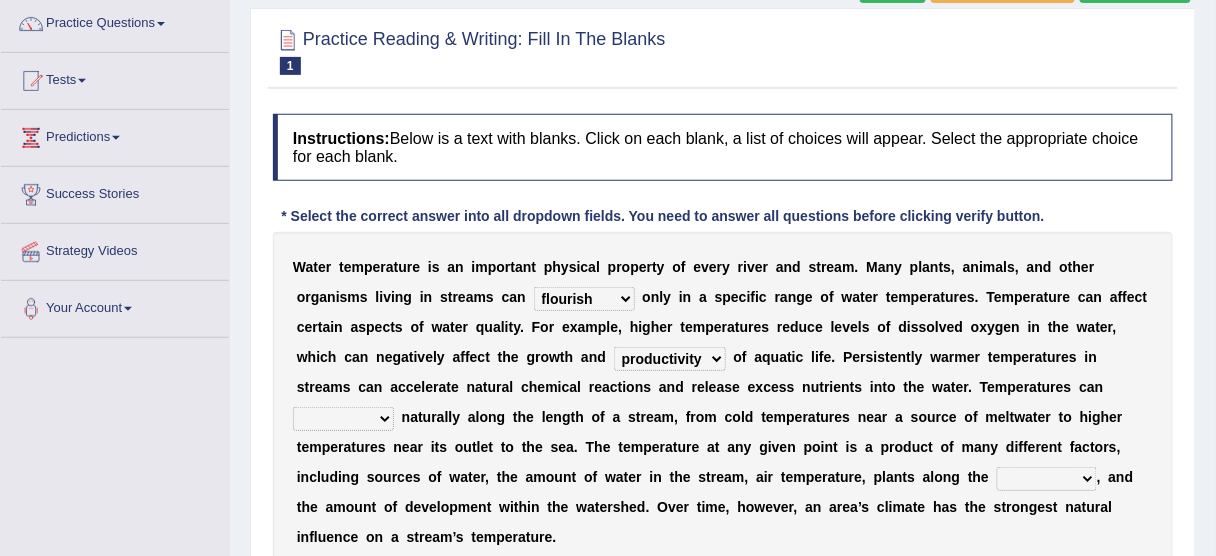 scroll, scrollTop: 320, scrollLeft: 0, axis: vertical 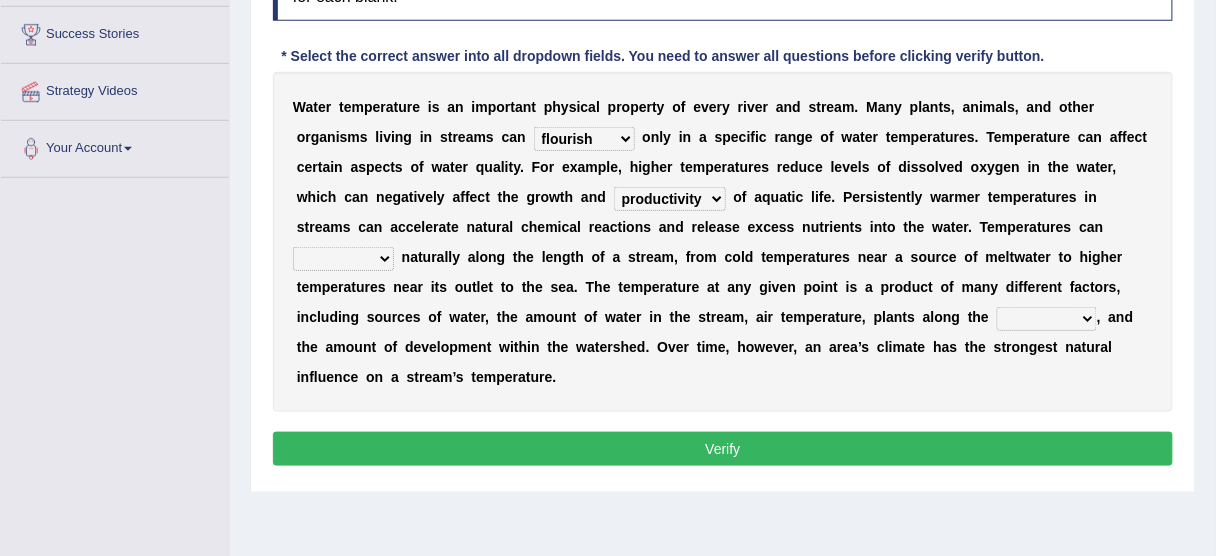 click on "decline vary remain deteriorate" at bounding box center [343, 259] 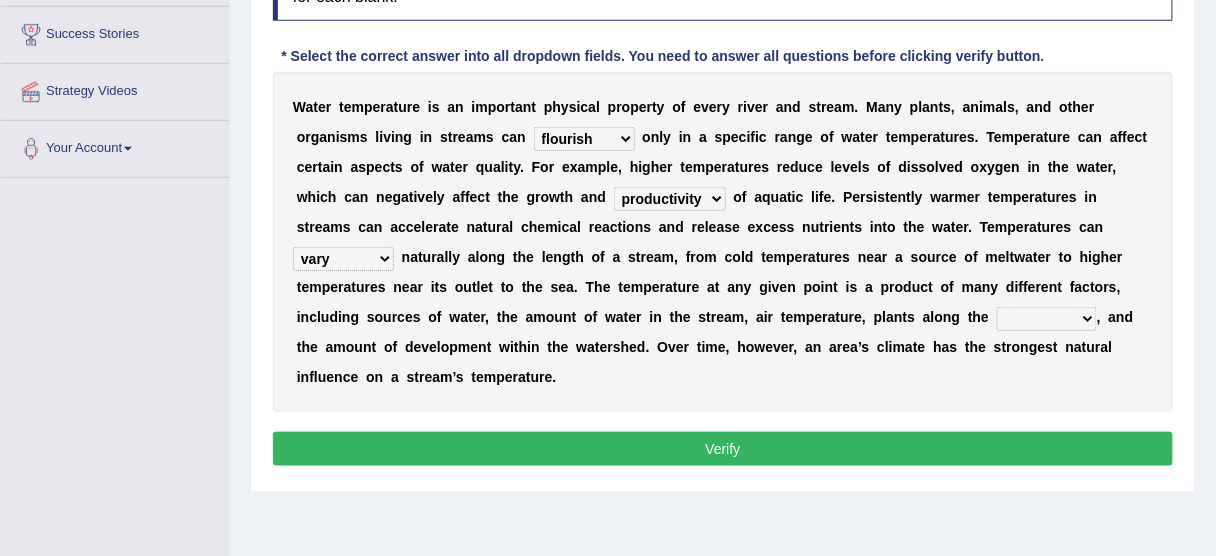 click on "decline vary remain deteriorate" at bounding box center (343, 259) 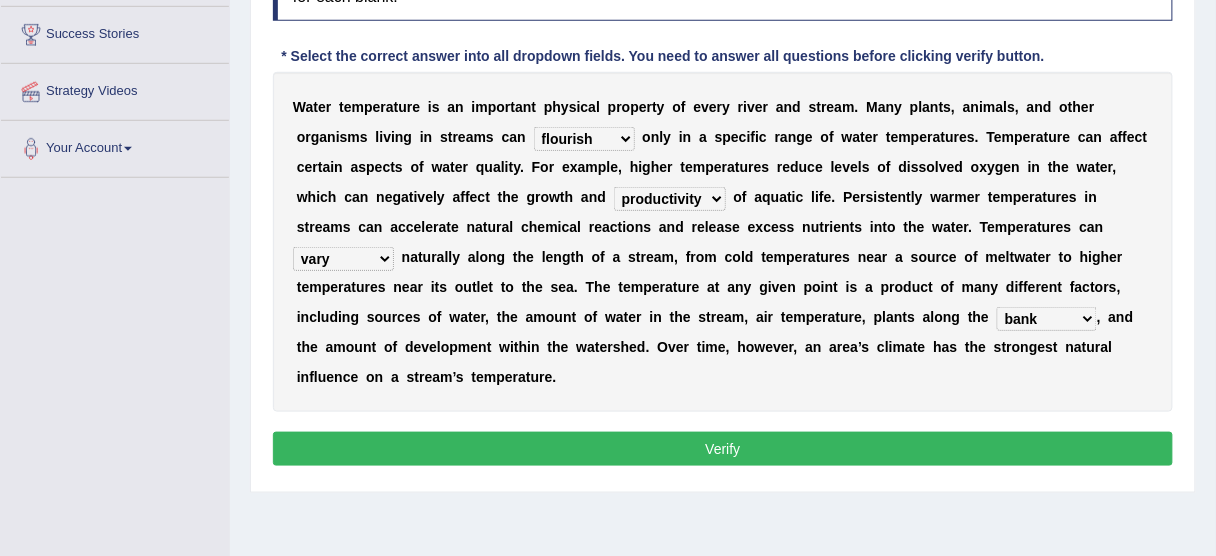 click on "mountains road forest bank" at bounding box center (1047, 319) 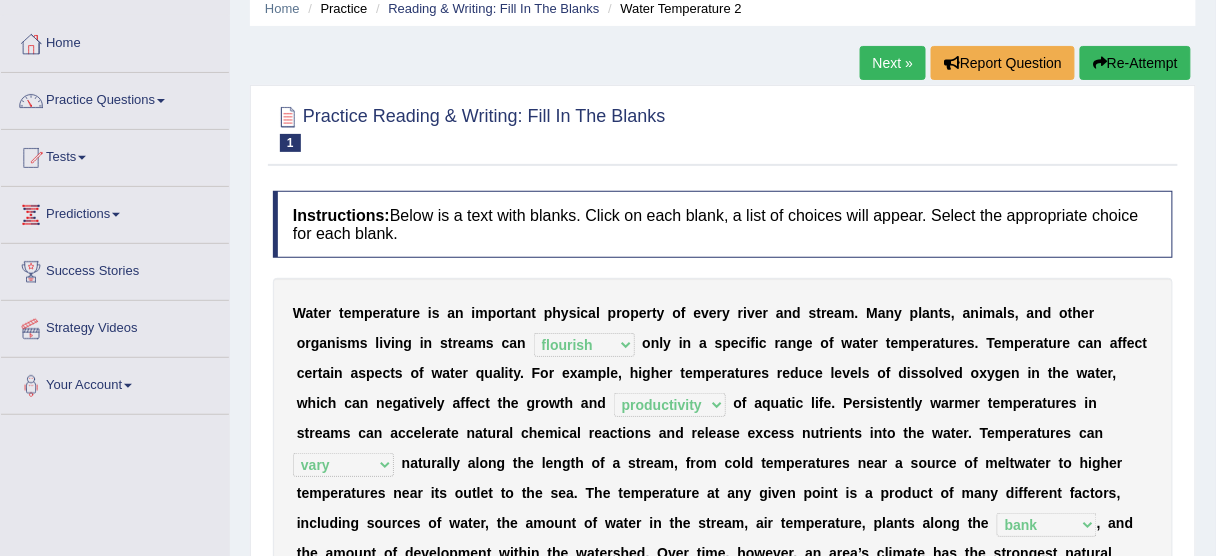 scroll, scrollTop: 80, scrollLeft: 0, axis: vertical 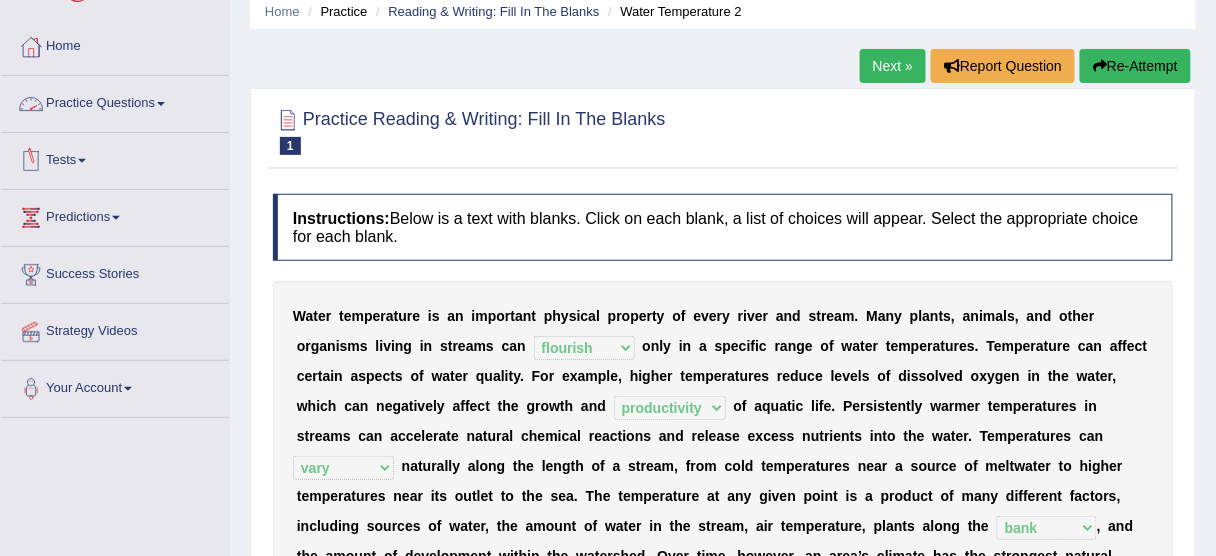 click on "Practice Questions" at bounding box center [115, 101] 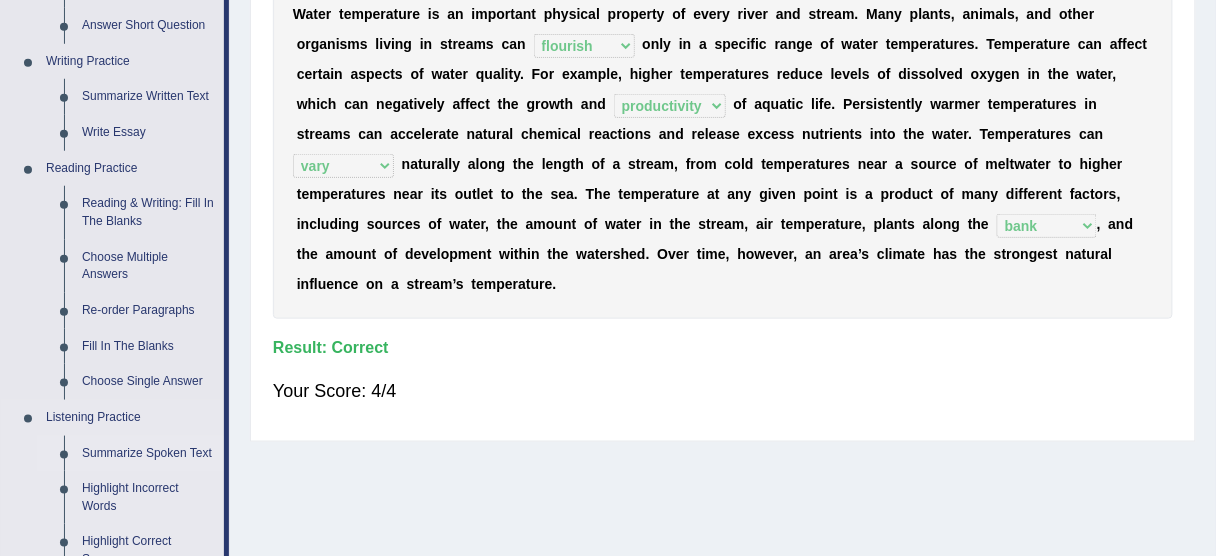 scroll, scrollTop: 400, scrollLeft: 0, axis: vertical 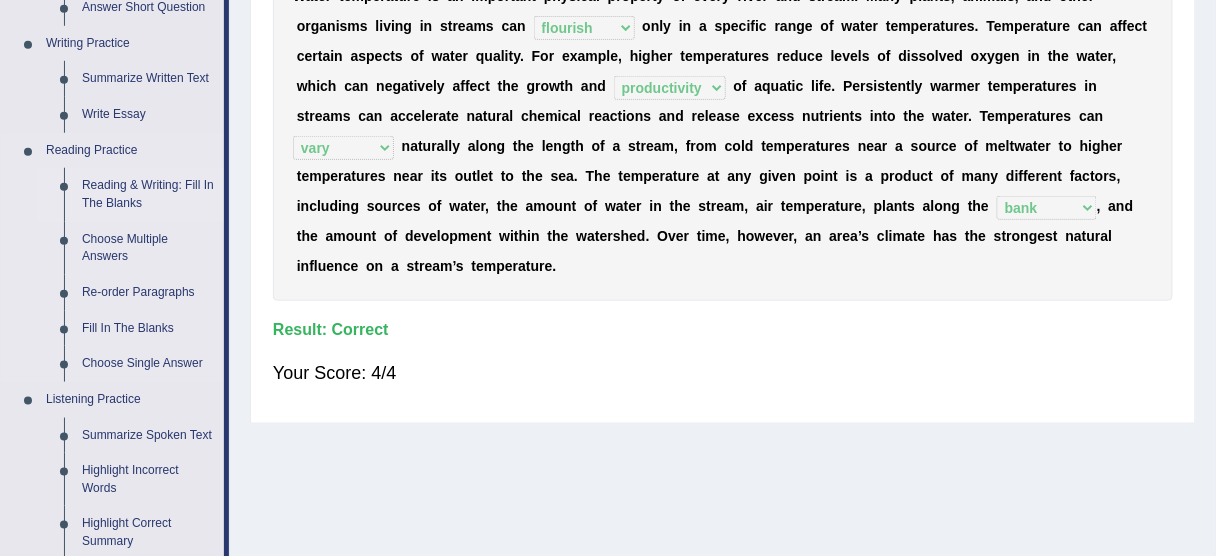 click on "Reading & Writing: Fill In The Blanks" at bounding box center (148, 194) 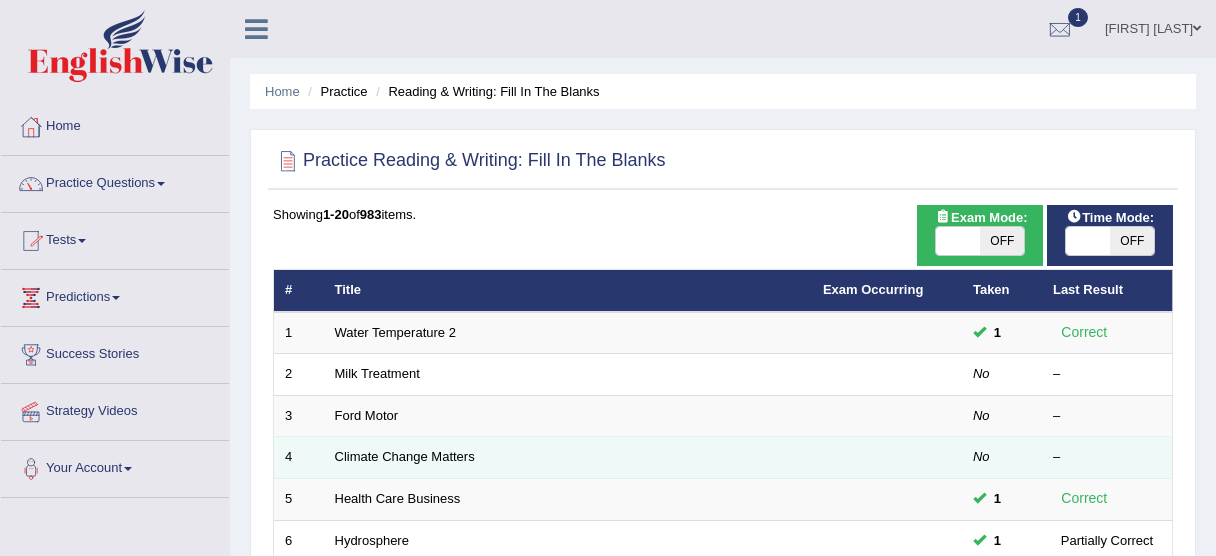 scroll, scrollTop: 240, scrollLeft: 0, axis: vertical 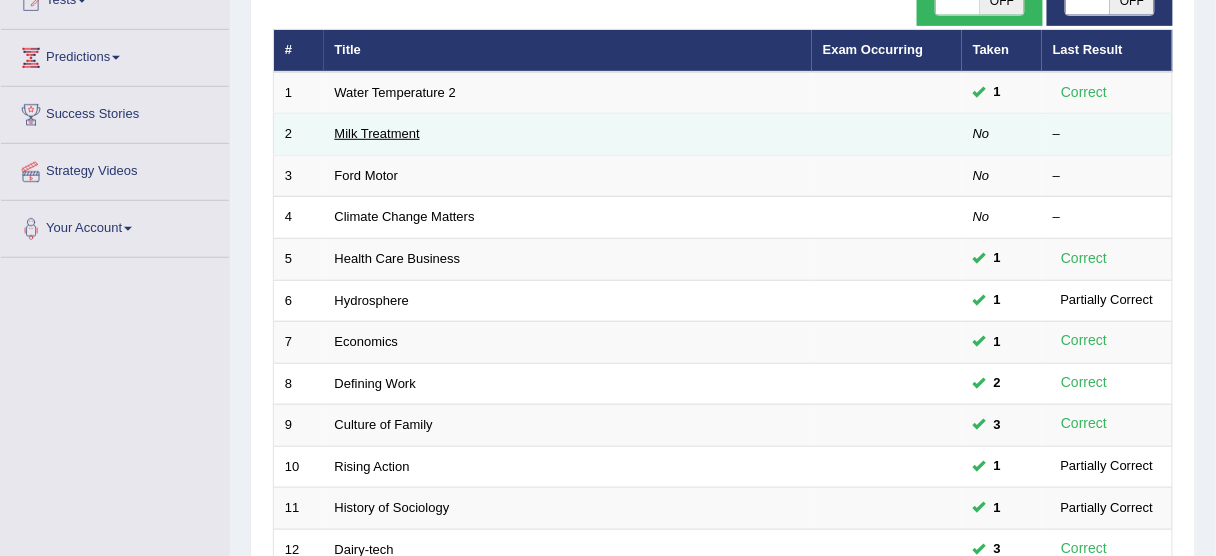 click on "Milk Treatment" at bounding box center [377, 133] 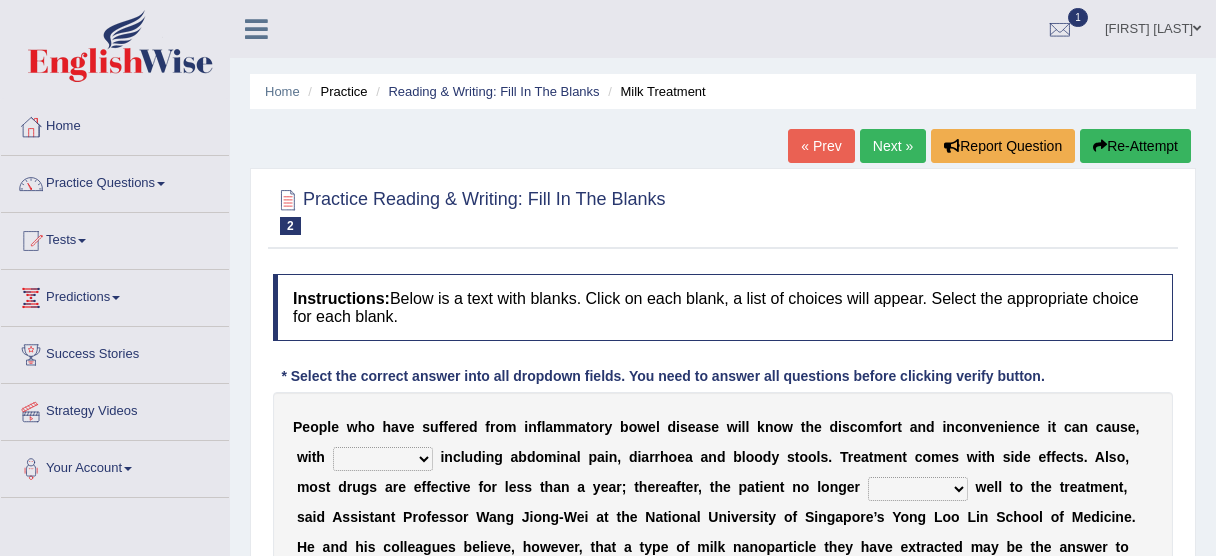 scroll, scrollTop: 12, scrollLeft: 0, axis: vertical 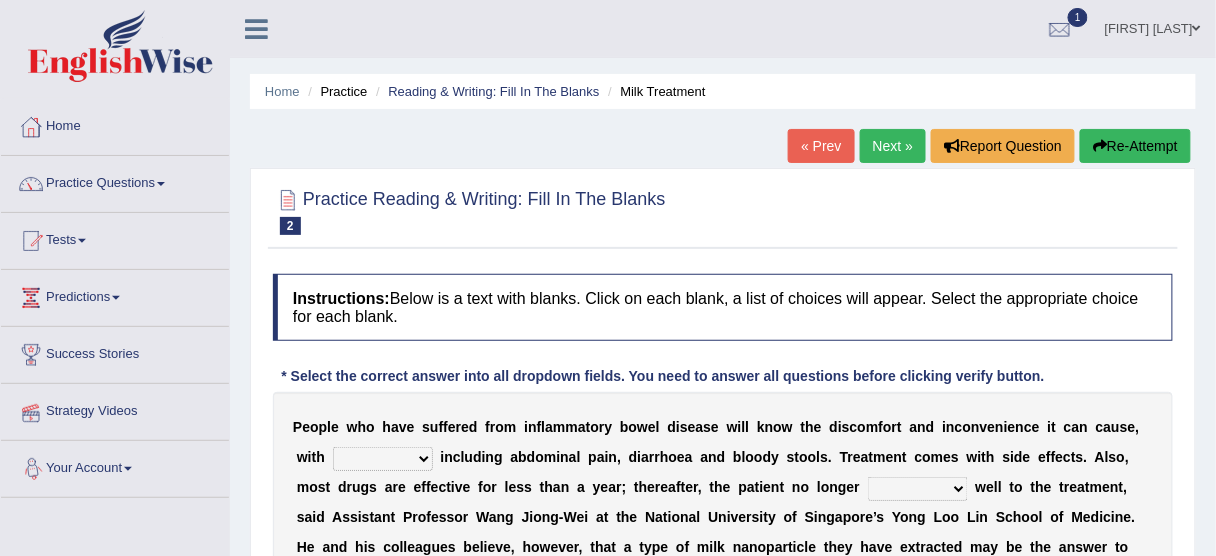 click on "[SYMPTOMS] [SOURCES] [CAUSES] [BENEFITS]" at bounding box center (383, 459) 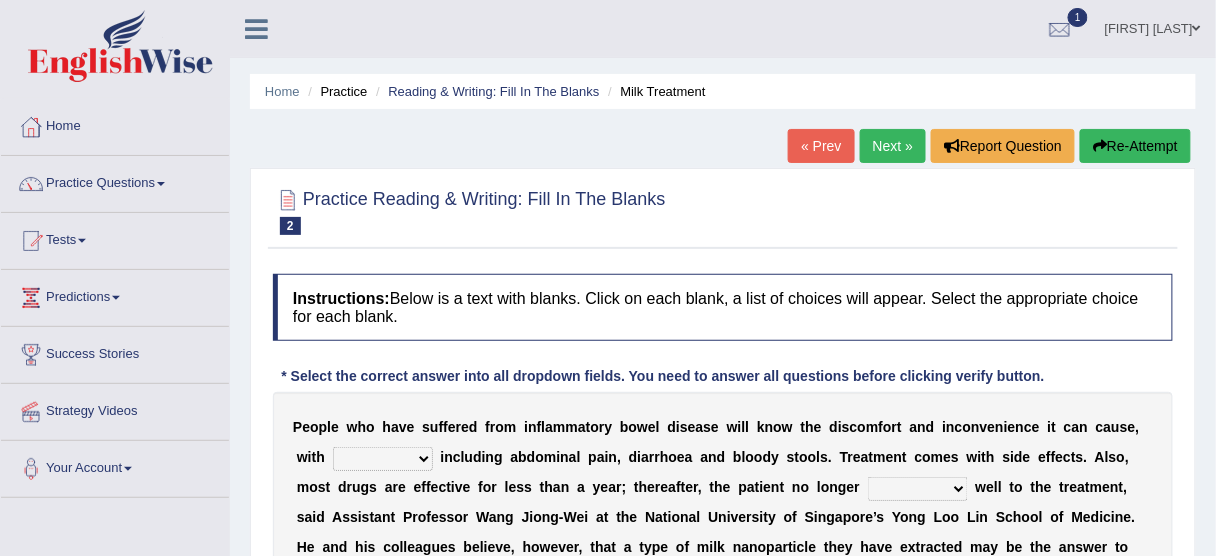click on "r" at bounding box center (601, 427) 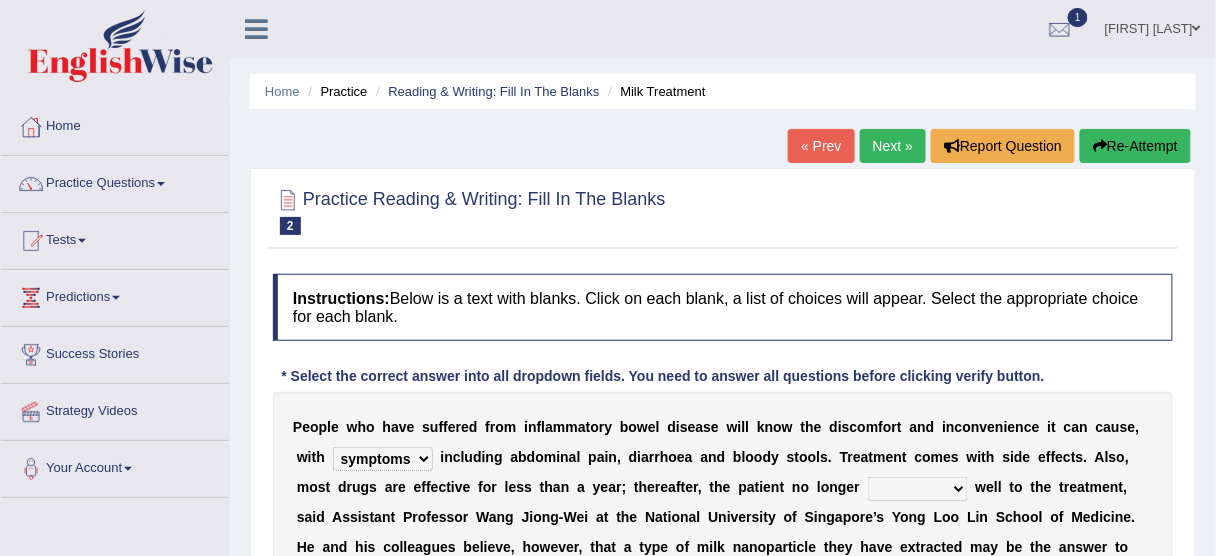 click on "[SYMPTOMS] [SOURCES] [CAUSES] [BENEFITS]" at bounding box center [383, 459] 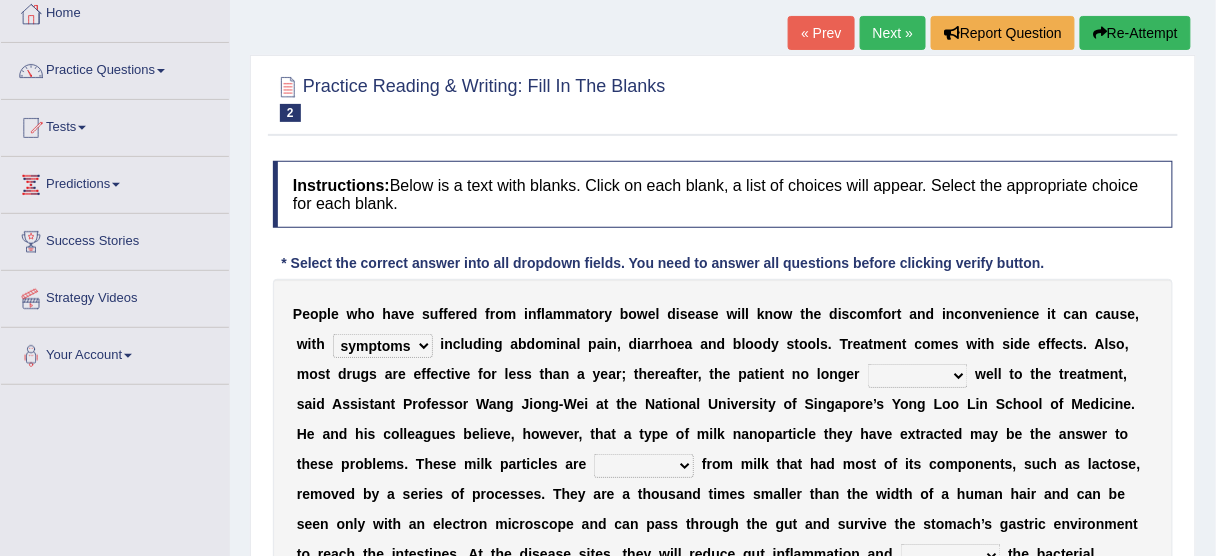 scroll, scrollTop: 160, scrollLeft: 0, axis: vertical 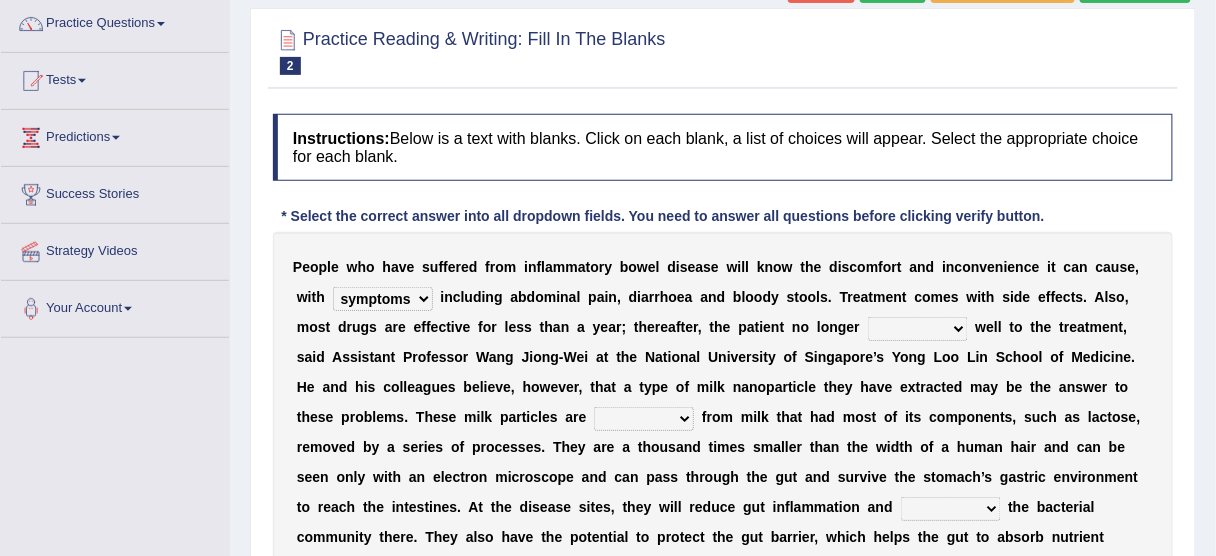 click on "[ACTION] [ACTION] [ACTION] [ACTION]" at bounding box center (918, 329) 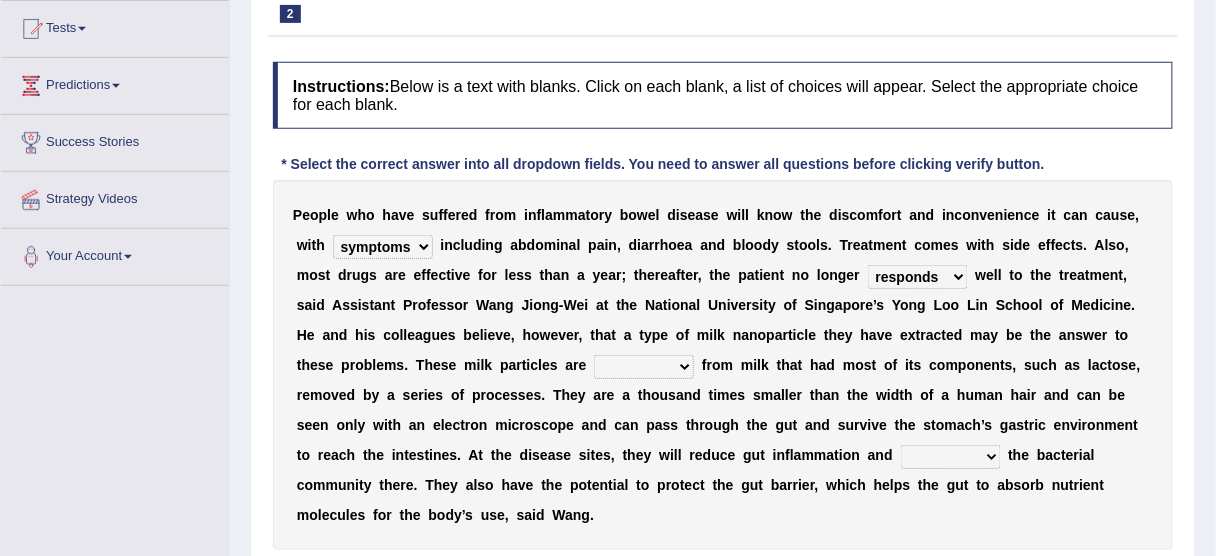 scroll, scrollTop: 240, scrollLeft: 0, axis: vertical 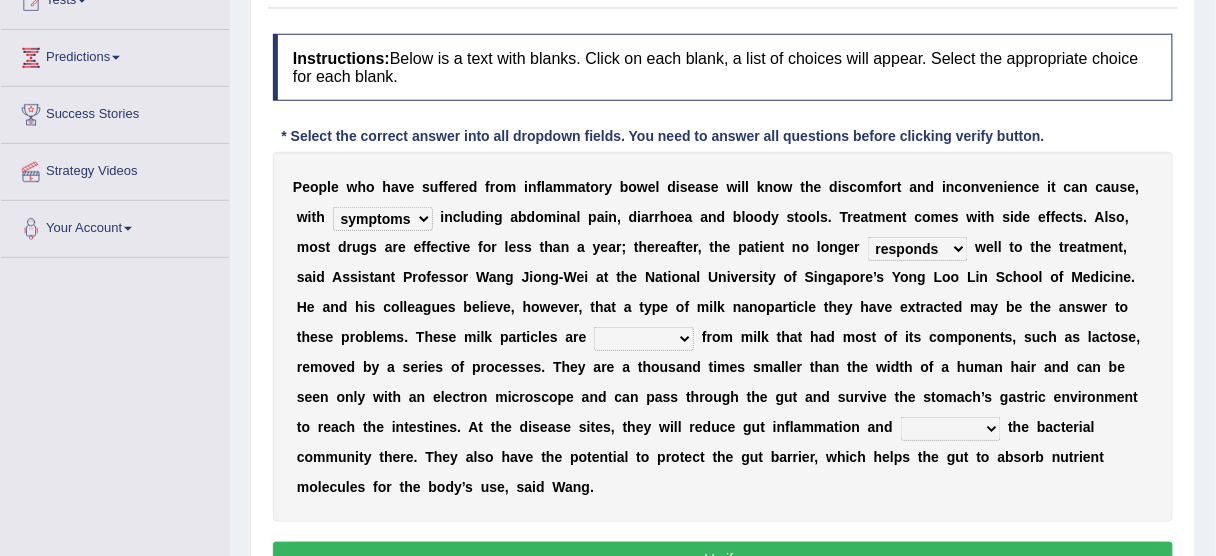 click on "prohibited derived missed prevented" at bounding box center (644, 339) 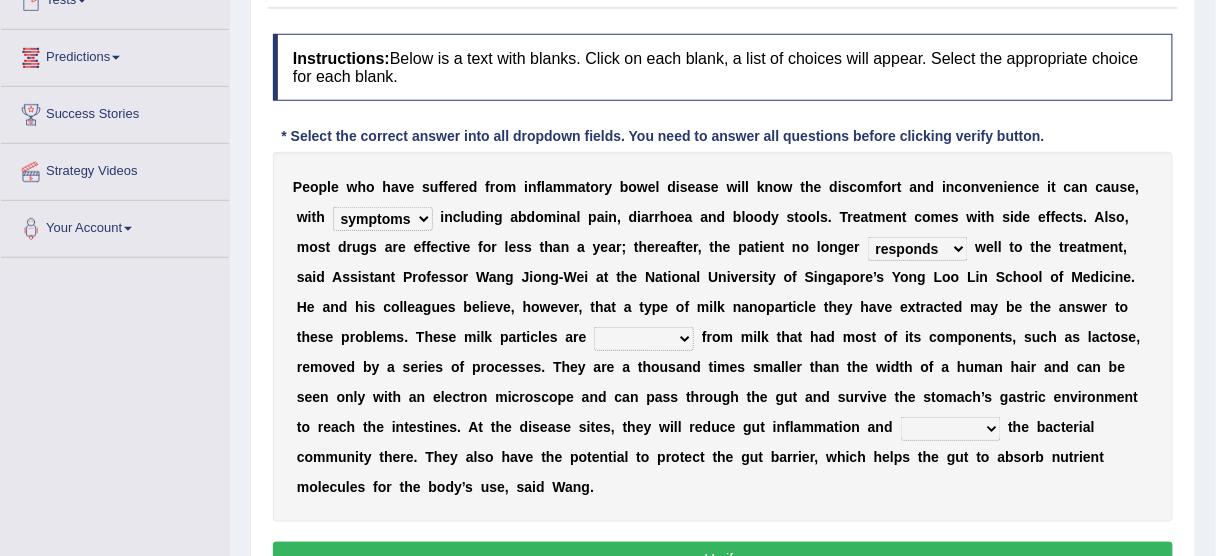 click on "prohibited derived missed prevented" at bounding box center (644, 339) 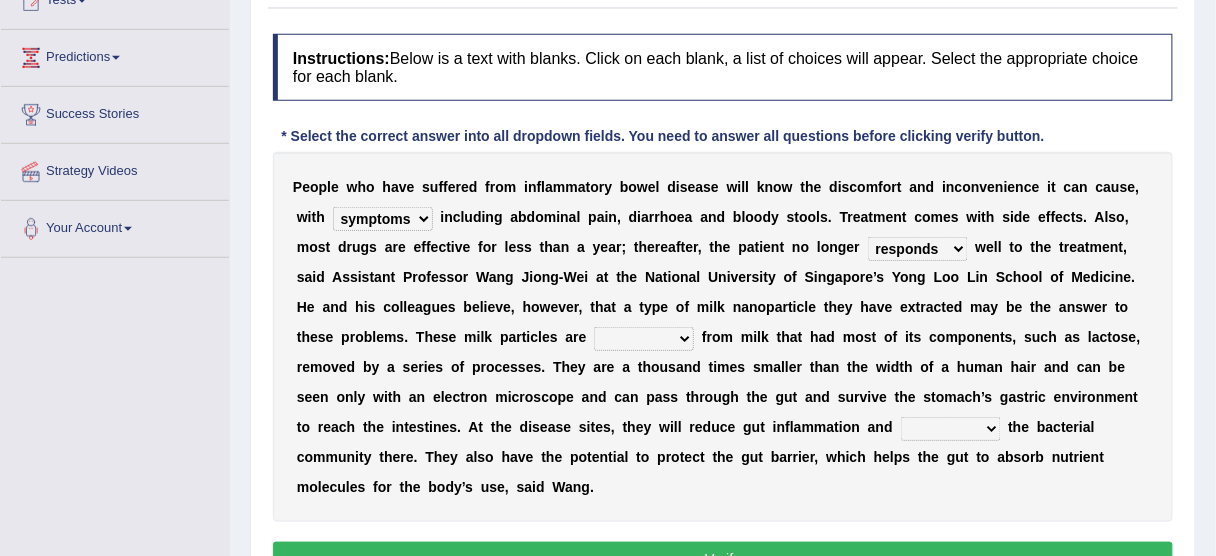 click on "prohibited derived missed prevented" at bounding box center [644, 339] 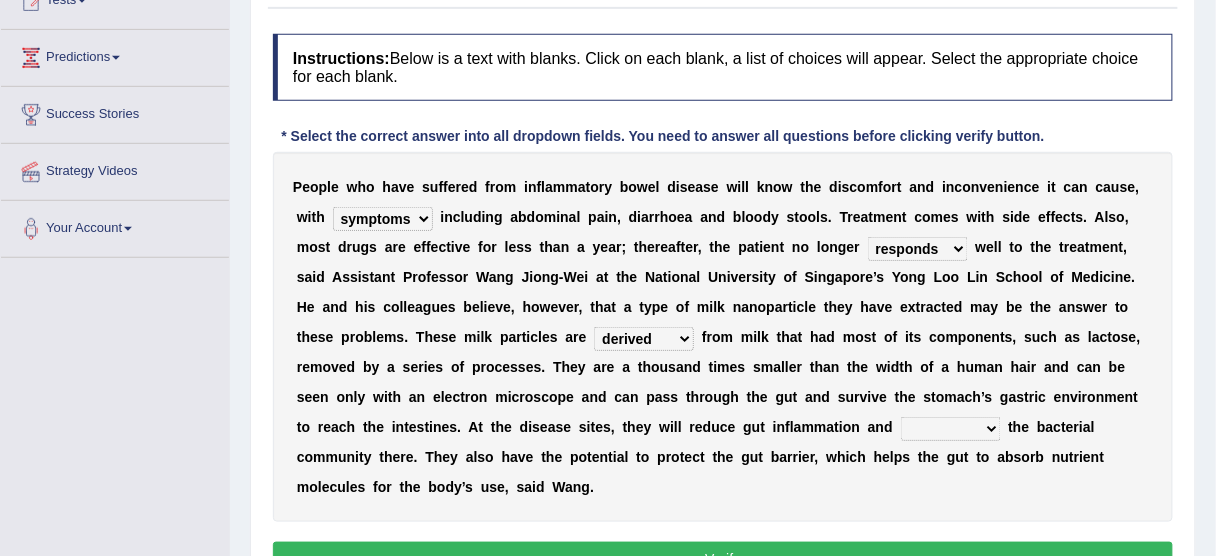 click on "prohibited derived missed prevented" at bounding box center (644, 339) 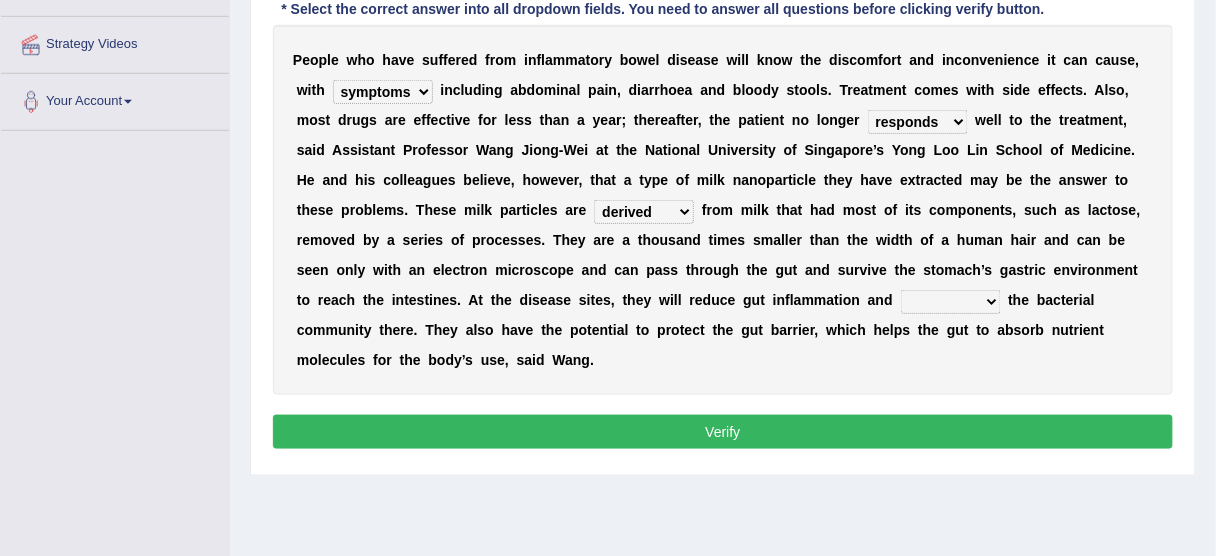 scroll, scrollTop: 400, scrollLeft: 0, axis: vertical 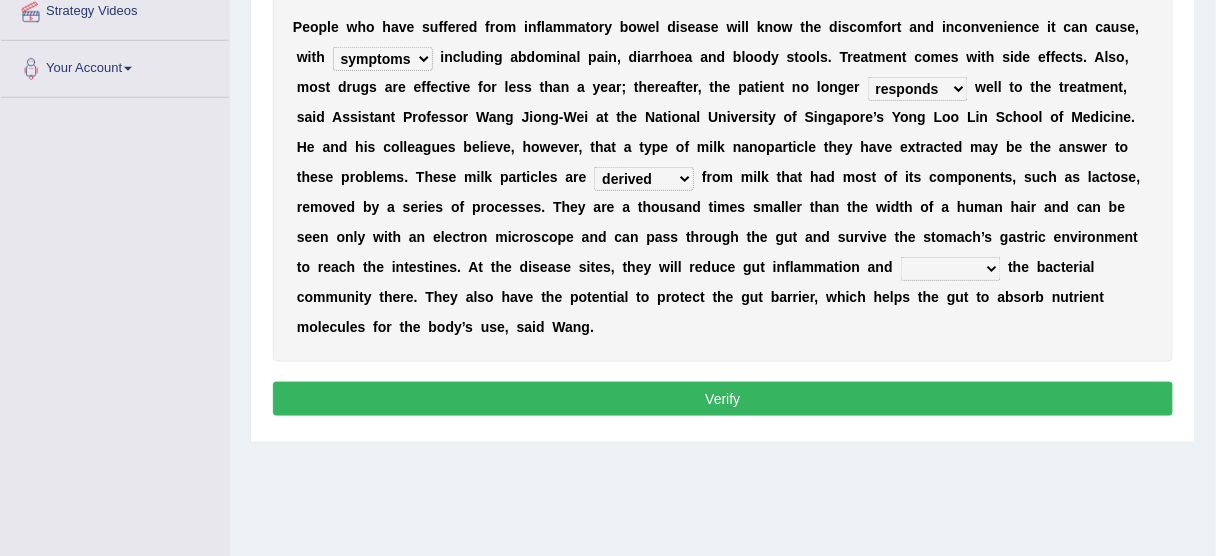 click on "restore erase quarantine disturb" at bounding box center [951, 269] 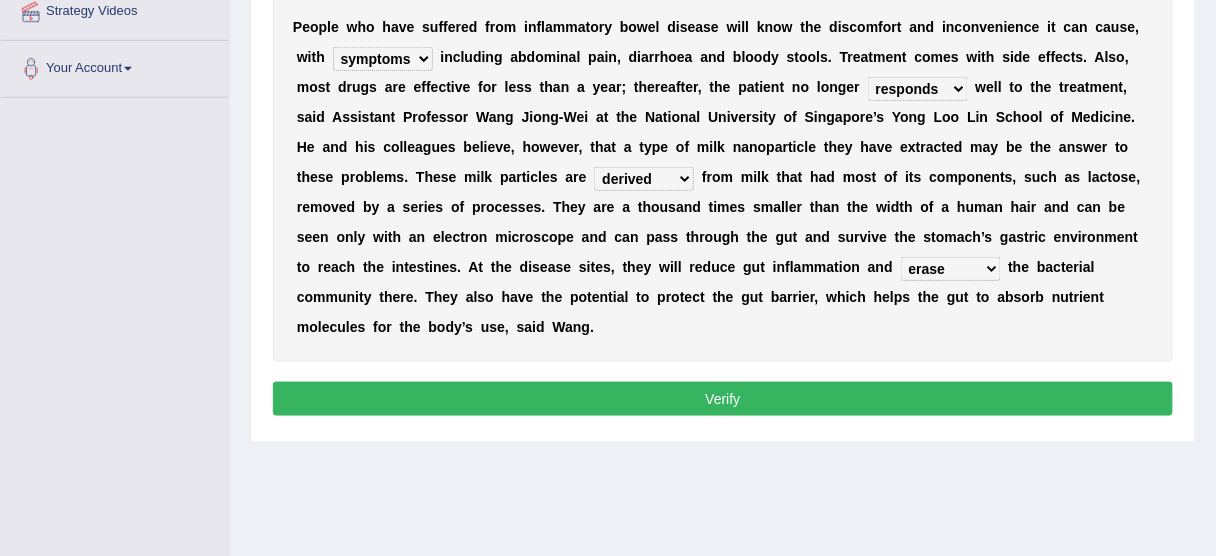 click on "restore erase quarantine disturb" at bounding box center [951, 269] 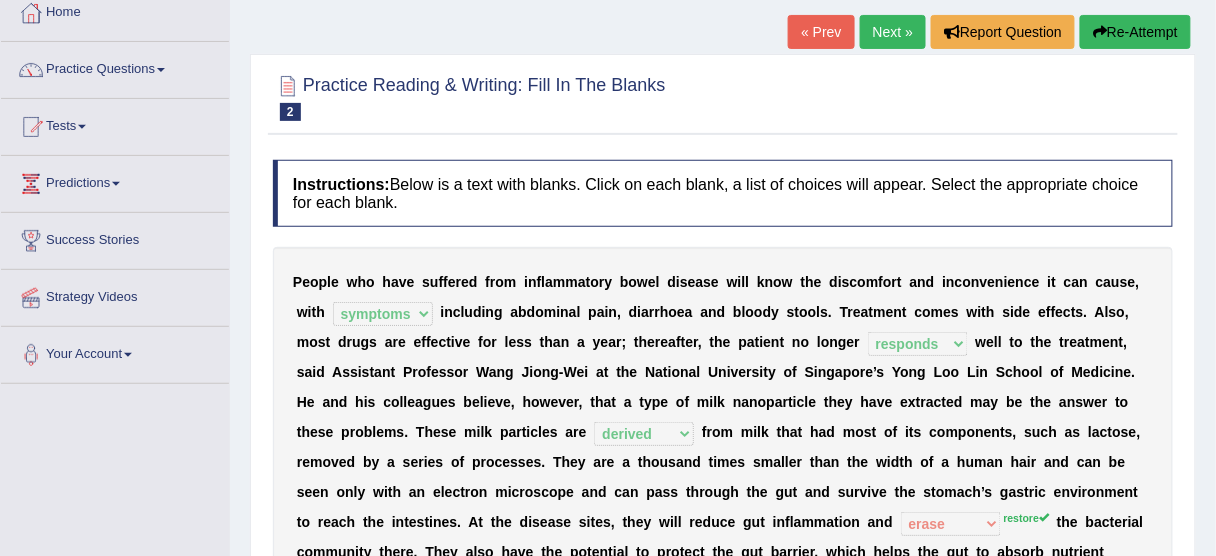 scroll, scrollTop: 80, scrollLeft: 0, axis: vertical 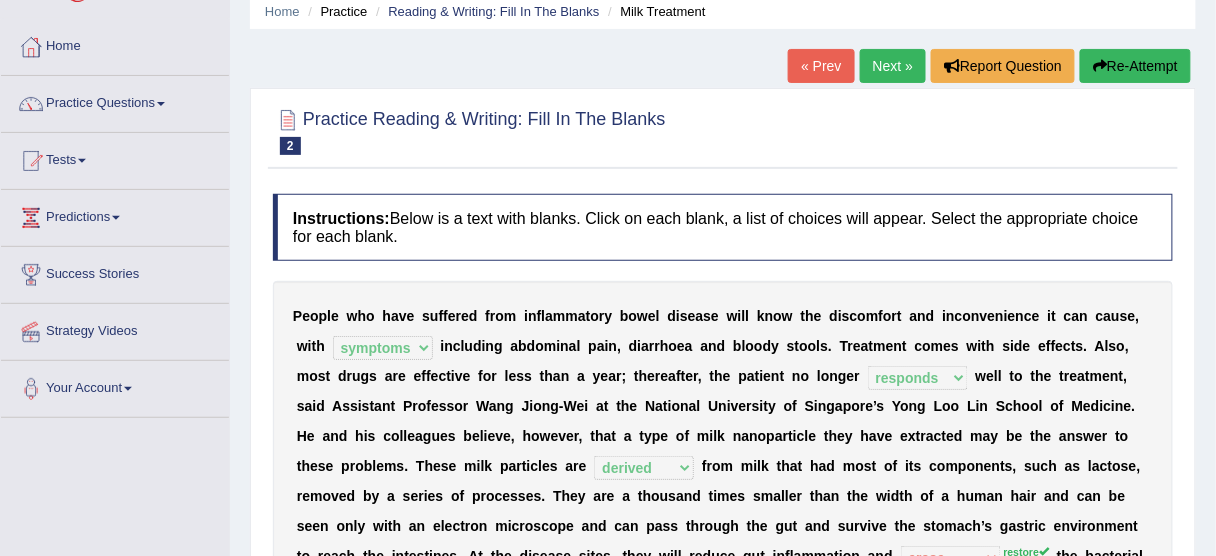 click on "Re-Attempt" at bounding box center [1135, 66] 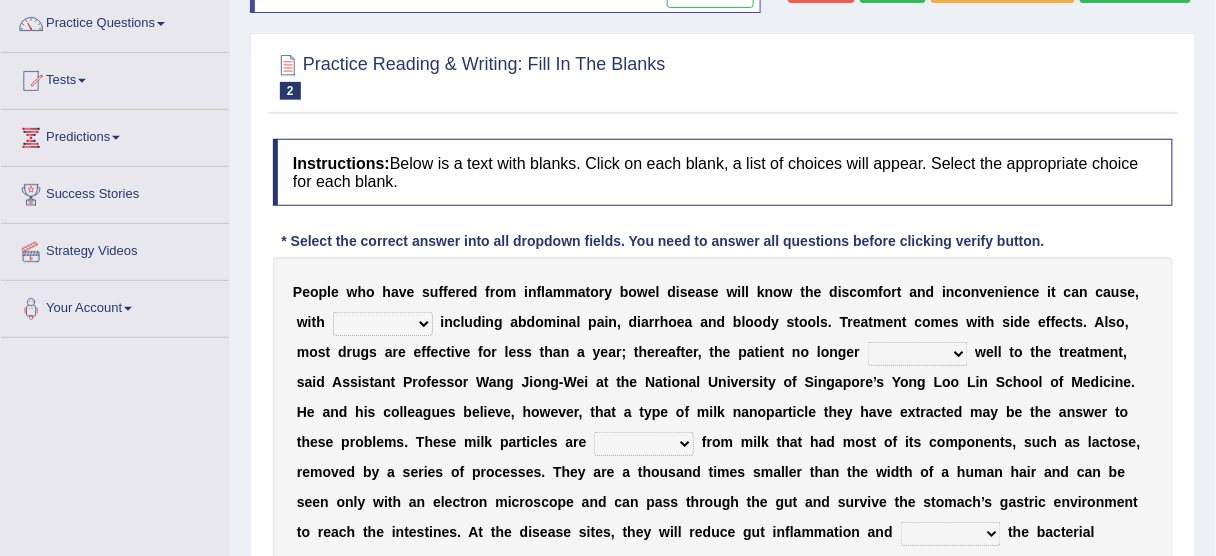 scroll, scrollTop: 160, scrollLeft: 0, axis: vertical 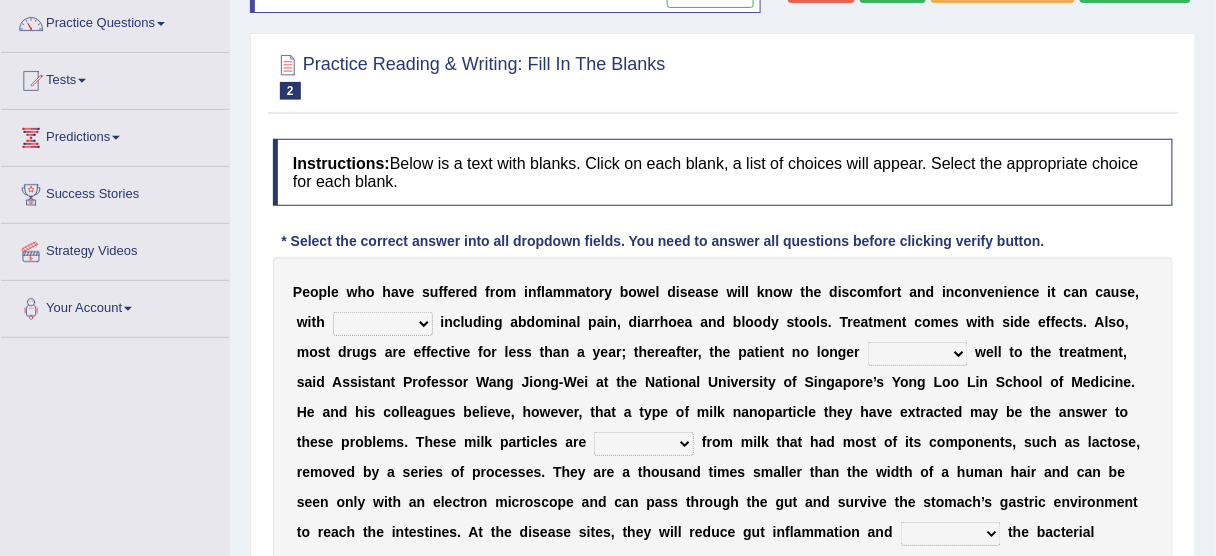 select on "symptoms" 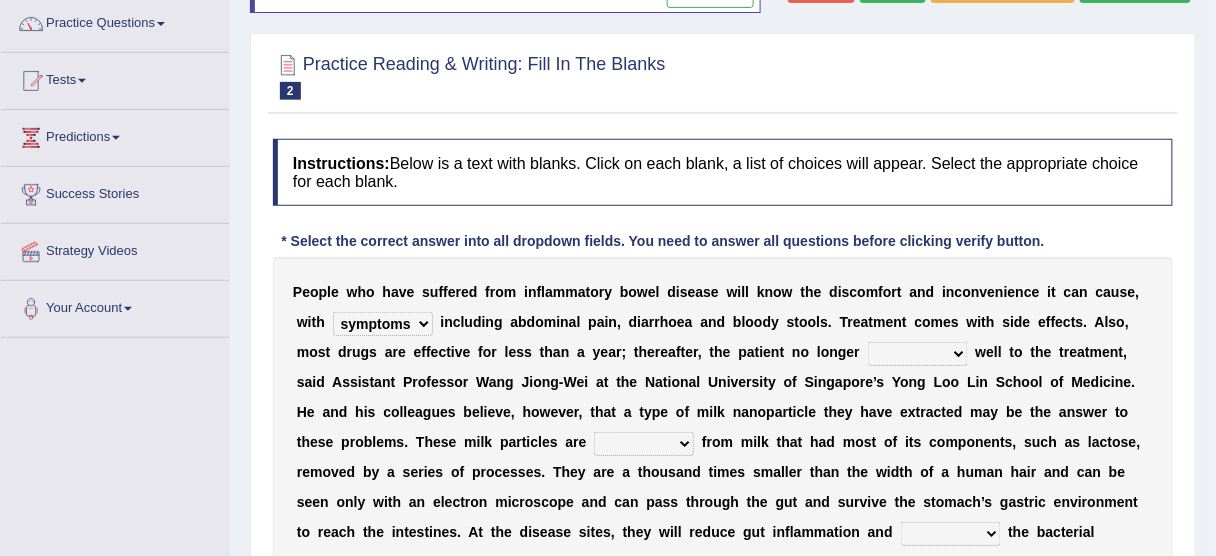 click on "[SYMPTOMS] [SOURCES] [CAUSES] [BENEFITS]" at bounding box center [383, 324] 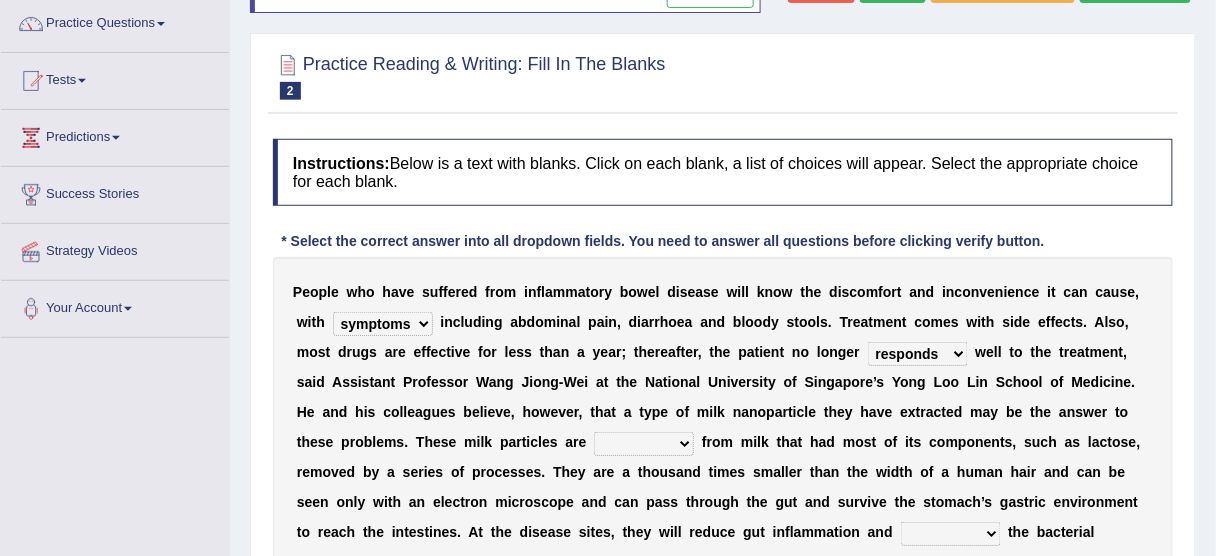 click on "[ACTION] [ACTION] [ACTION] [ACTION]" at bounding box center [918, 354] 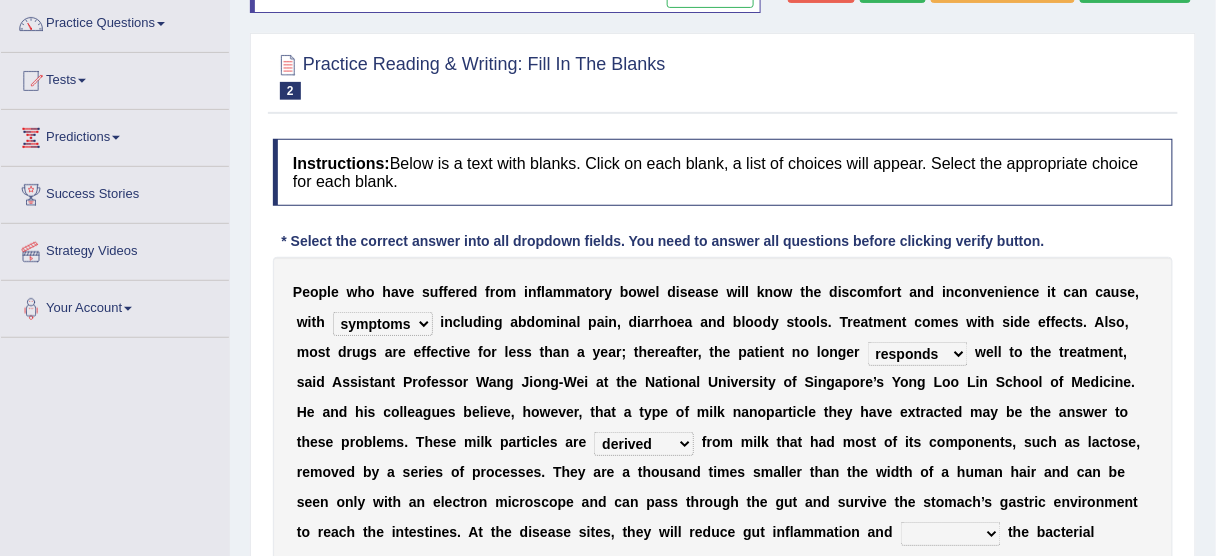 click on "[ACTION] [ACTION] [ACTION] [ACTION]" at bounding box center (644, 444) 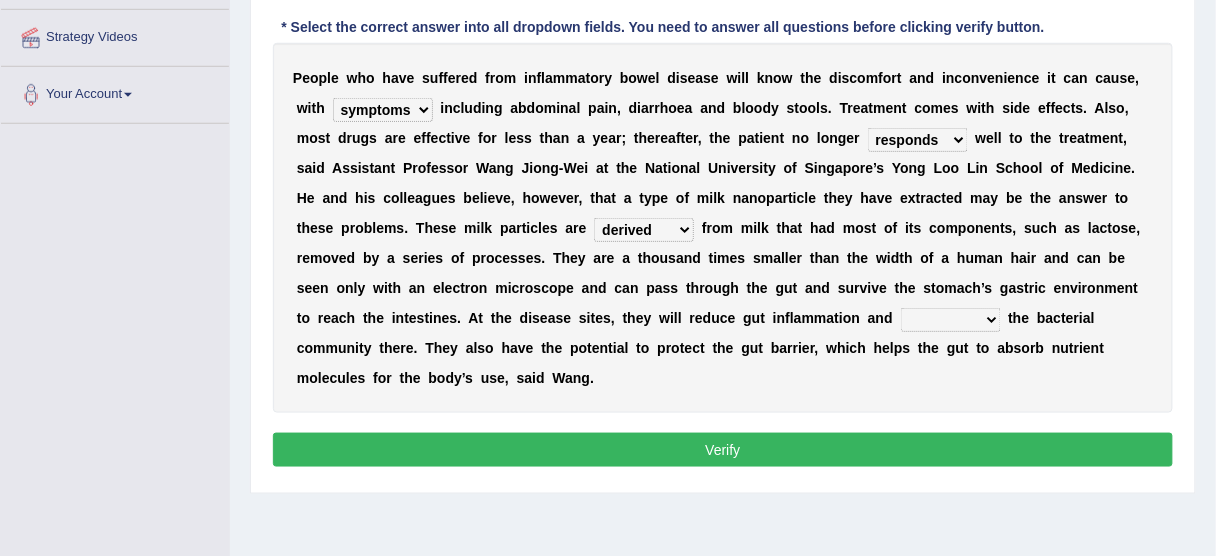scroll, scrollTop: 400, scrollLeft: 0, axis: vertical 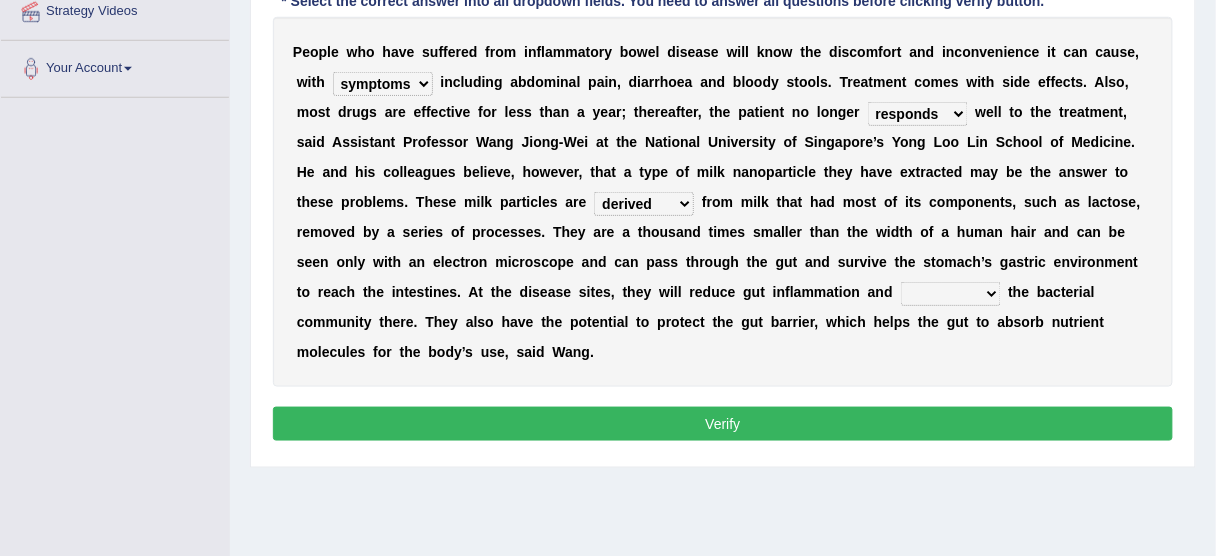 click on "restore erase quarantine disturb" at bounding box center [951, 294] 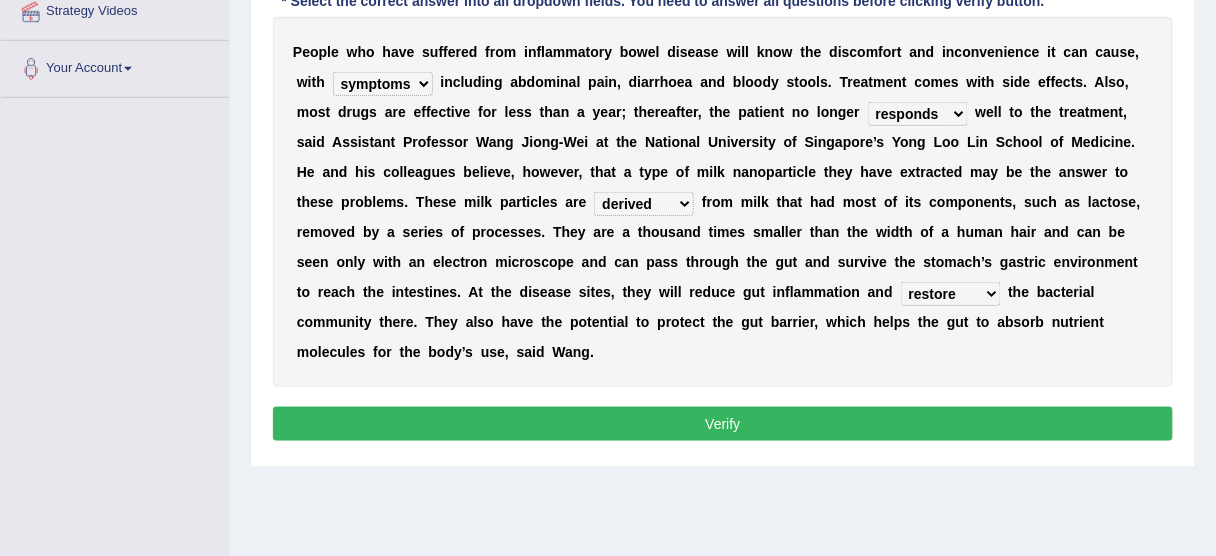 click on "restore erase quarantine disturb" at bounding box center (951, 294) 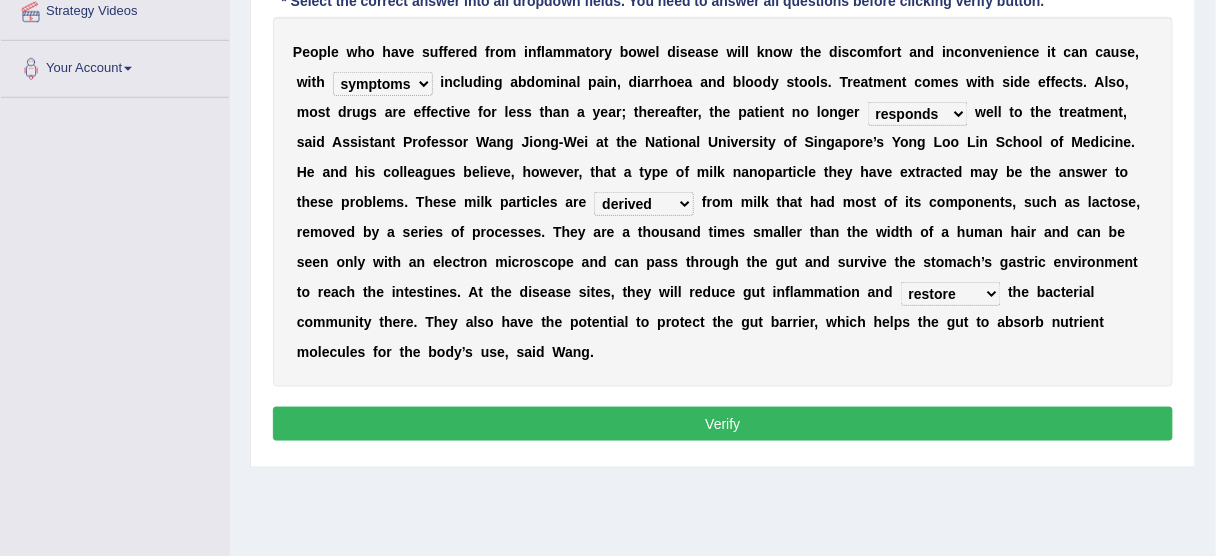 click on "Verify" at bounding box center (723, 424) 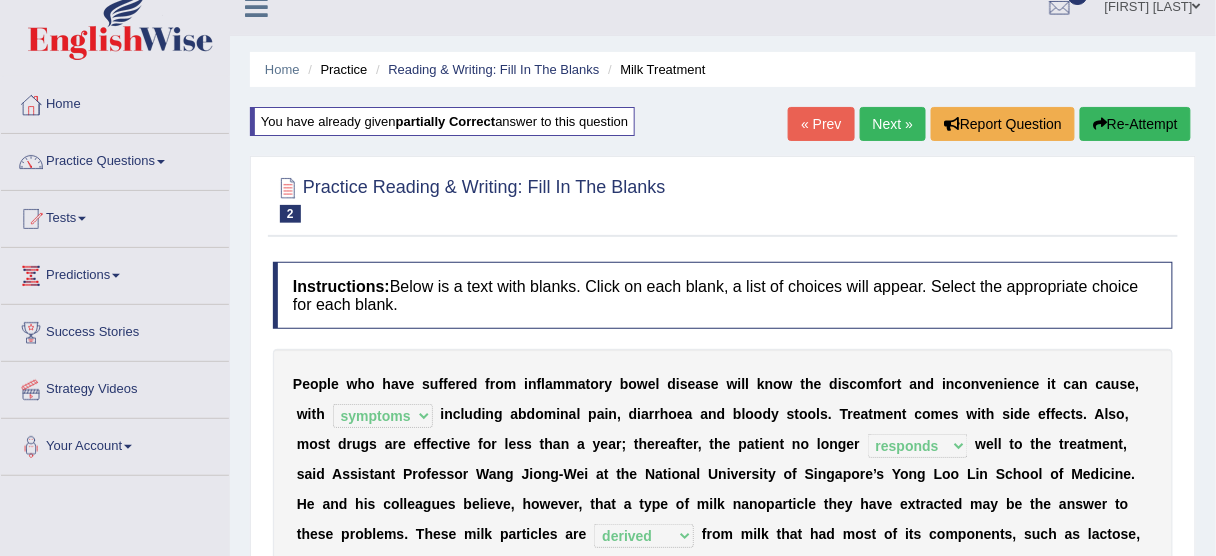 scroll, scrollTop: 0, scrollLeft: 0, axis: both 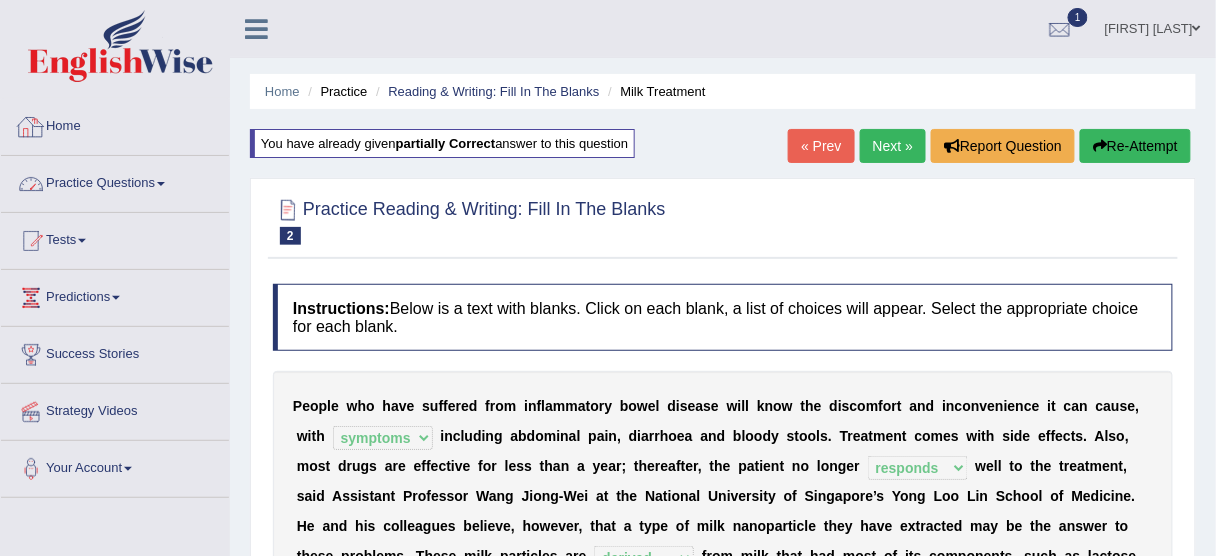 click on "Practice Questions" at bounding box center (115, 181) 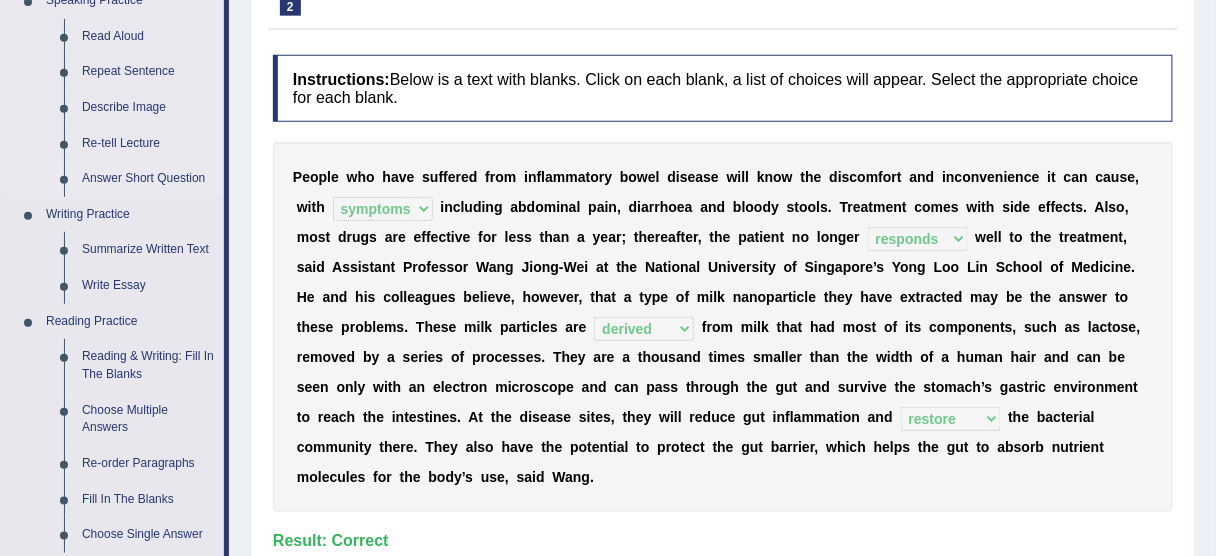 scroll, scrollTop: 240, scrollLeft: 0, axis: vertical 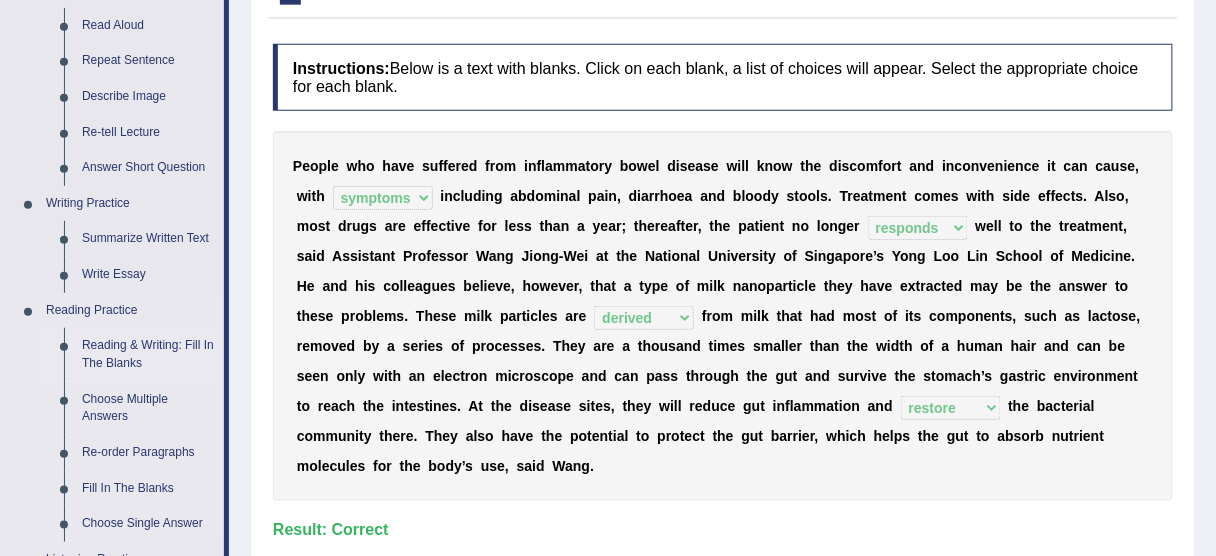 click on "Reading & Writing: Fill In The Blanks" at bounding box center (148, 354) 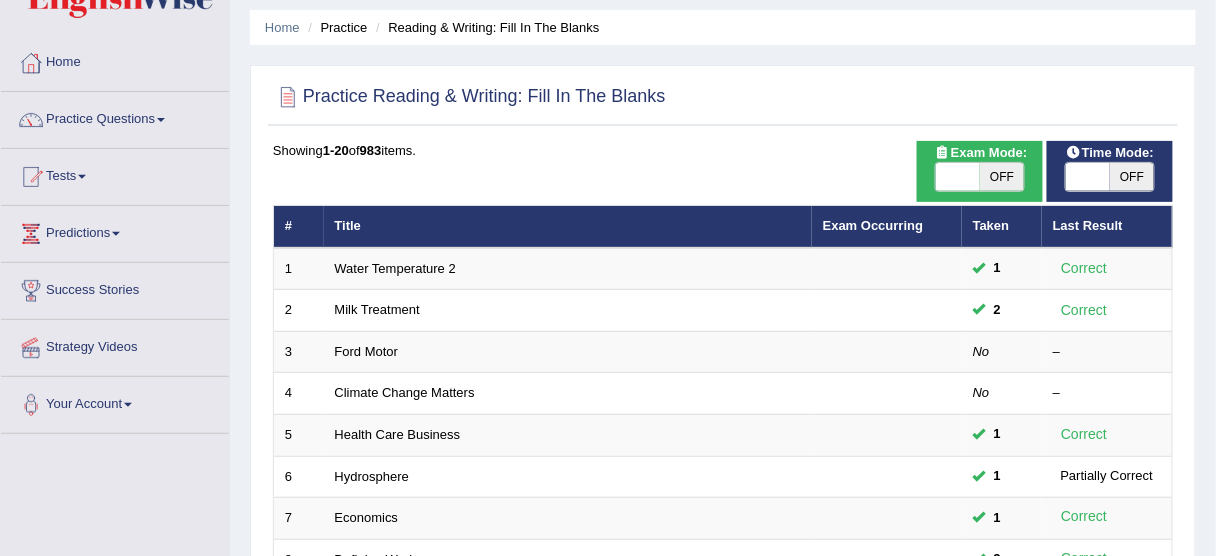 scroll, scrollTop: 0, scrollLeft: 0, axis: both 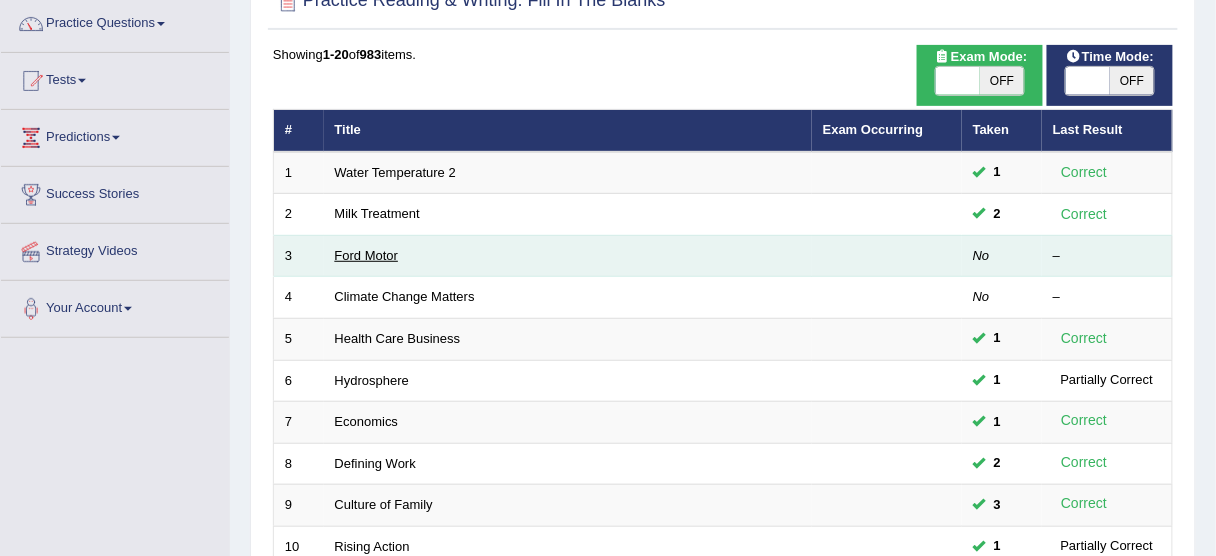 click on "Ford Motor" at bounding box center (367, 255) 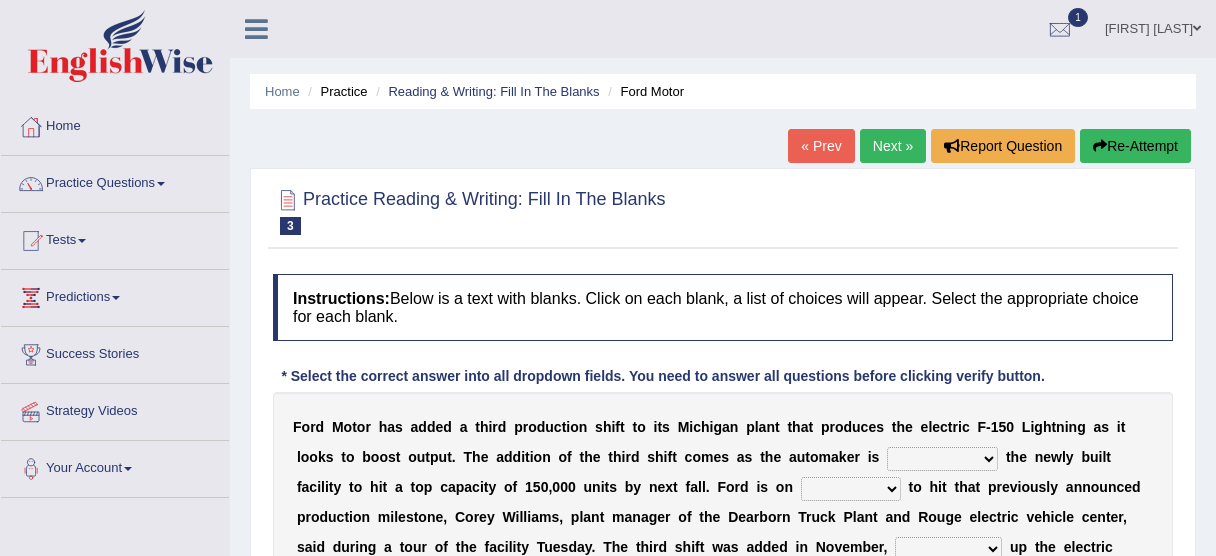 scroll, scrollTop: 0, scrollLeft: 0, axis: both 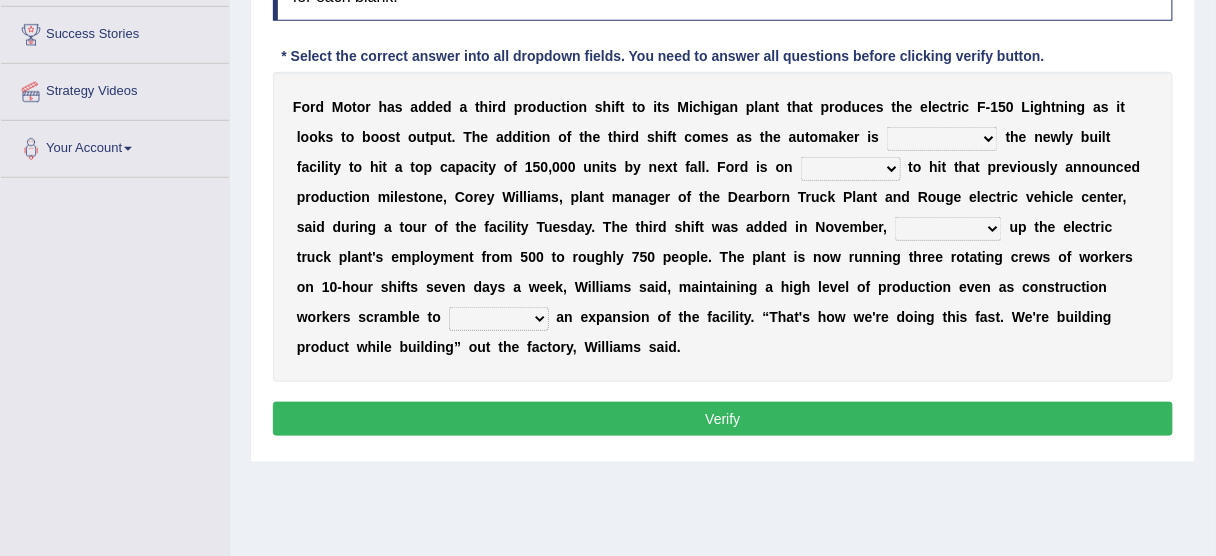click on "selling decorating demolishing expanding" at bounding box center (942, 139) 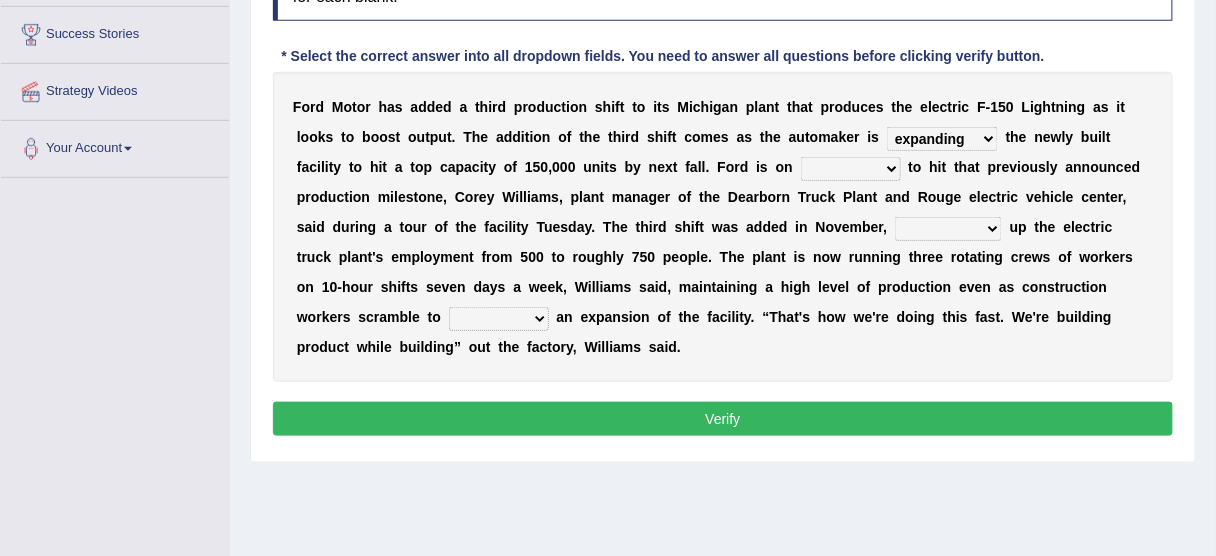 click on "selling decorating demolishing expanding" at bounding box center [942, 139] 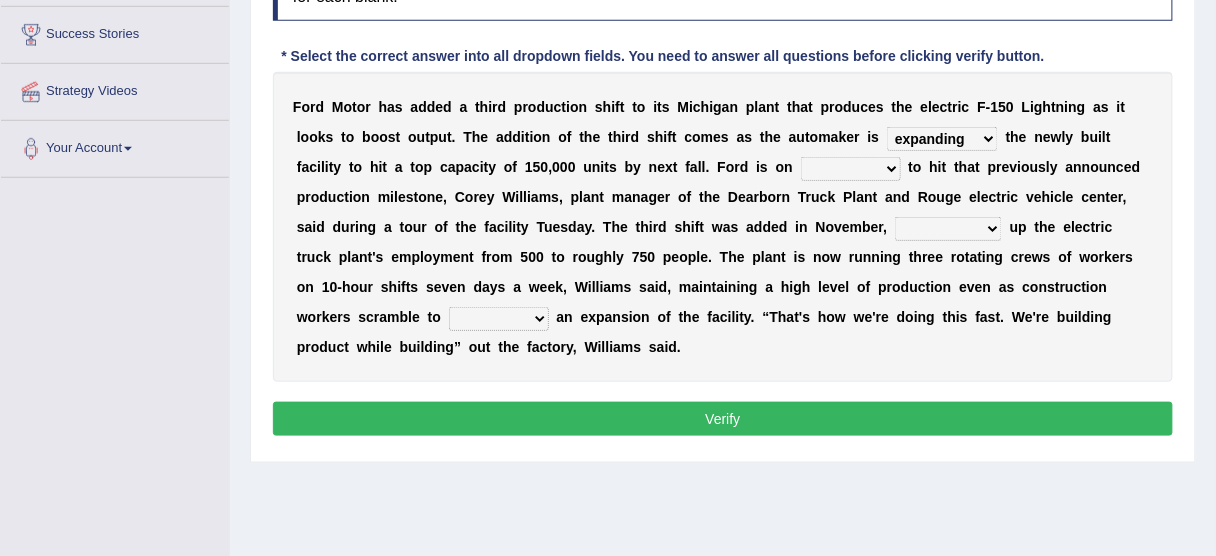 click on "foot table time track" at bounding box center (851, 169) 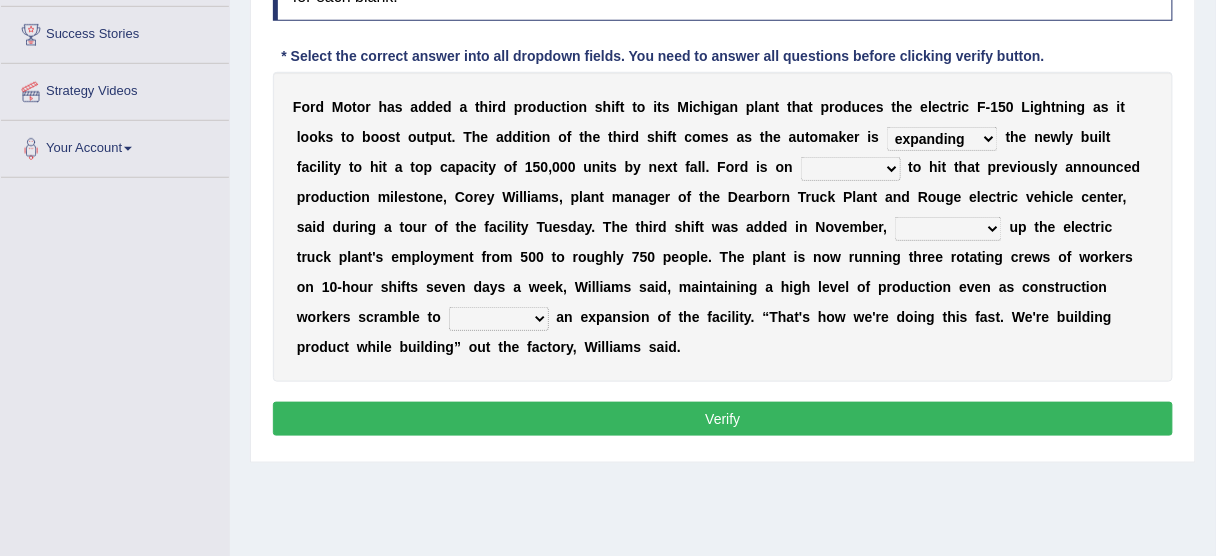 click on "foot table time track" at bounding box center [851, 169] 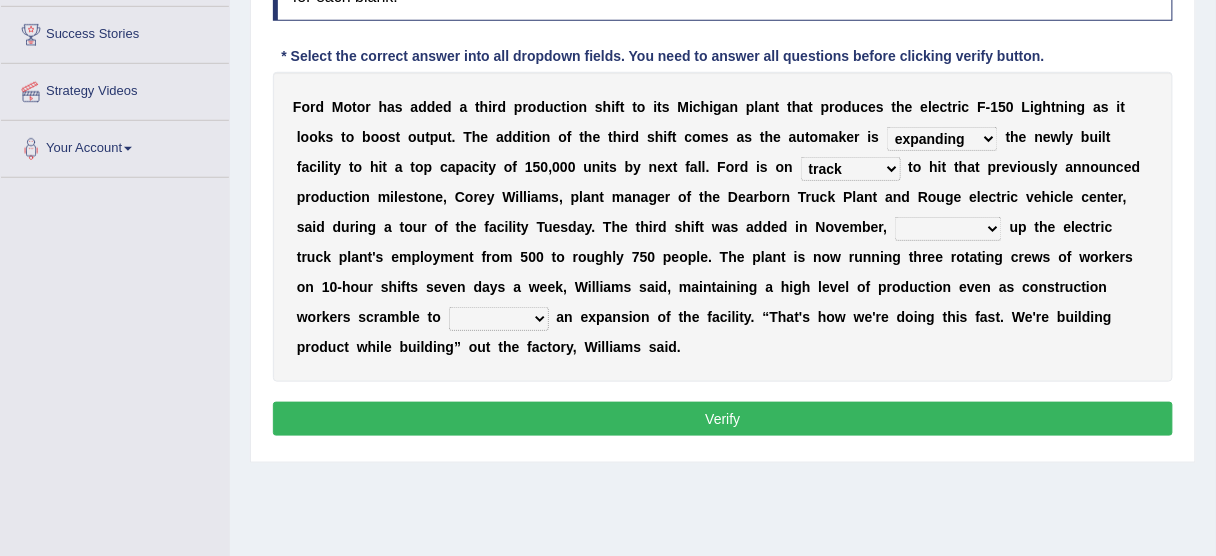 click on "foot table time track" at bounding box center (851, 169) 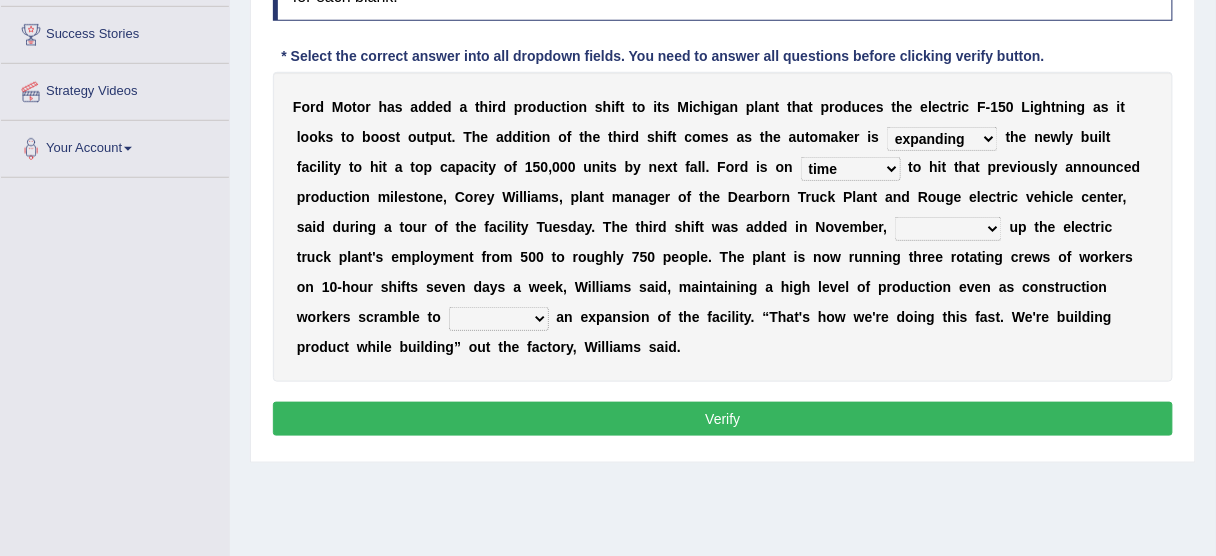 click on "foot table time track" at bounding box center [851, 169] 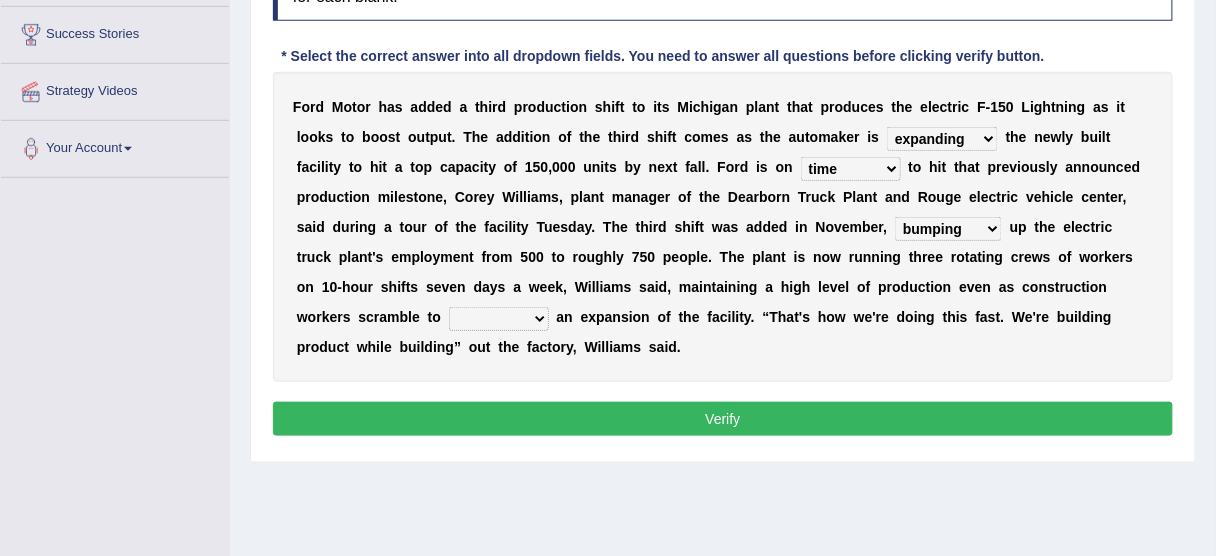 click on "maintaining diminishing decreasing bumping" at bounding box center [948, 229] 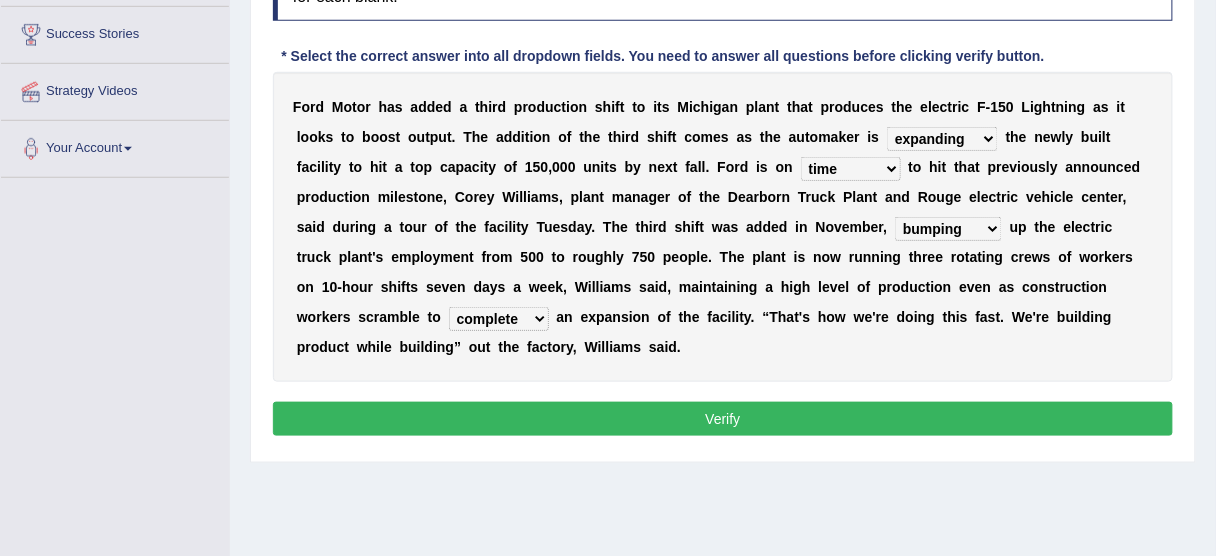 click on "cease postpone complete reverse" at bounding box center (499, 319) 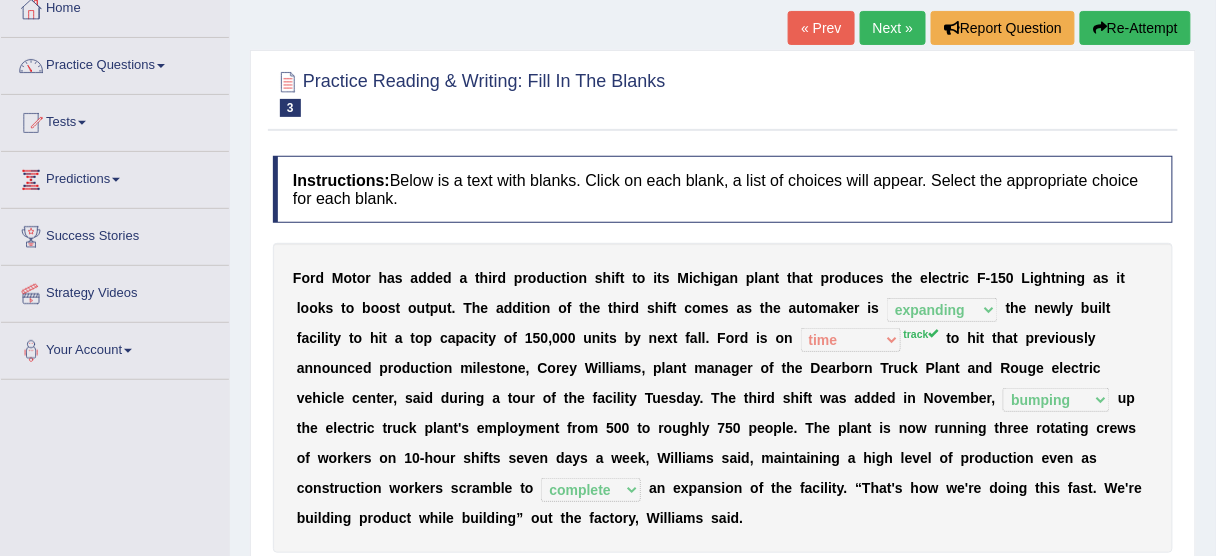 scroll, scrollTop: 80, scrollLeft: 0, axis: vertical 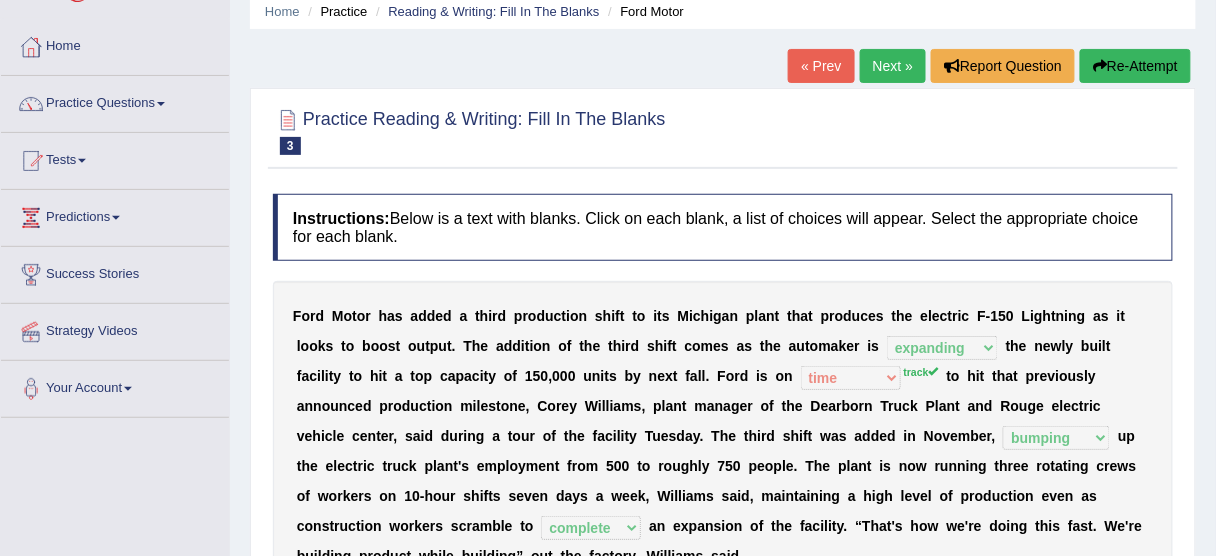 click on "Re-Attempt" at bounding box center [1135, 66] 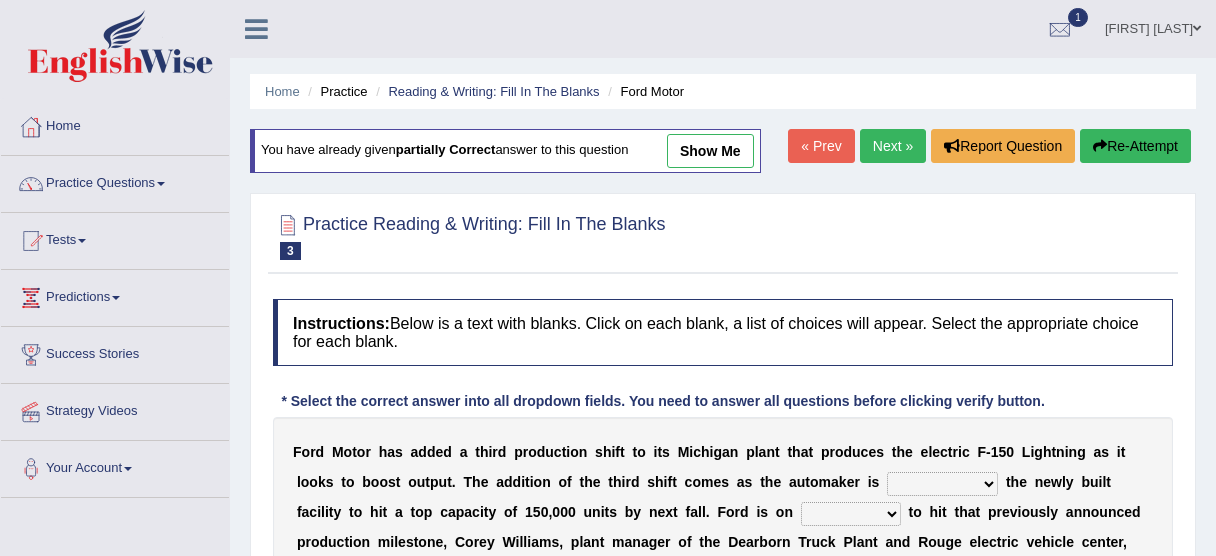 scroll, scrollTop: 240, scrollLeft: 0, axis: vertical 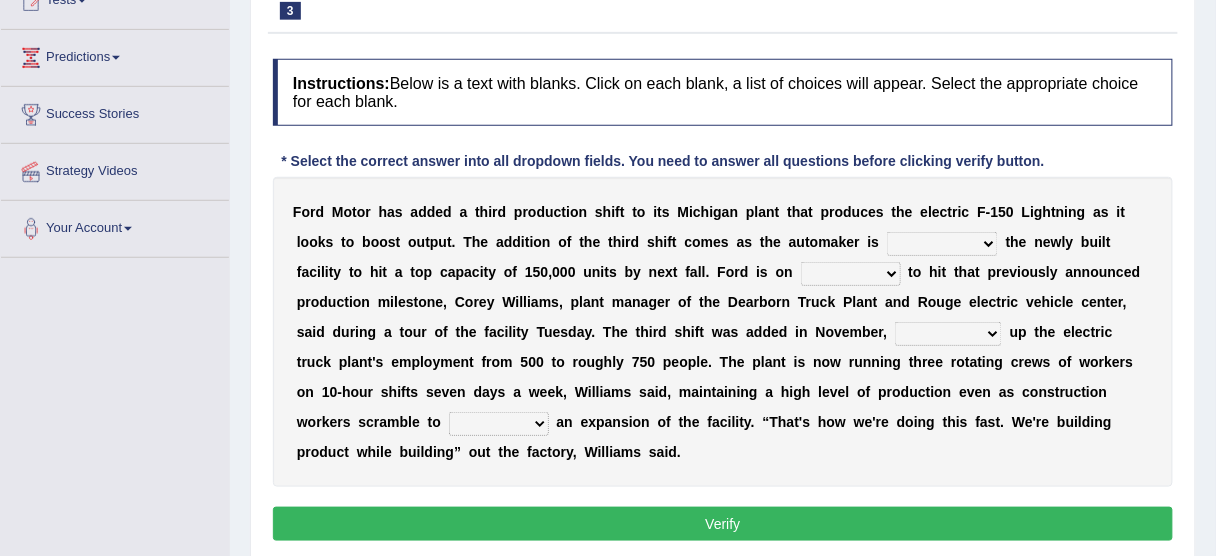 click on "selling decorating demolishing expanding" at bounding box center [942, 244] 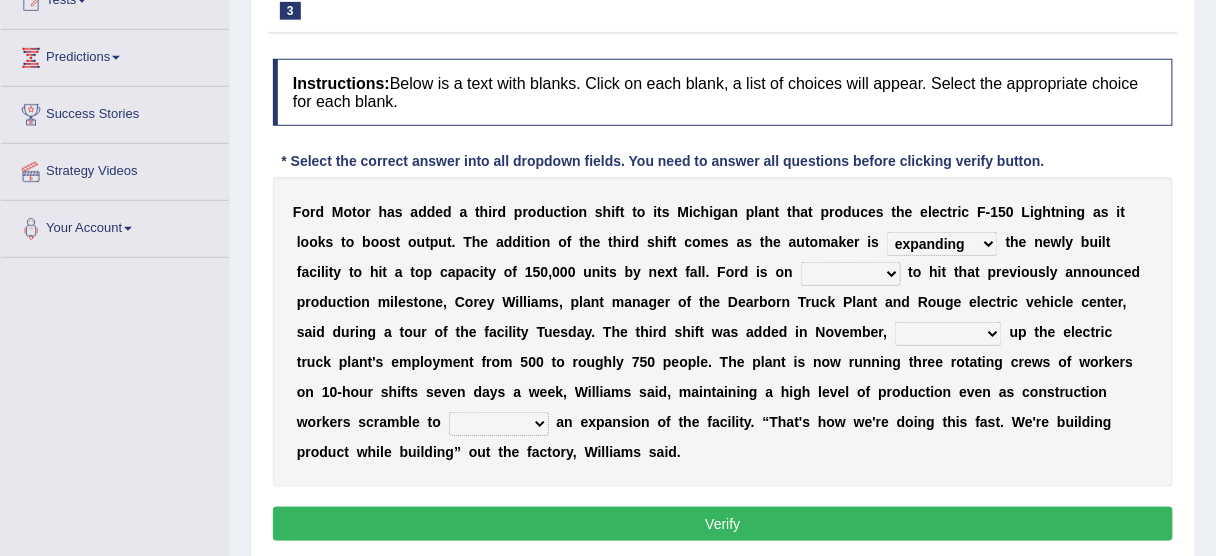 click on "selling decorating demolishing expanding" at bounding box center [942, 244] 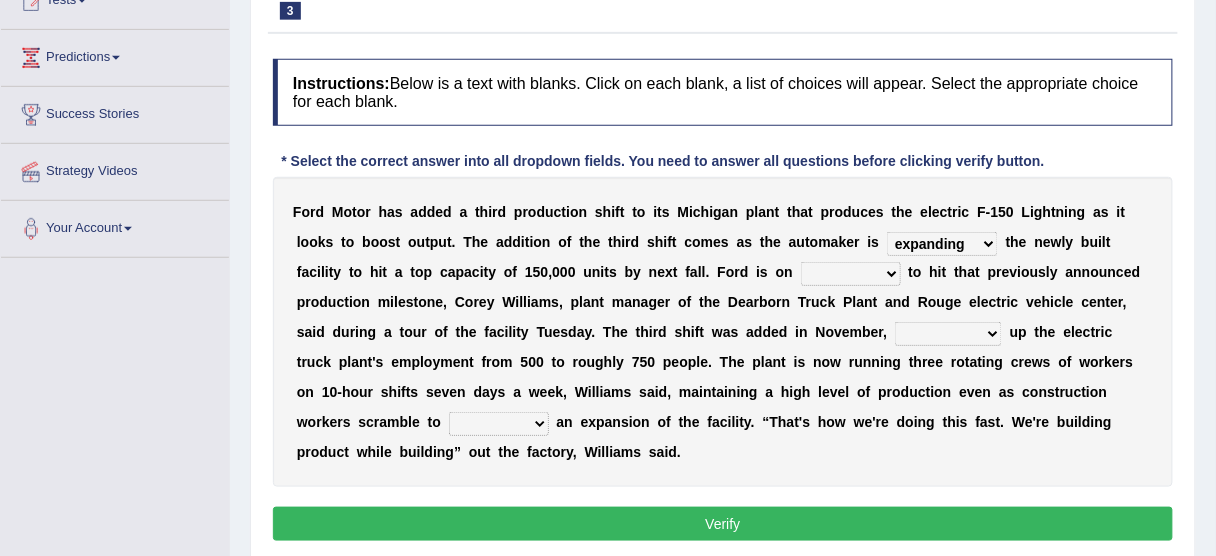 click on "foot table time track" at bounding box center [851, 274] 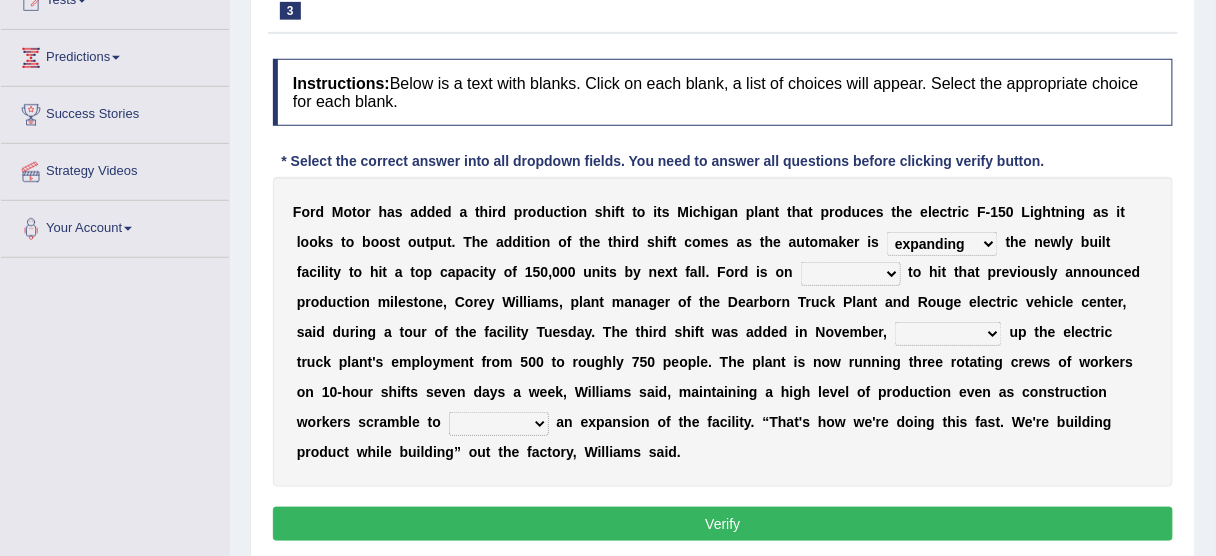 select on "track" 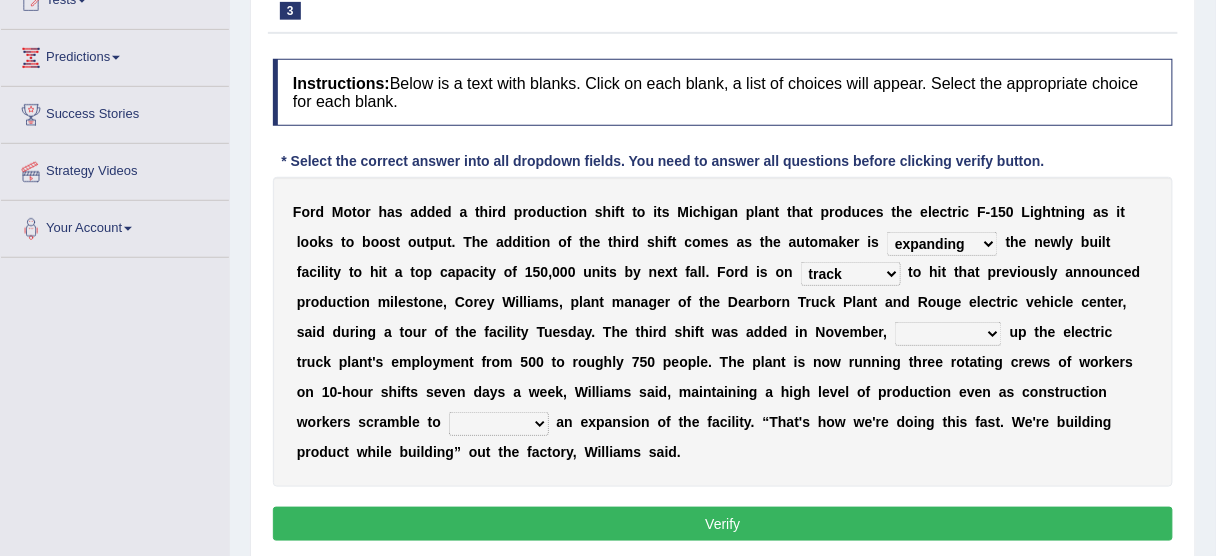 click on "maintaining diminishing decreasing bumping" at bounding box center [948, 334] 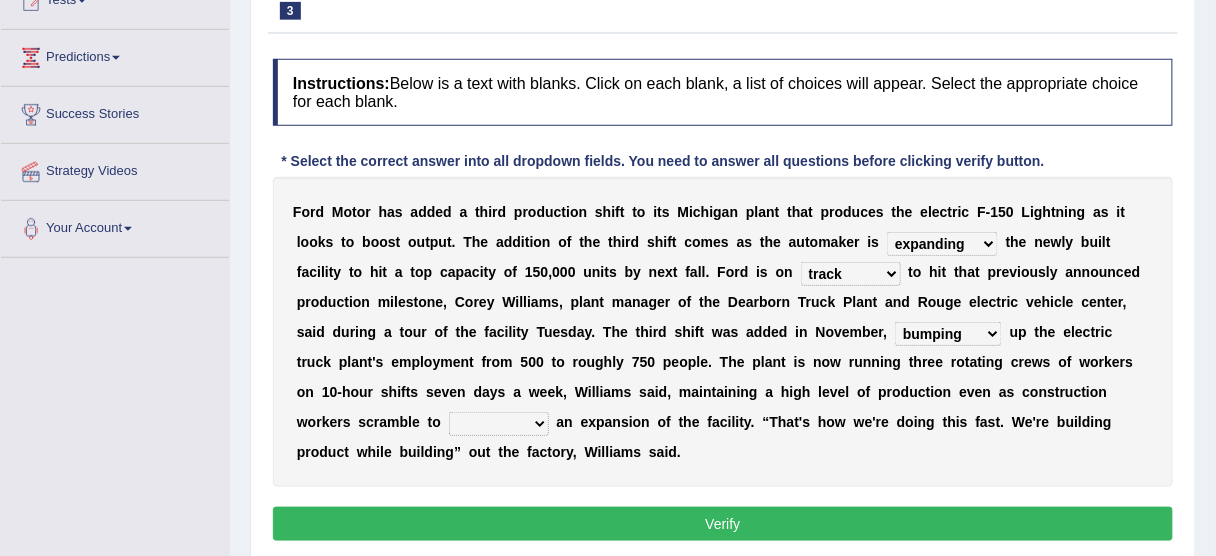 click on "cease postpone complete reverse" at bounding box center (499, 424) 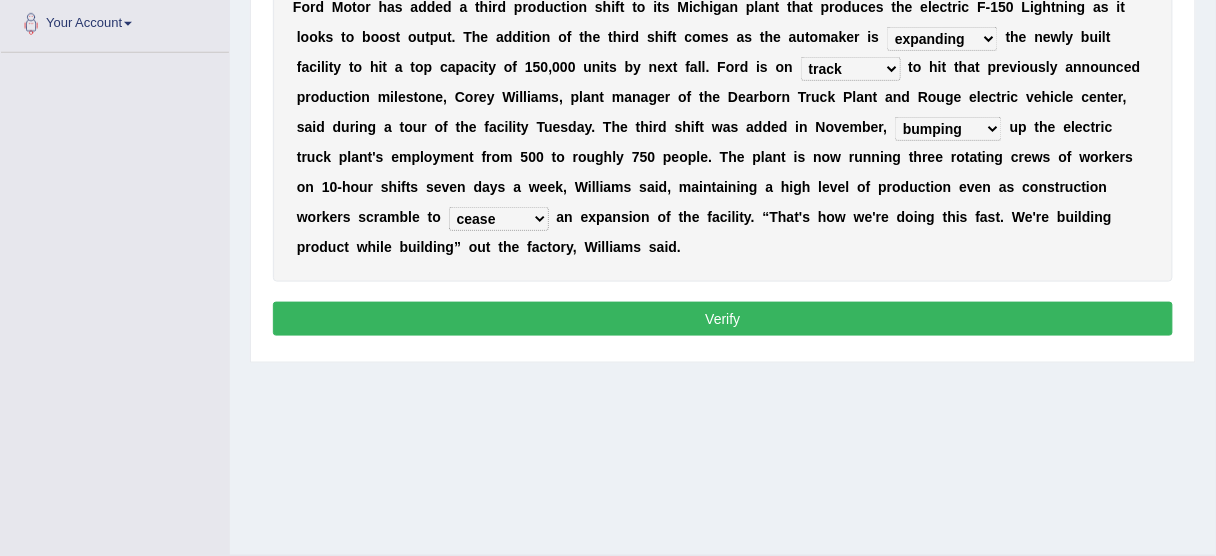 scroll, scrollTop: 480, scrollLeft: 0, axis: vertical 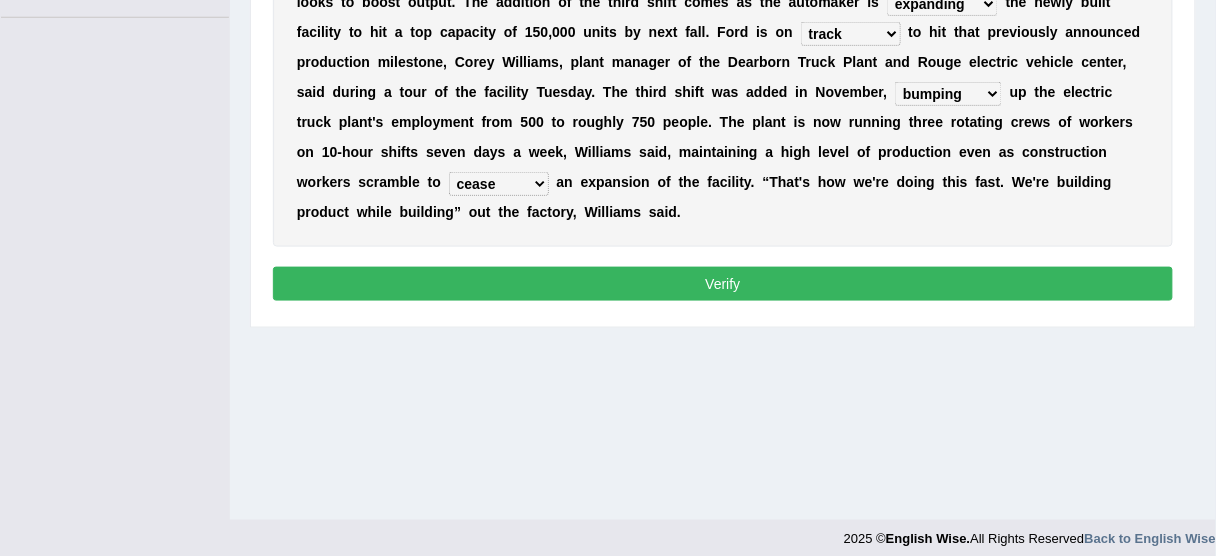 click on "Verify" at bounding box center (723, 284) 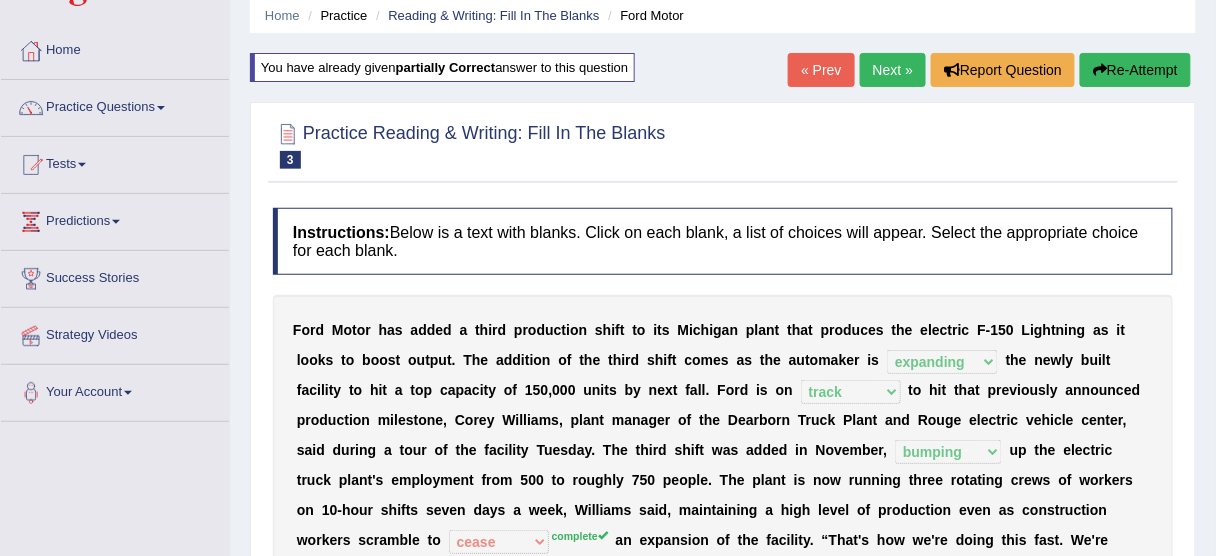scroll, scrollTop: 0, scrollLeft: 0, axis: both 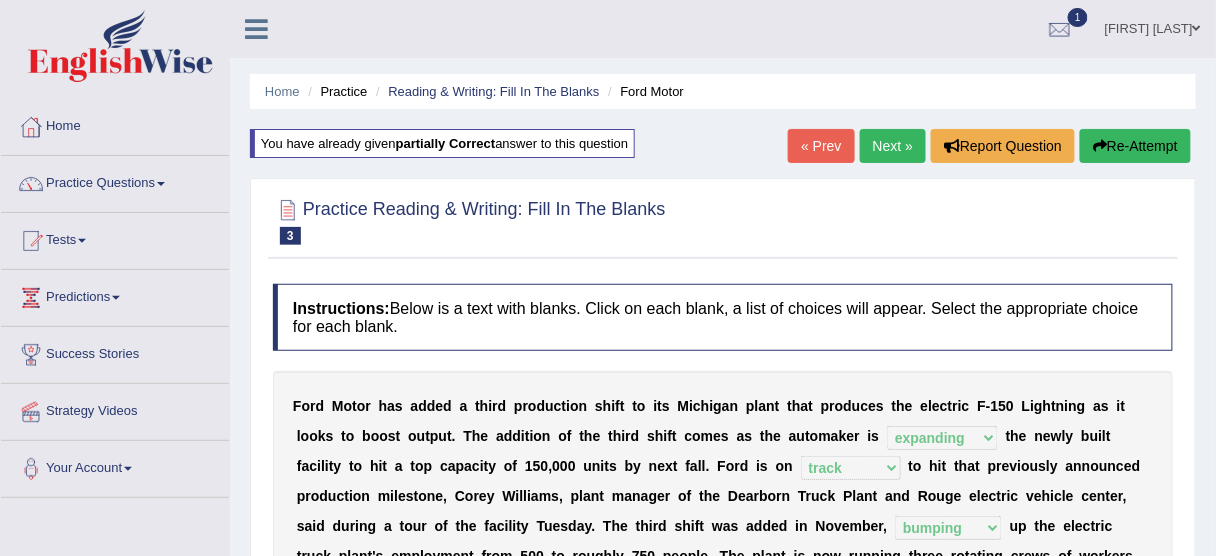 click on "Re-Attempt" at bounding box center (1135, 146) 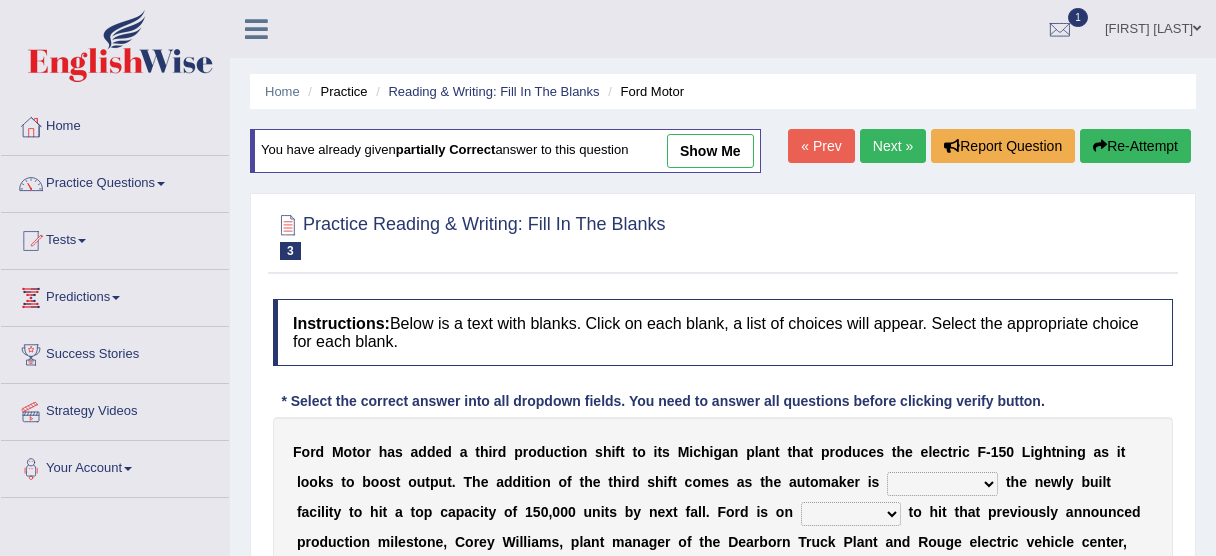 scroll, scrollTop: 0, scrollLeft: 0, axis: both 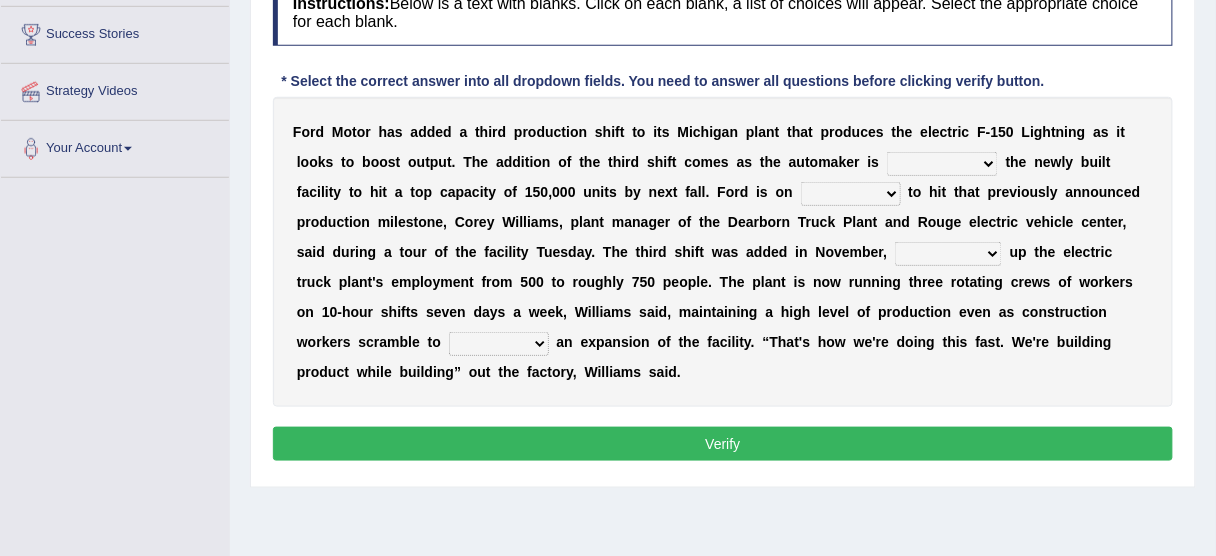 click on "selling decorating demolishing expanding" at bounding box center [942, 164] 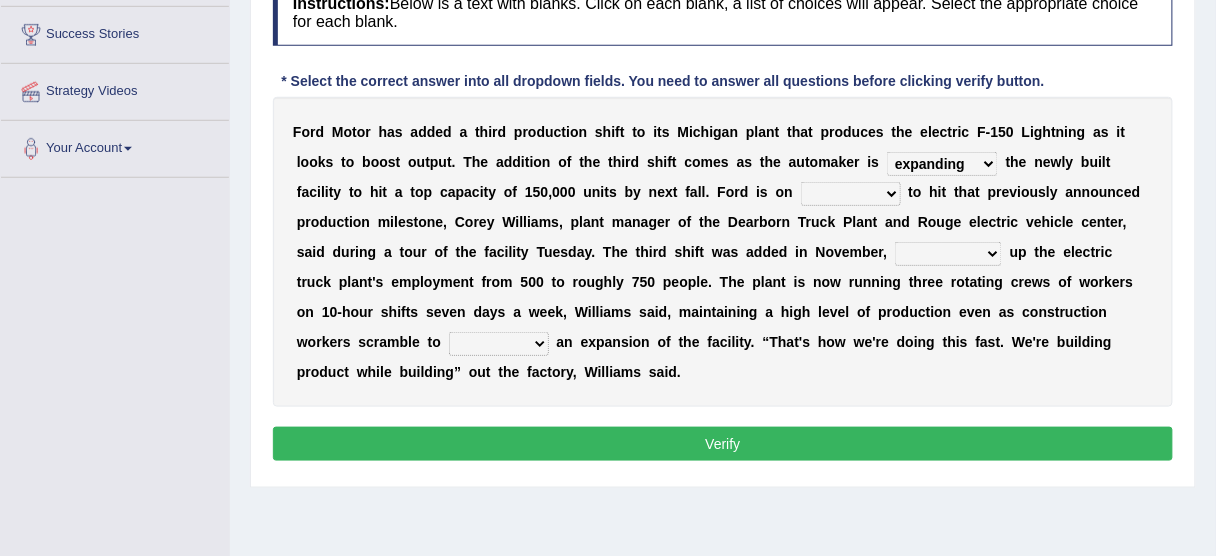 click on "selling decorating demolishing expanding" at bounding box center (942, 164) 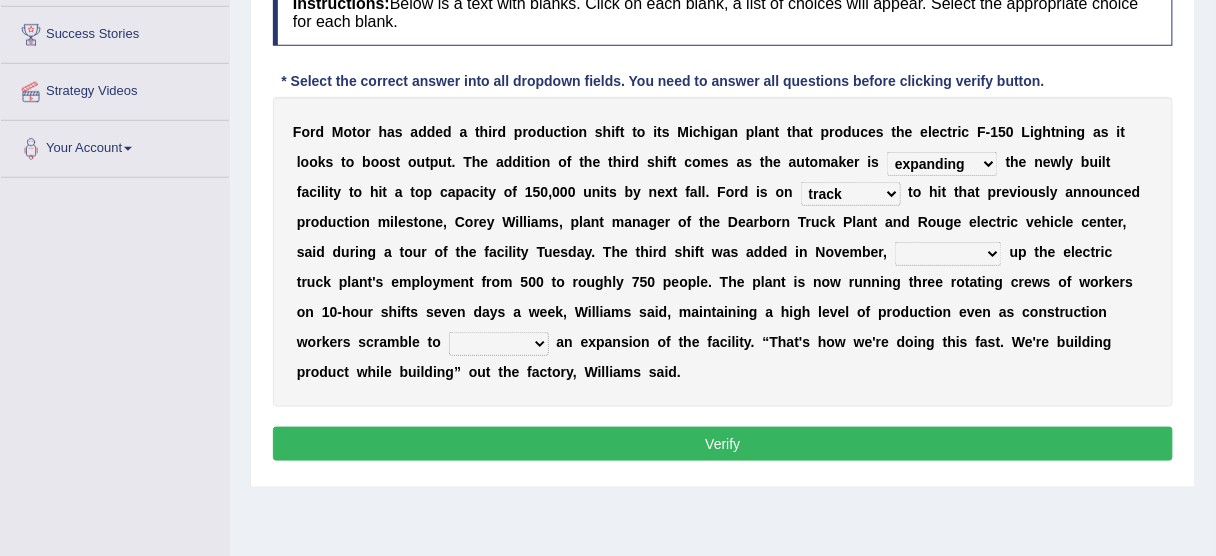 click on "maintaining diminishing decreasing bumping" at bounding box center (948, 254) 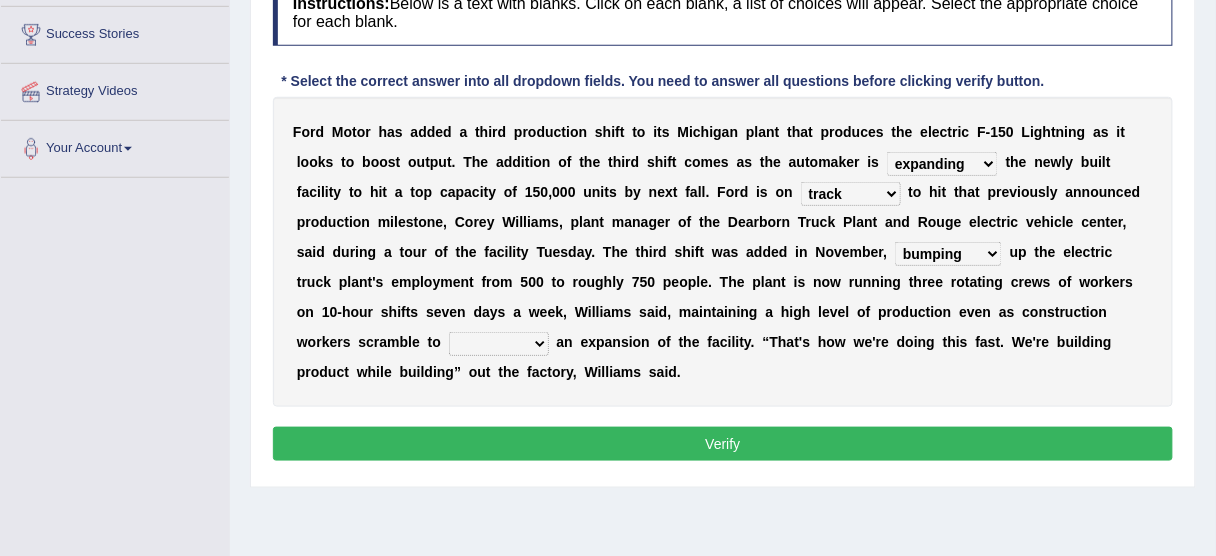 click on "maintaining diminishing decreasing bumping" at bounding box center (948, 254) 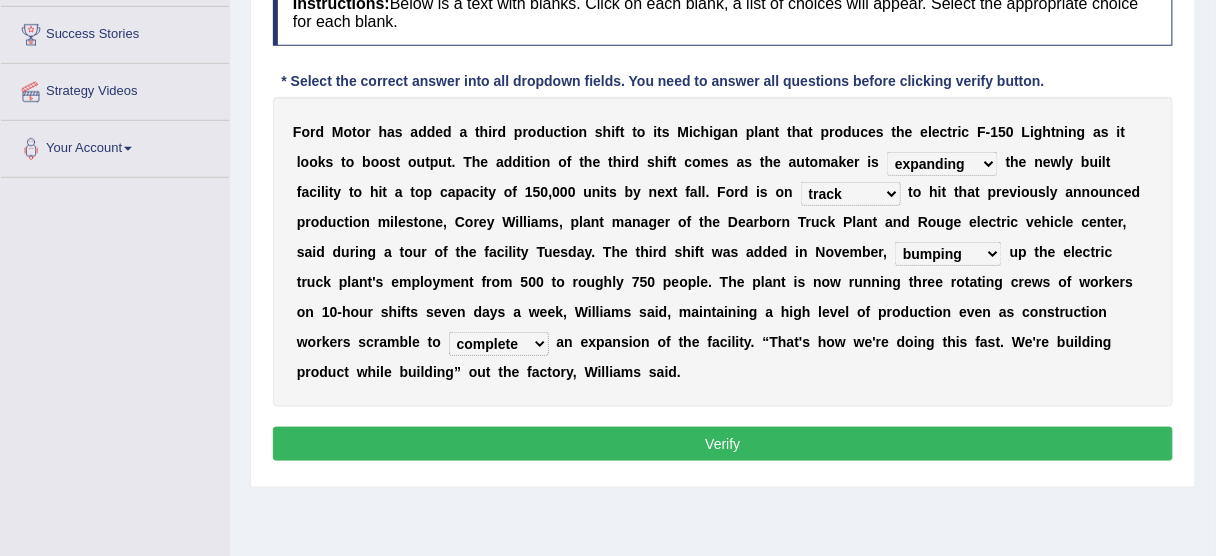 click on "Verify" at bounding box center [723, 444] 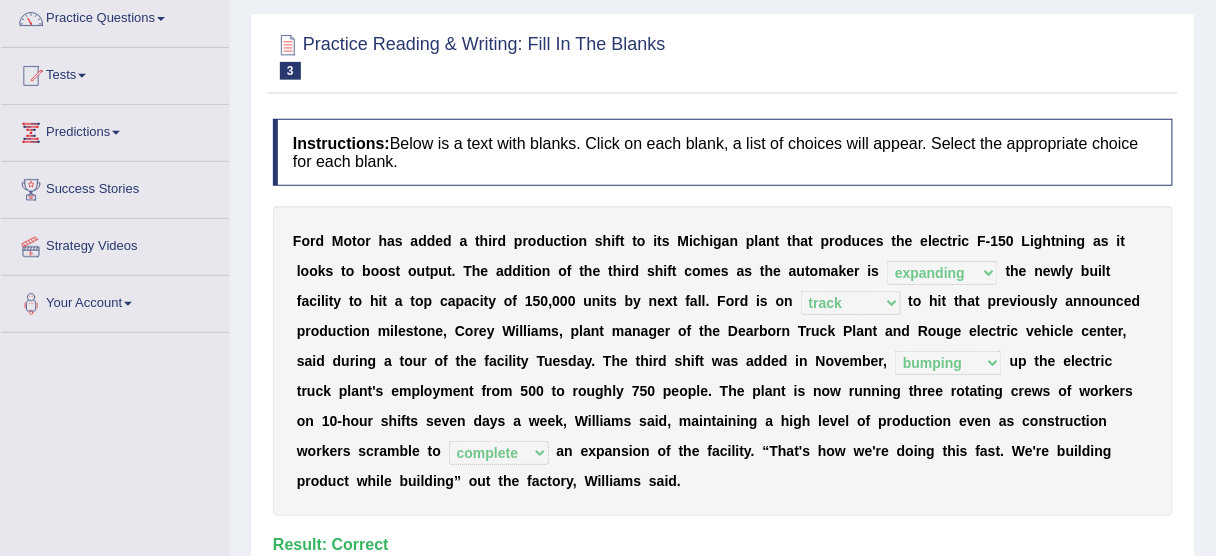 scroll, scrollTop: 0, scrollLeft: 0, axis: both 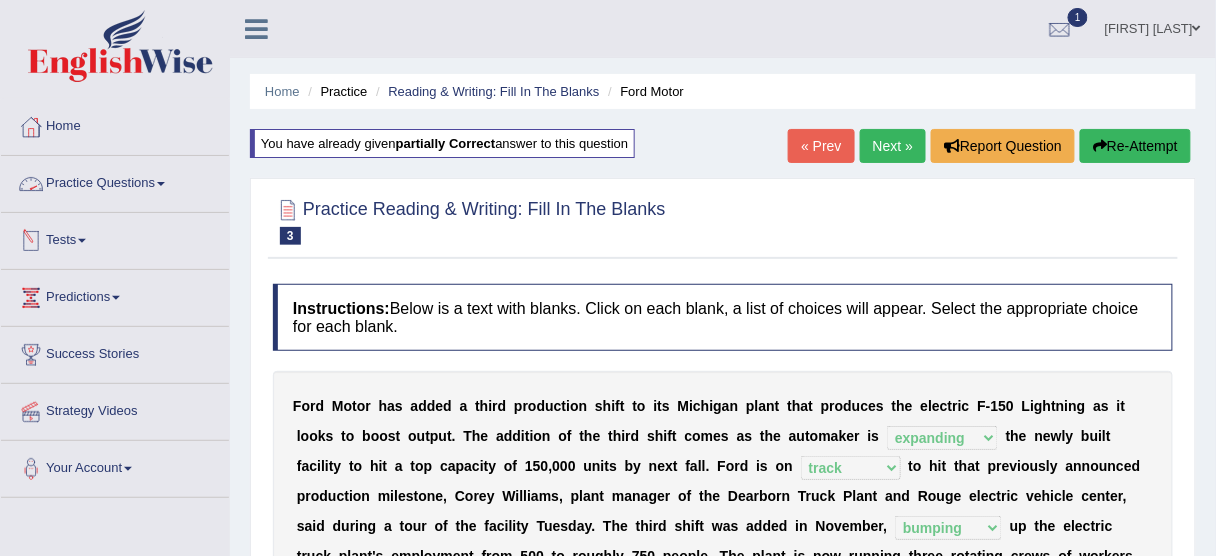 click on "Practice Questions" at bounding box center (115, 181) 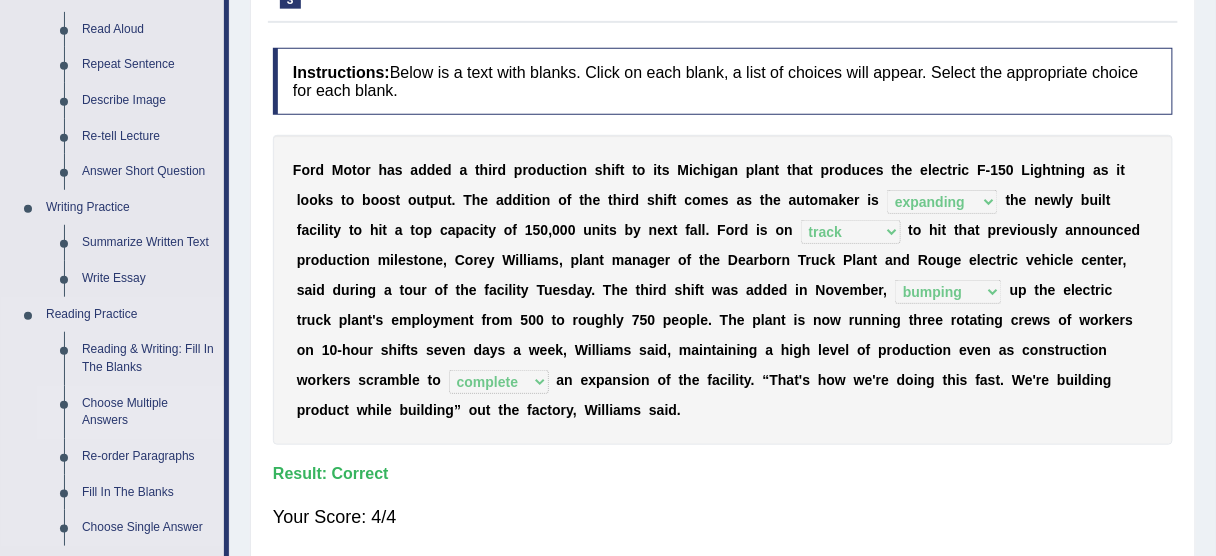 scroll, scrollTop: 240, scrollLeft: 0, axis: vertical 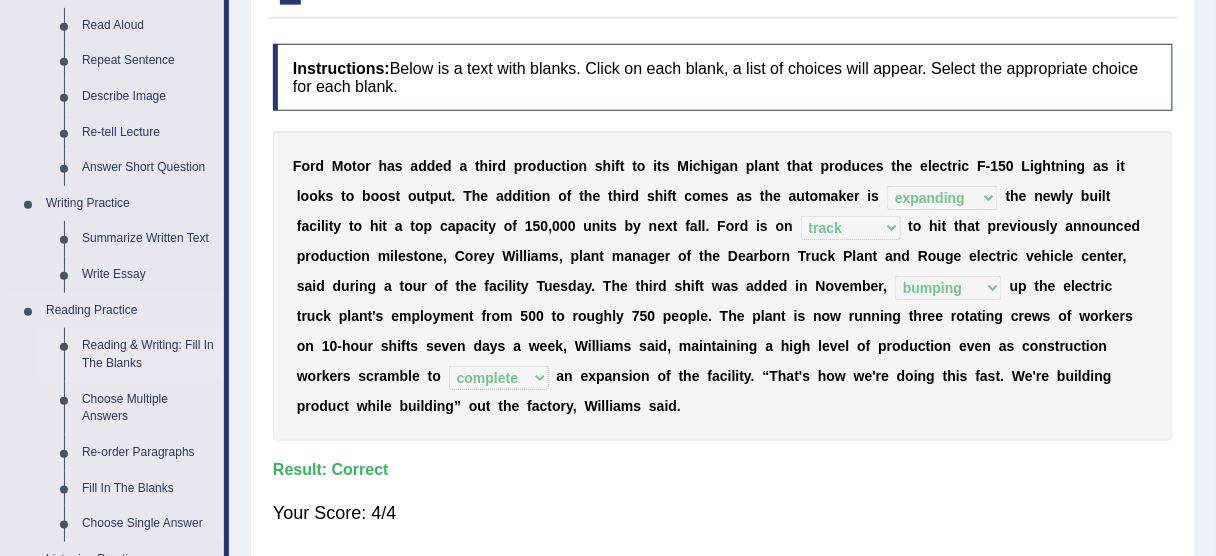 click on "Reading & Writing: Fill In The Blanks" at bounding box center (148, 354) 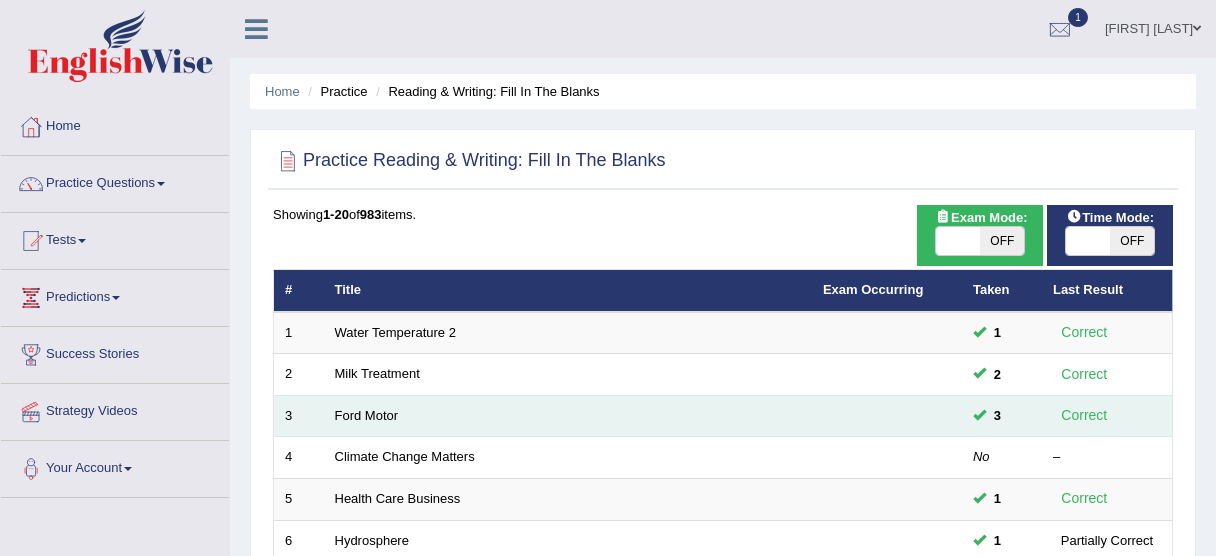 scroll, scrollTop: 79, scrollLeft: 0, axis: vertical 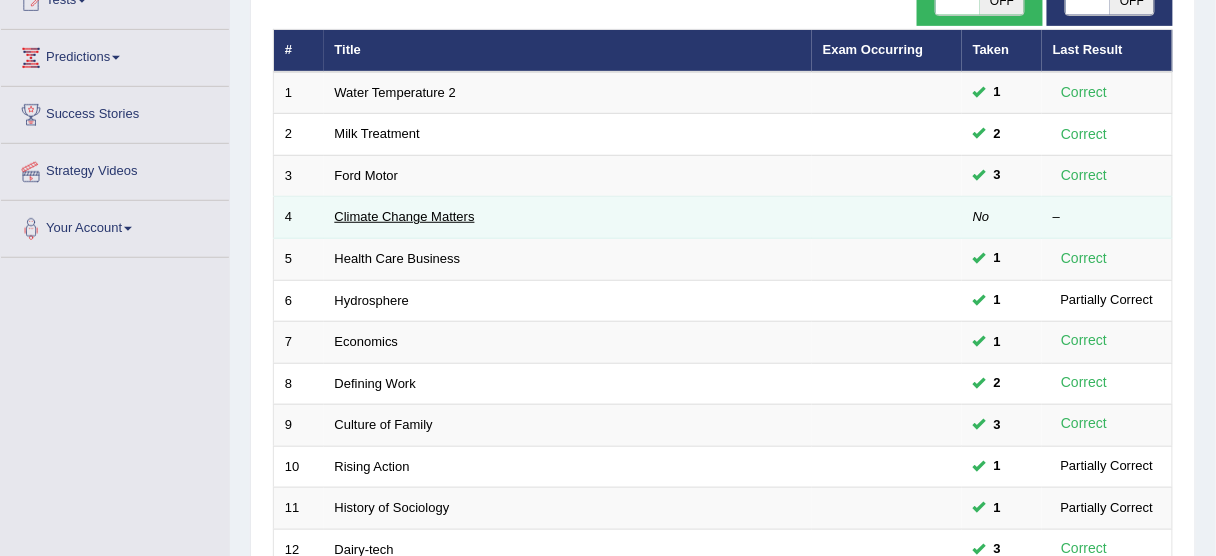 click on "Climate Change Matters" at bounding box center [405, 216] 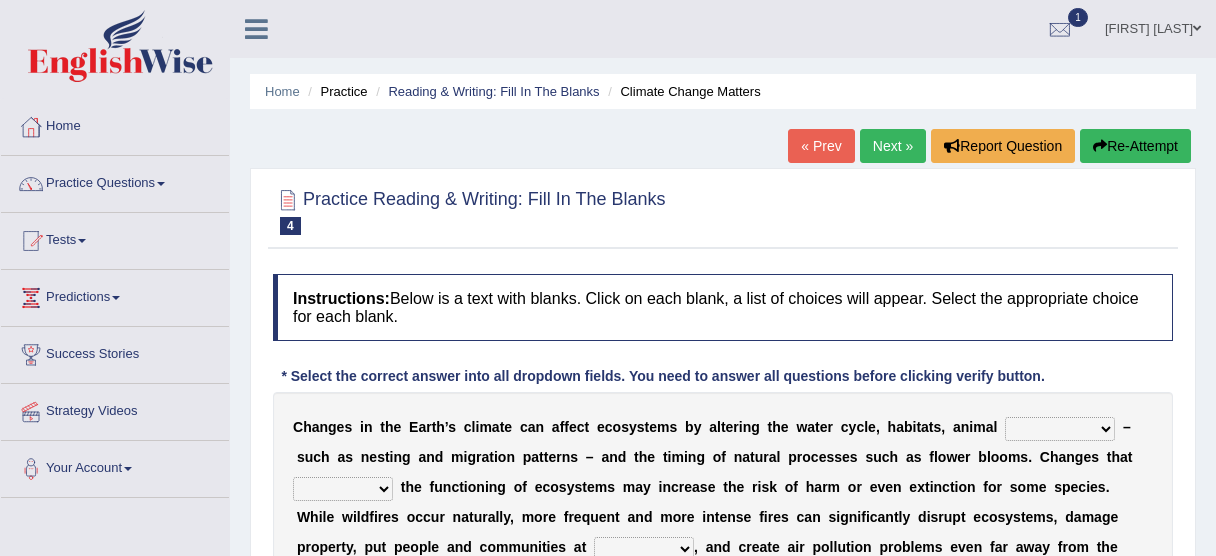 scroll, scrollTop: 0, scrollLeft: 0, axis: both 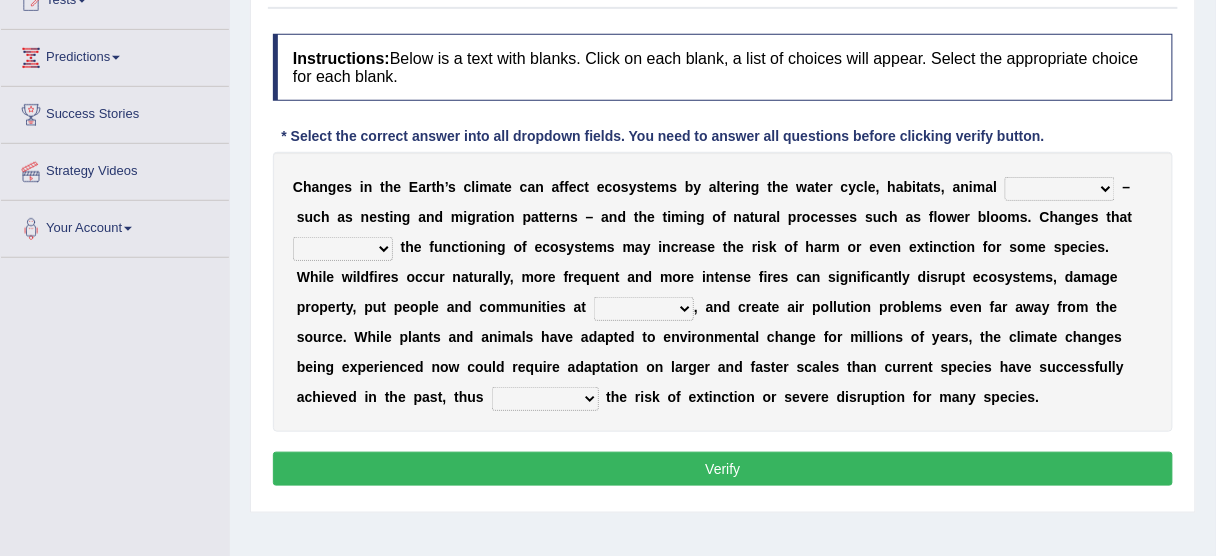 click on "creativity behavior weaknesses amounts" at bounding box center [1060, 189] 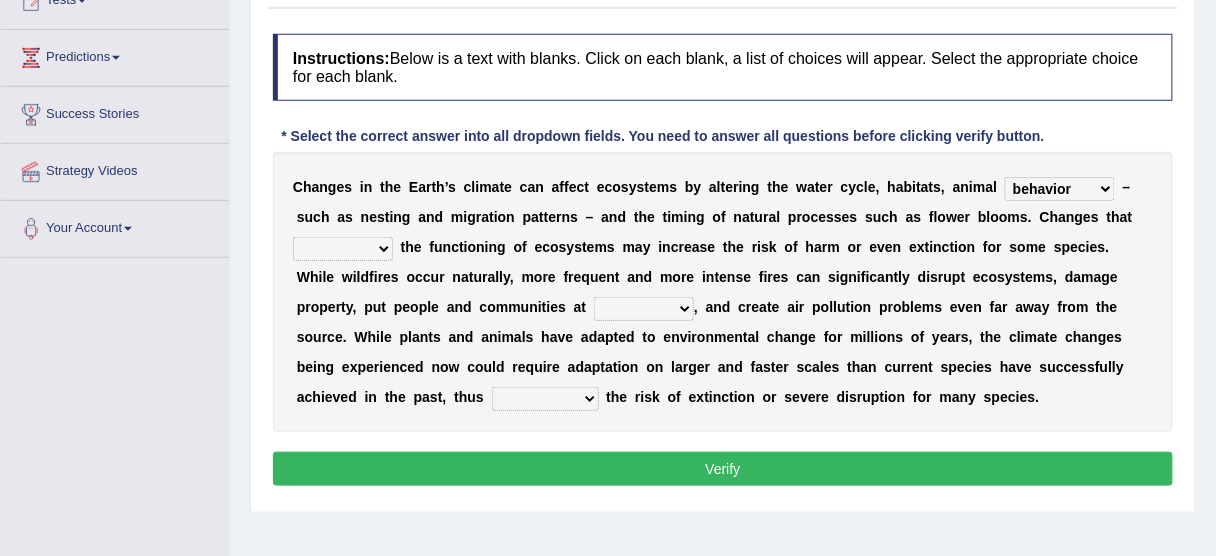 click on "creativity behavior weaknesses amounts" at bounding box center [1060, 189] 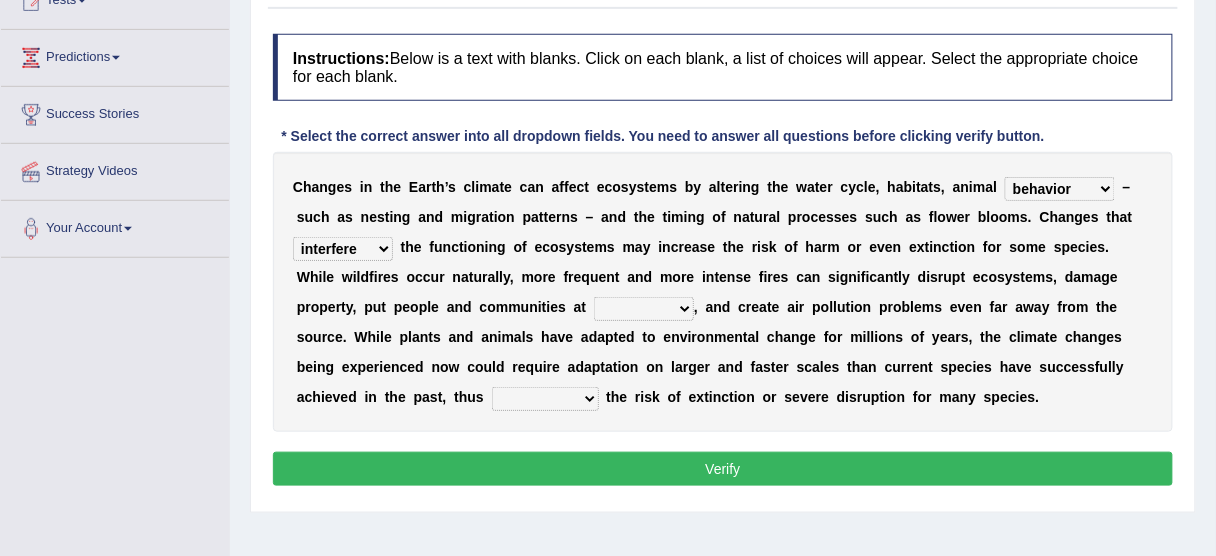 click on "enclose interfere disrupt benefit" at bounding box center [343, 249] 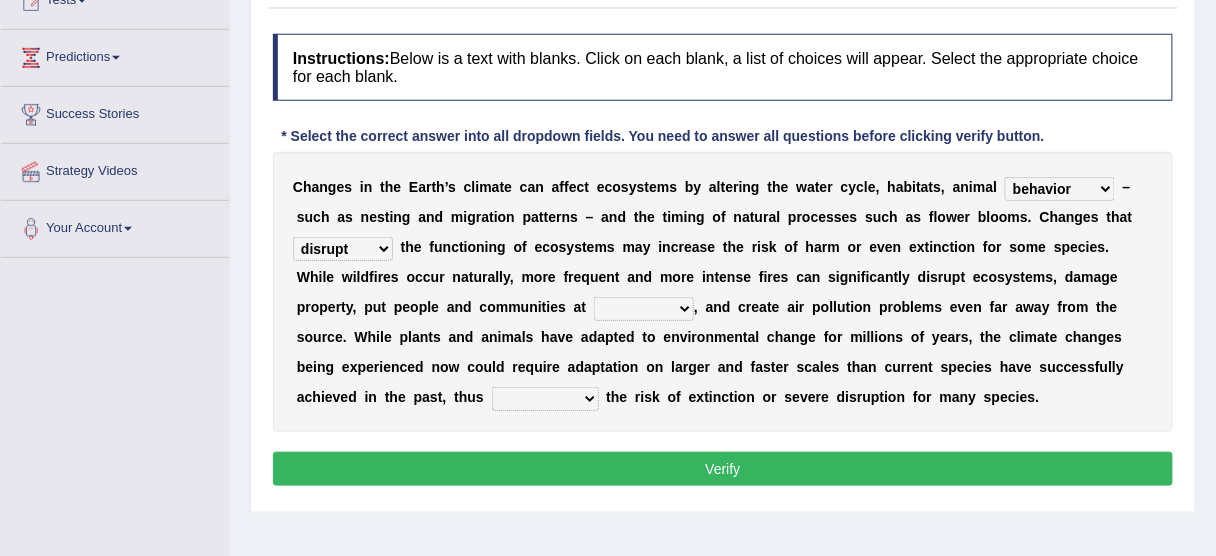 click on "ease front risk first" at bounding box center (644, 309) 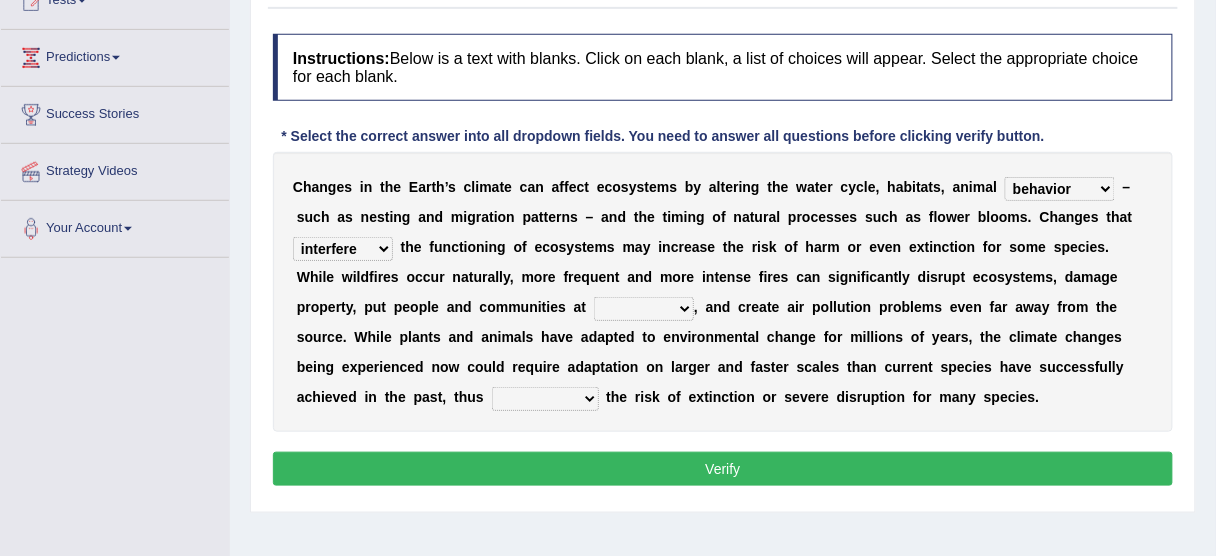 click on "enclose interfere disrupt benefit" at bounding box center (343, 249) 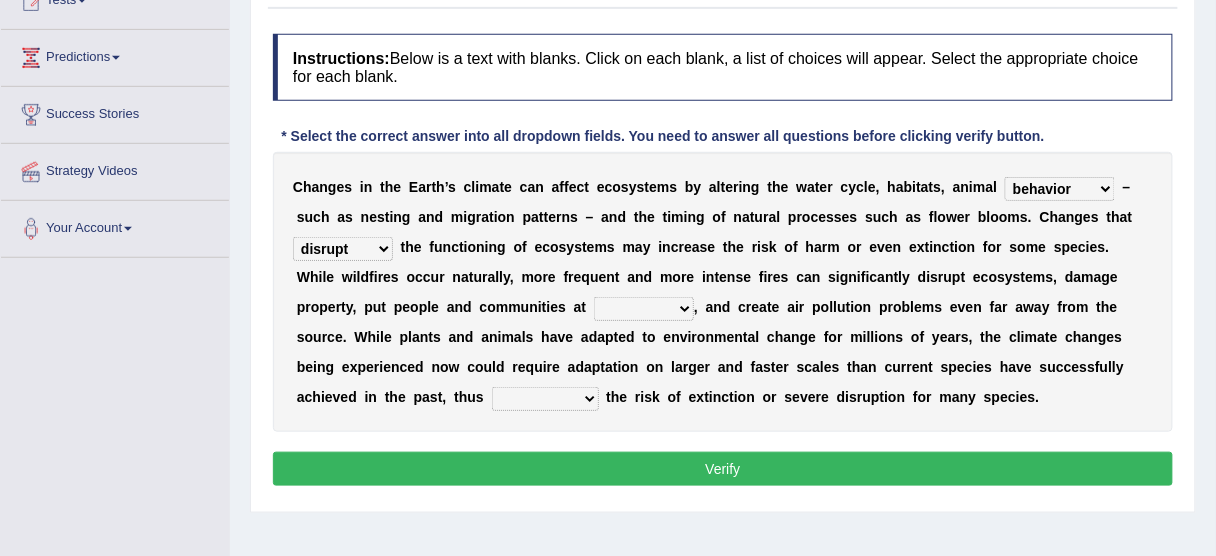 click on "C h a n g e s    i n    t h e    E a r t h ’ s    c l i m a t e    c a n    a f f e c t    e c o s y s t e m s    b y    a l t e r i n g    t h e    w a t e r    c y c l e ,    h a b i t a t s ,    a n i m a l    creativity behavior weaknesses amounts    –    s u c h    a s    n e s t i n g    a n d    m i g r a t i o n    p a t t e r n s    –    a n d    t h e    t i m i n g    o f    n a t u r a l    p r o c e s s e s    s u c h    a s    f l o w e r    b l o o m s .    C h a n g e s    t h a t    enclose interfere disrupt benefit    t h e    f u n c t i o n i n g    o f    e c o s y s t e m s    m a y    i n c r e a s e    t h e    r i s k    o f    h a r m    o r    e v e n    e x t i n c t i o n    f o r    s o m e    s p e c i e s .    W h i l e    w i l d f i r e s    o c c u r    n a t u r a l l y ,    m o r e    f r e q u e n t    a n d    m o r e    i n t e n s e    f i r e s    c a n    s i g n i f i c a n t l y    d i s r u p t" at bounding box center [723, 292] 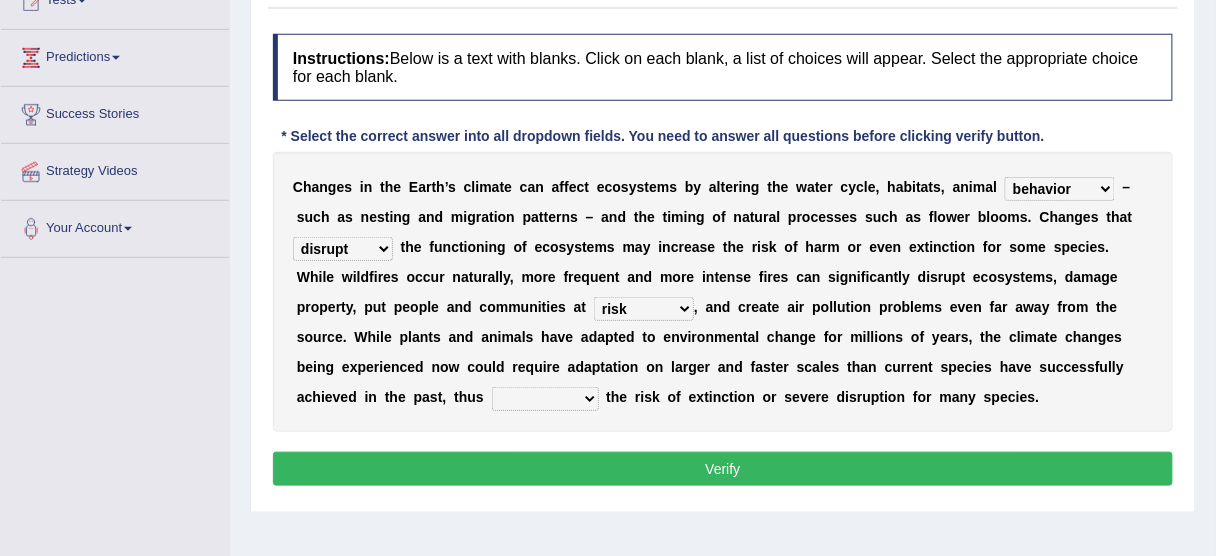 click on "ease front risk first" at bounding box center [644, 309] 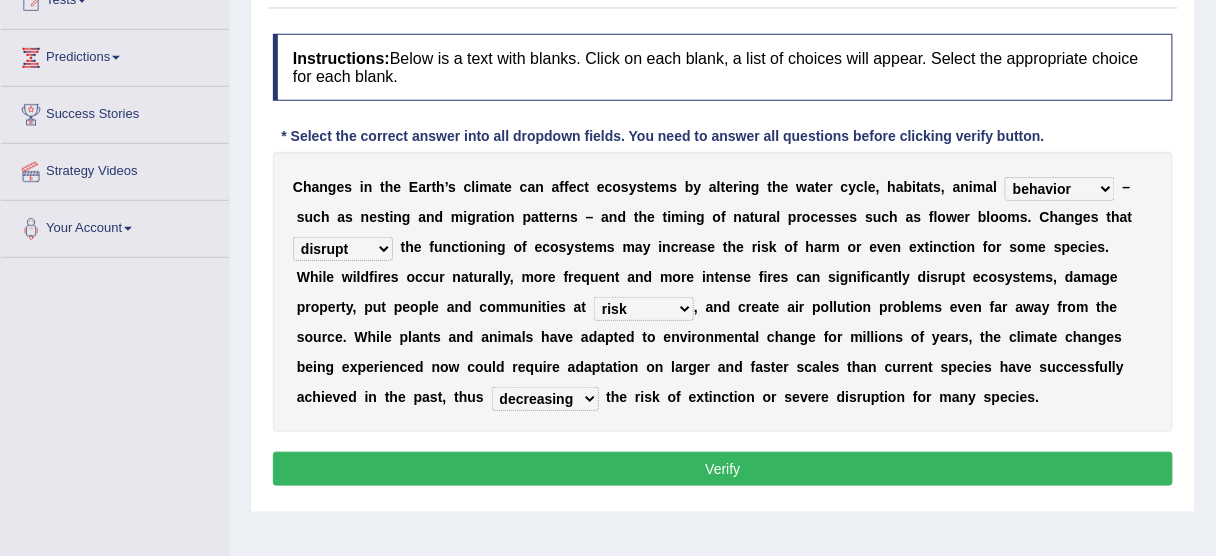click on "Verify" at bounding box center (723, 469) 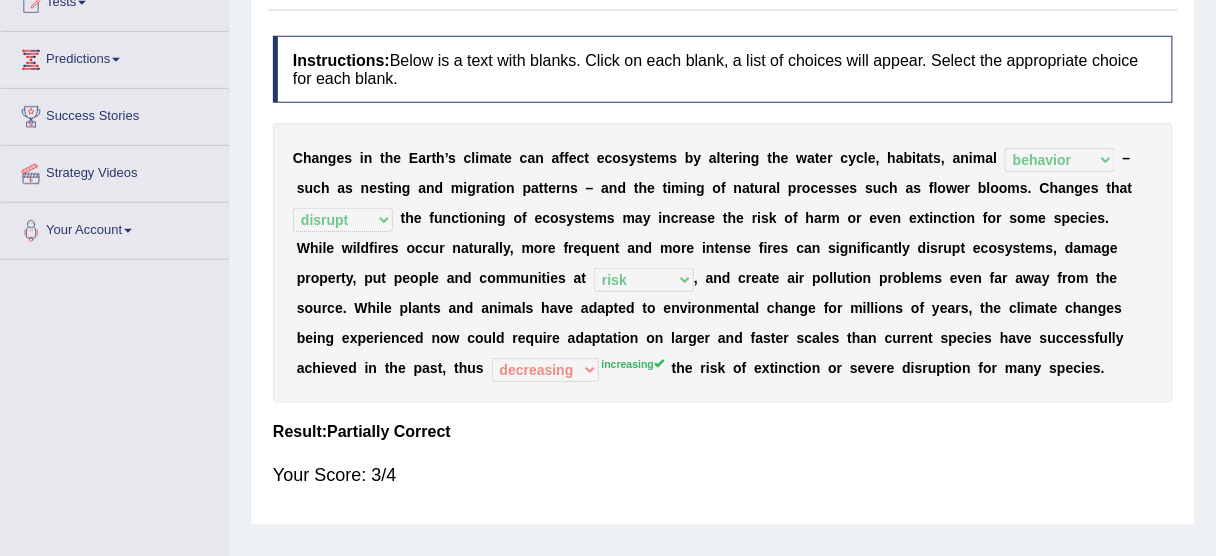 scroll, scrollTop: 0, scrollLeft: 0, axis: both 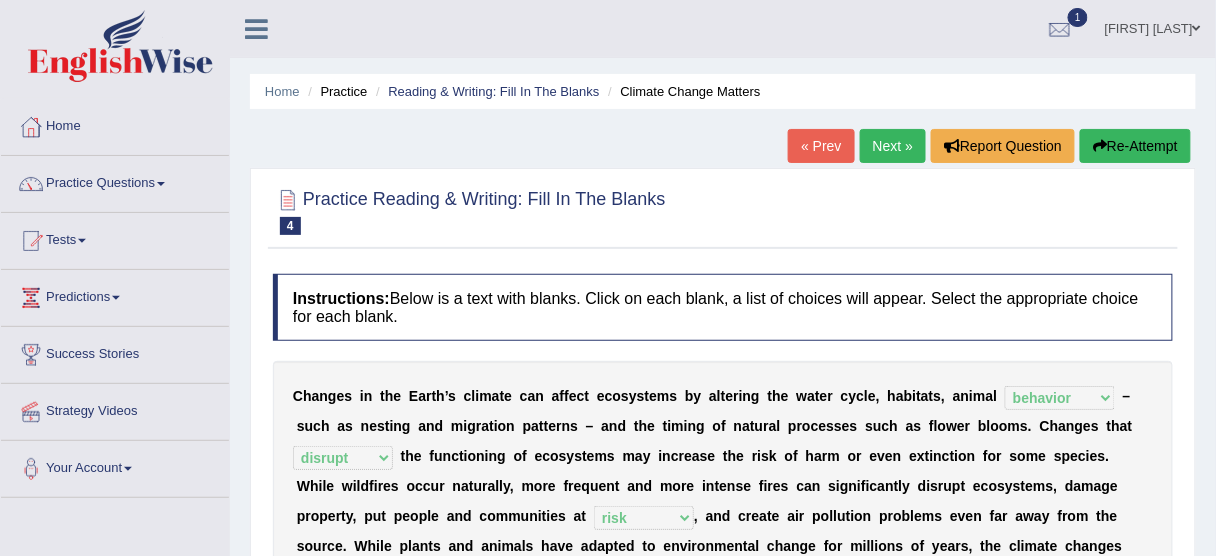 drag, startPoint x: 1133, startPoint y: 145, endPoint x: 1088, endPoint y: 165, distance: 49.24429 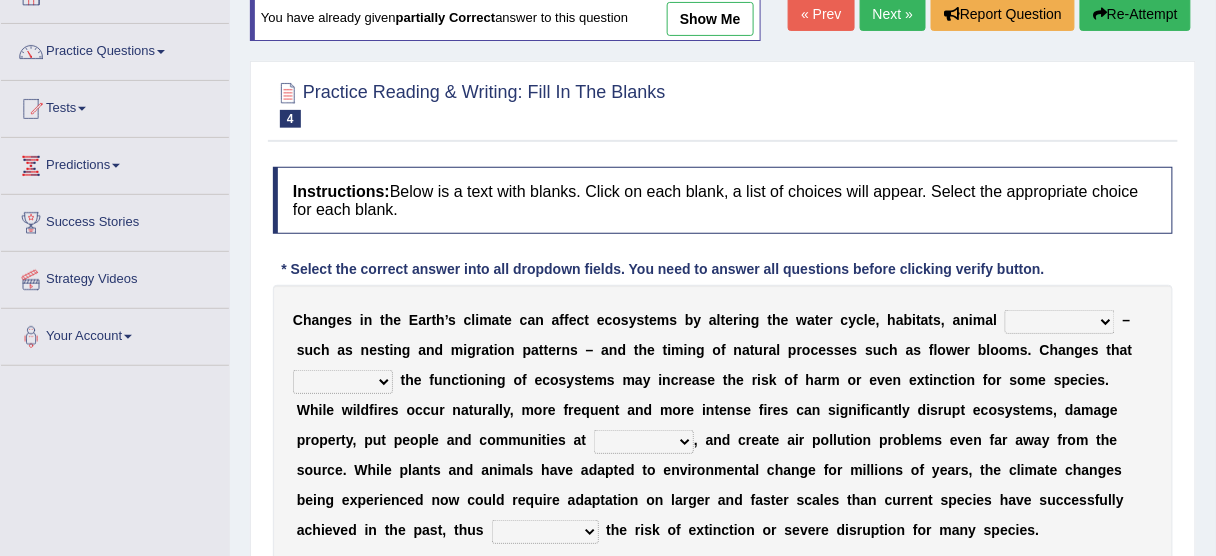 scroll, scrollTop: 240, scrollLeft: 0, axis: vertical 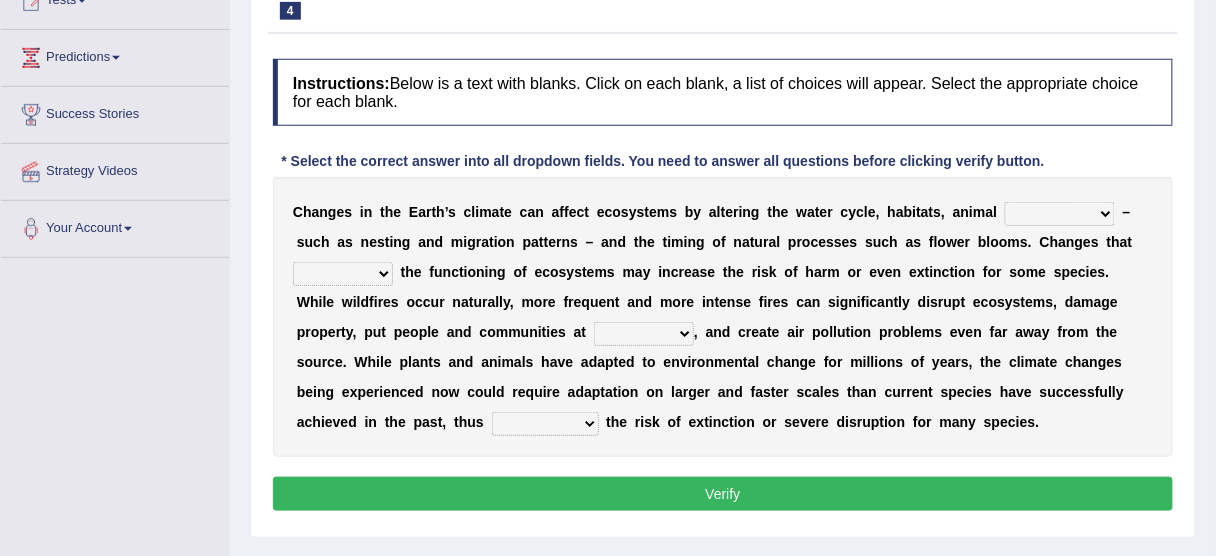 click on "creativity behavior weaknesses amounts" at bounding box center (1060, 214) 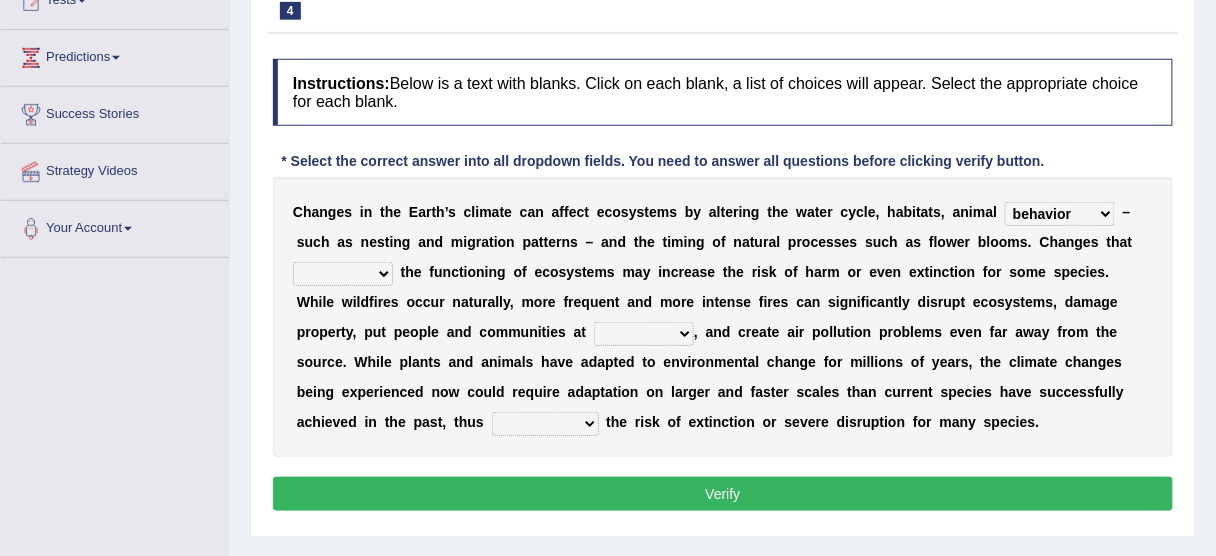 click on "creativity behavior weaknesses amounts" at bounding box center (1060, 214) 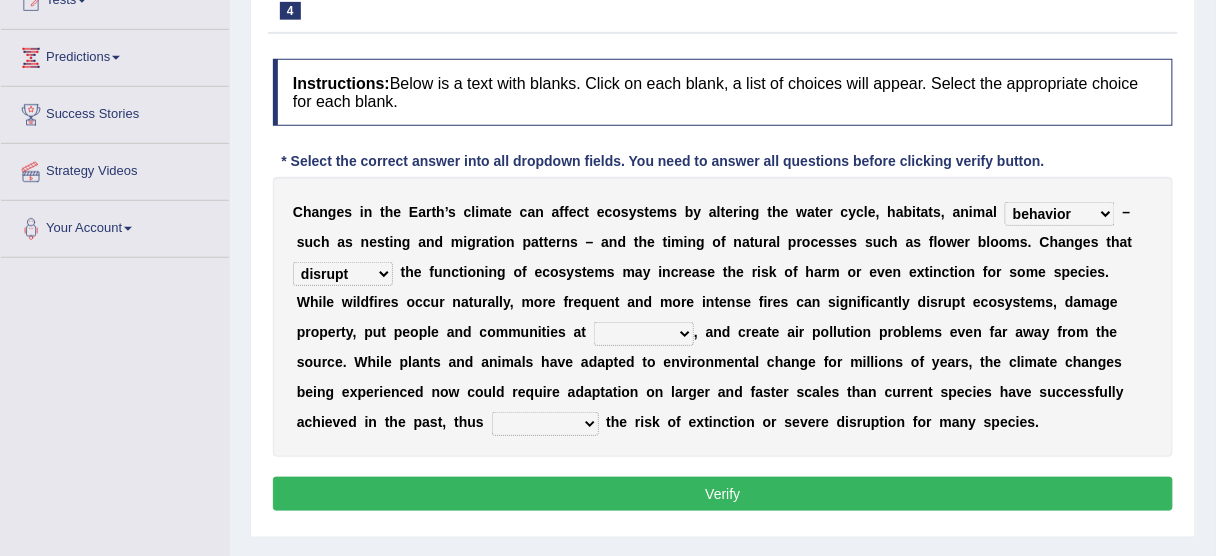 click on "ease front risk first" at bounding box center (644, 334) 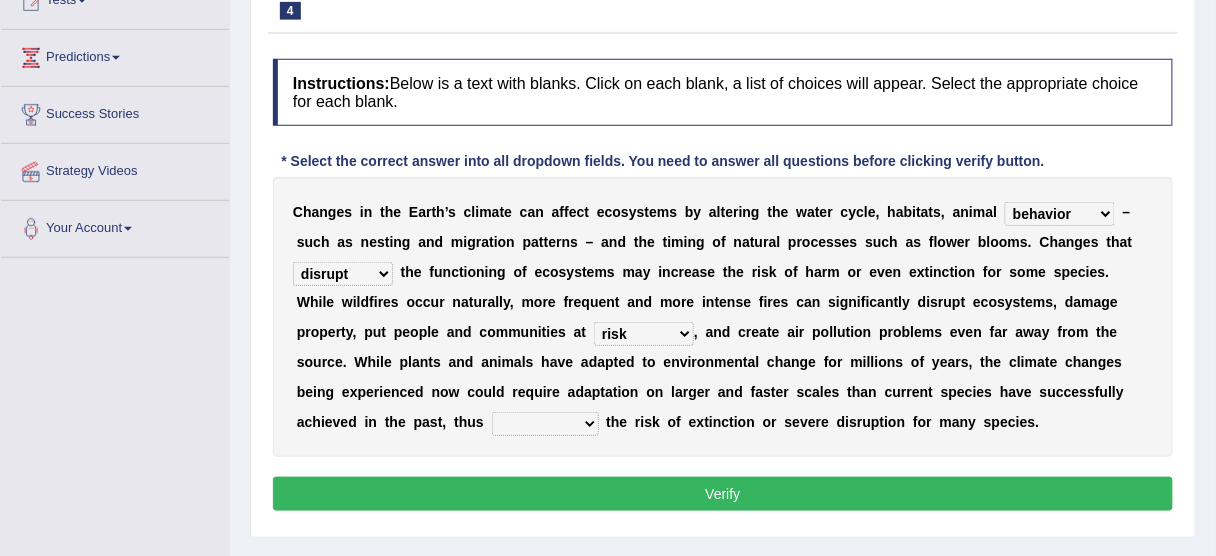 click on "ease front risk first" at bounding box center (644, 334) 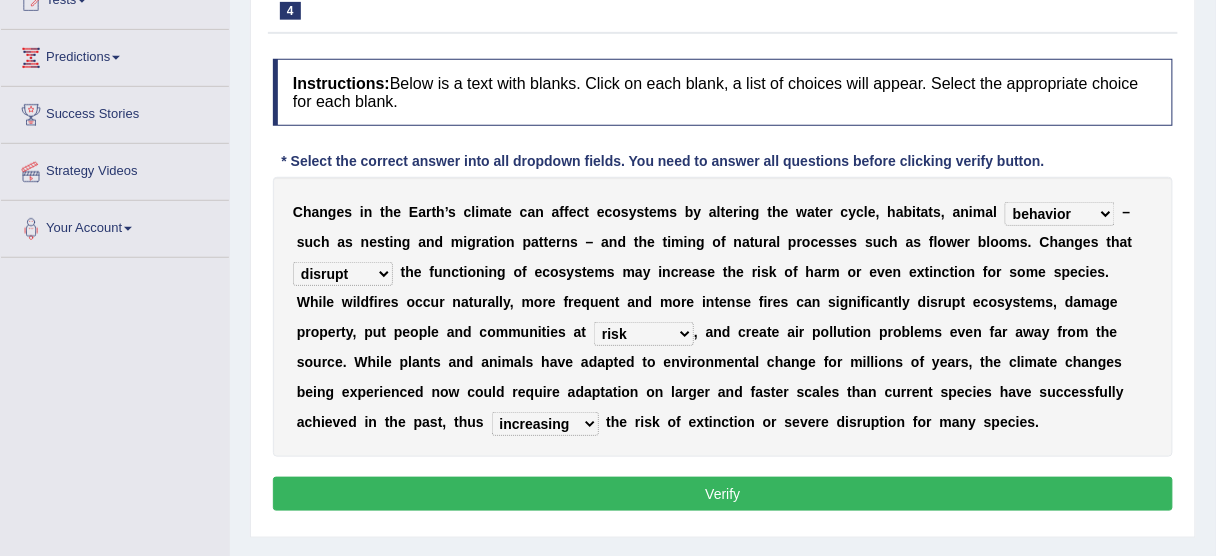 click on "mitigating increasing maintaining decreasing" at bounding box center (545, 424) 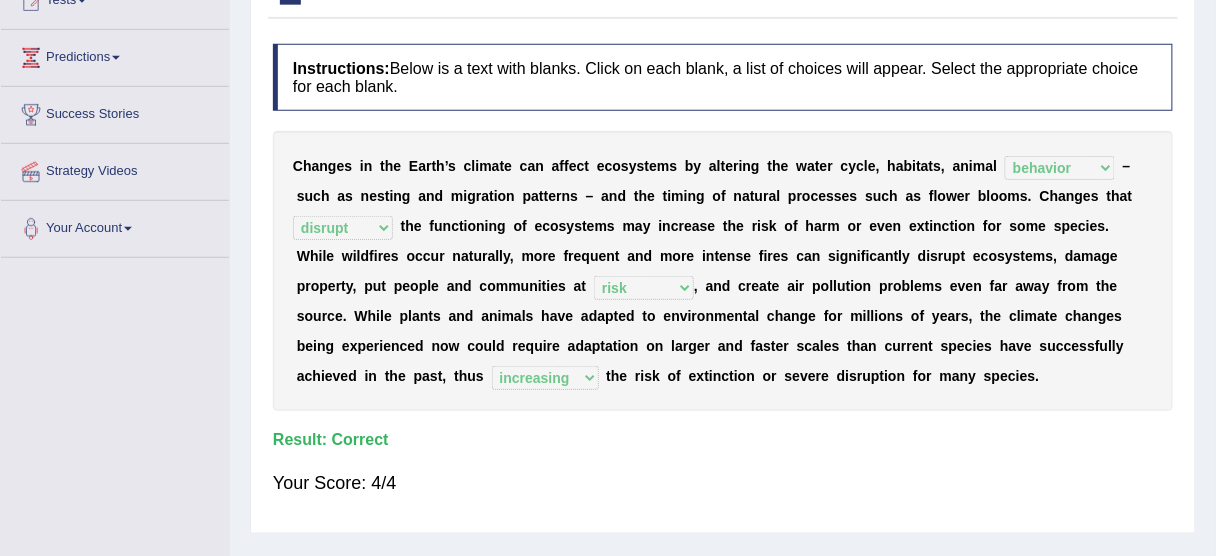 scroll, scrollTop: 0, scrollLeft: 0, axis: both 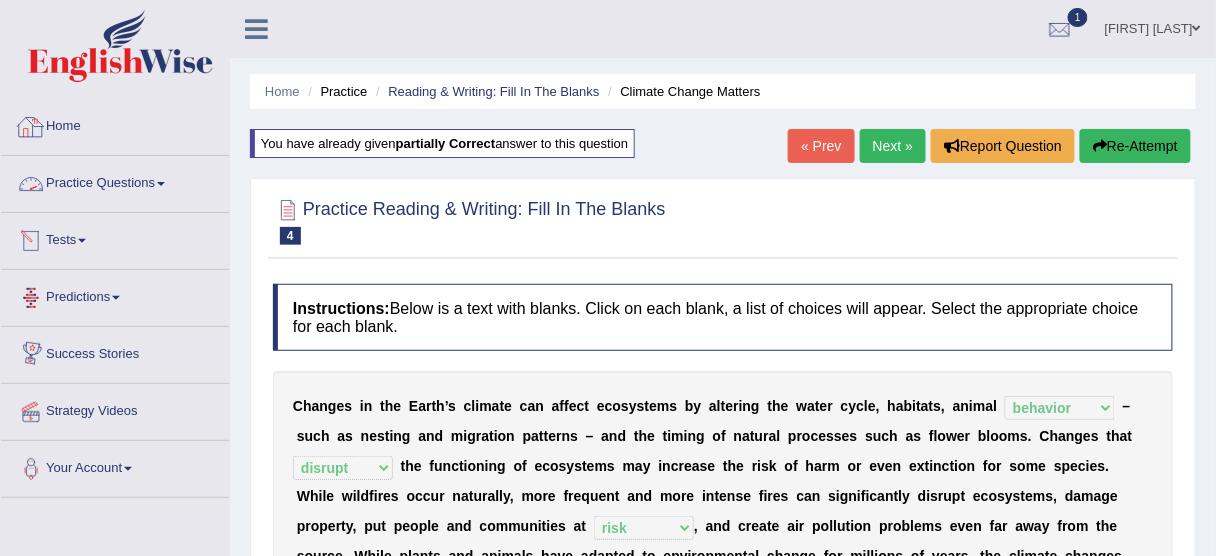 click on "Practice Questions" at bounding box center [115, 181] 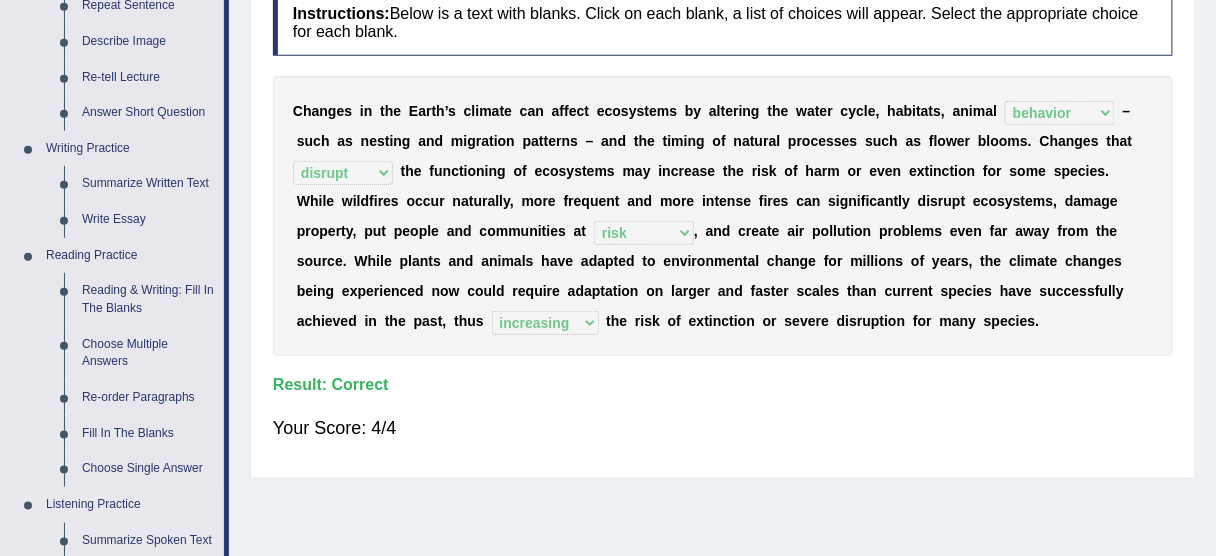 scroll, scrollTop: 400, scrollLeft: 0, axis: vertical 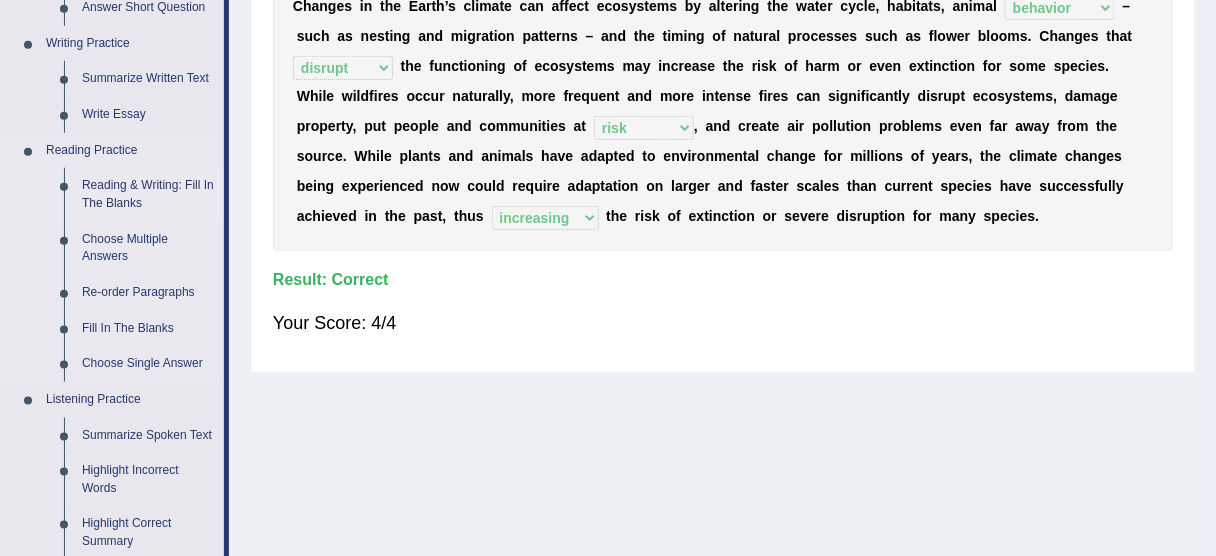 click on "Reading & Writing: Fill In The Blanks" at bounding box center (148, 194) 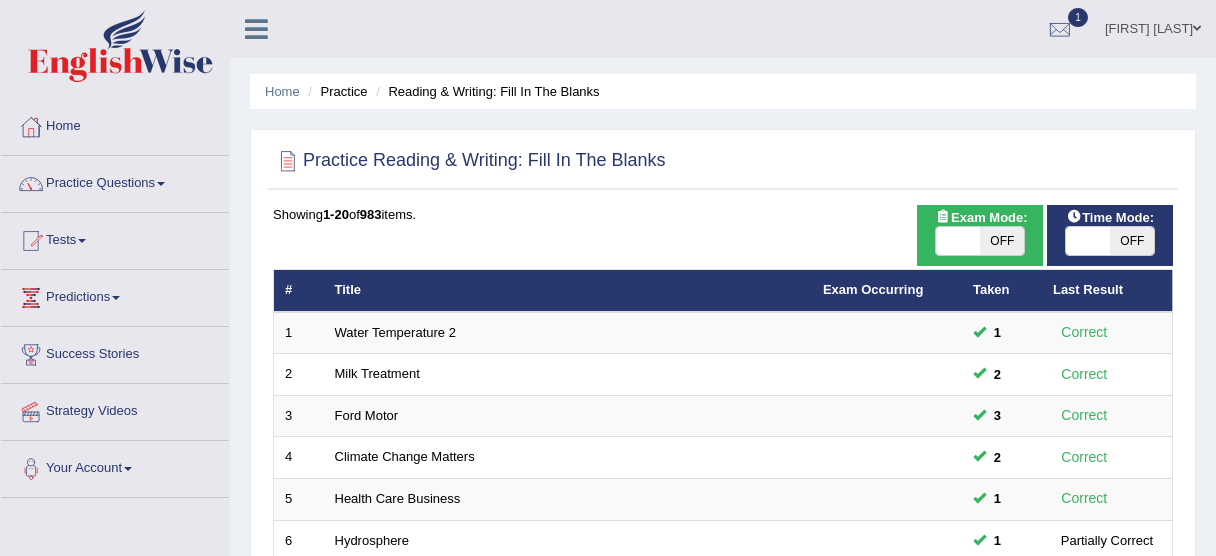 scroll, scrollTop: 320, scrollLeft: 0, axis: vertical 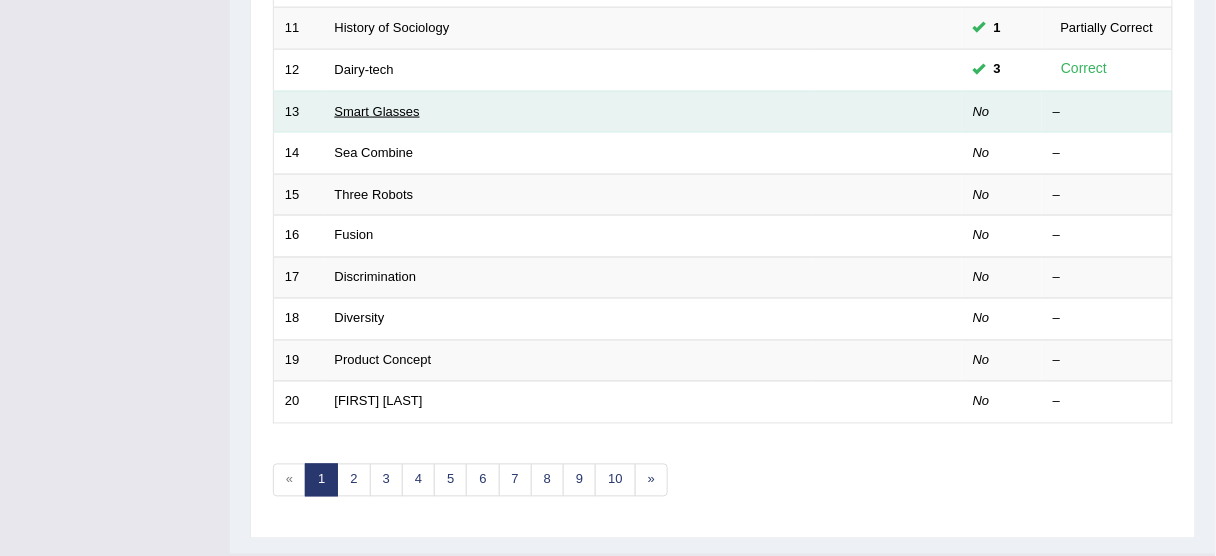 click on "Smart Glasses" at bounding box center [377, 111] 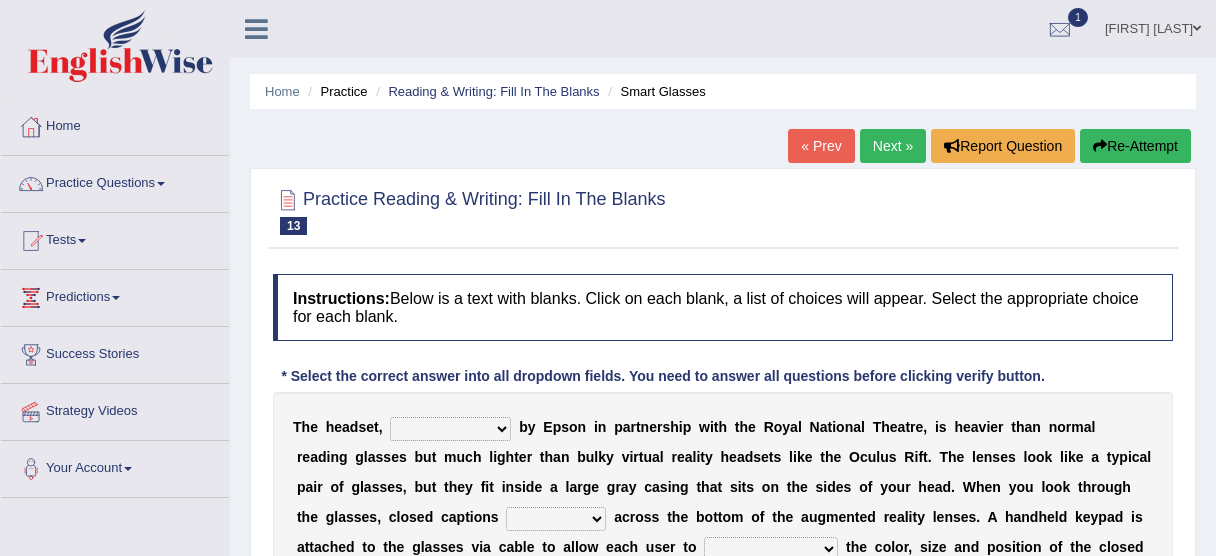 scroll, scrollTop: 0, scrollLeft: 0, axis: both 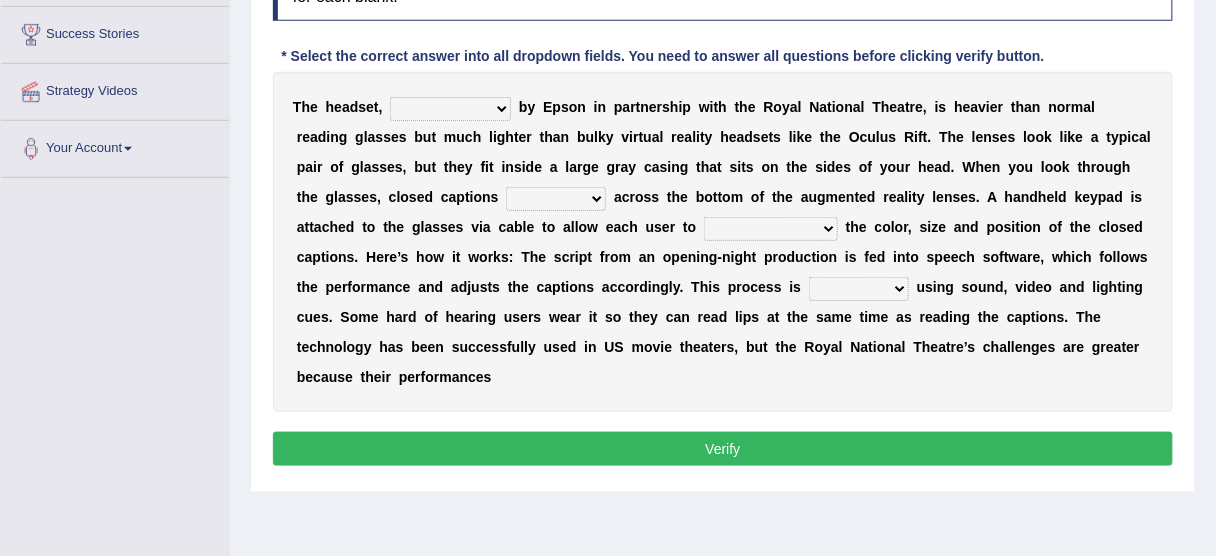 click on "expended suspended manufactured criticized" at bounding box center [450, 109] 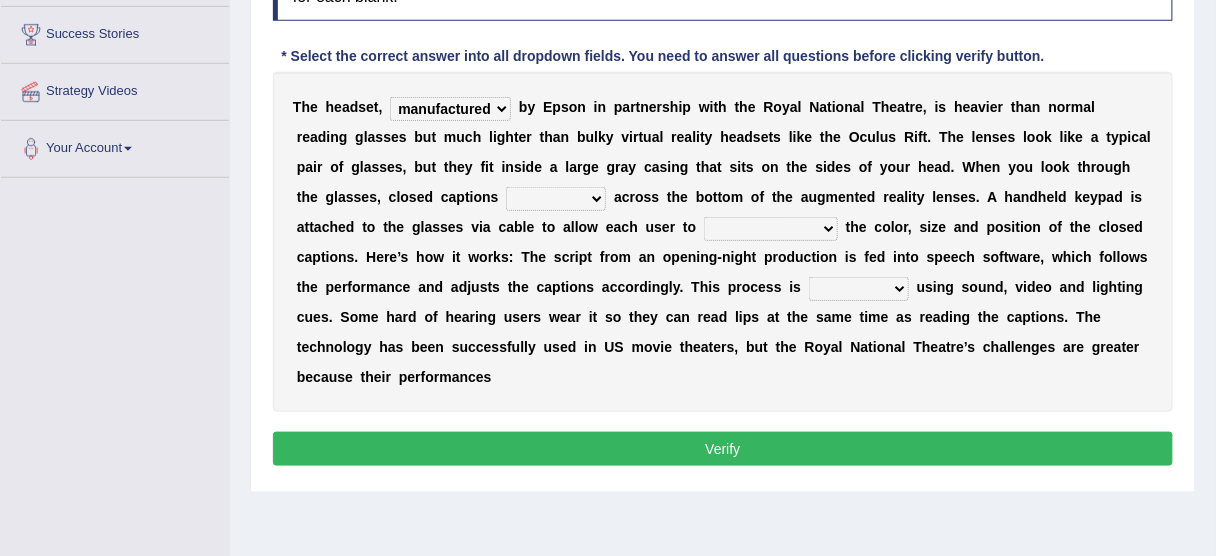click on "expended suspended manufactured criticized" at bounding box center (450, 109) 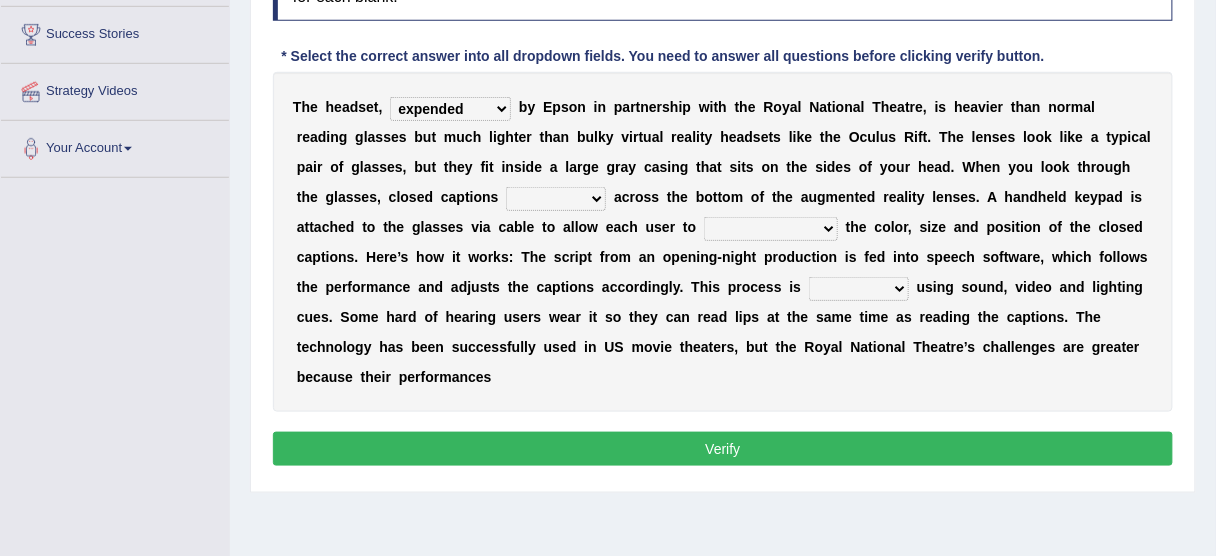 click on "loremips dolorsita consectetura elitseddoe" at bounding box center [450, 109] 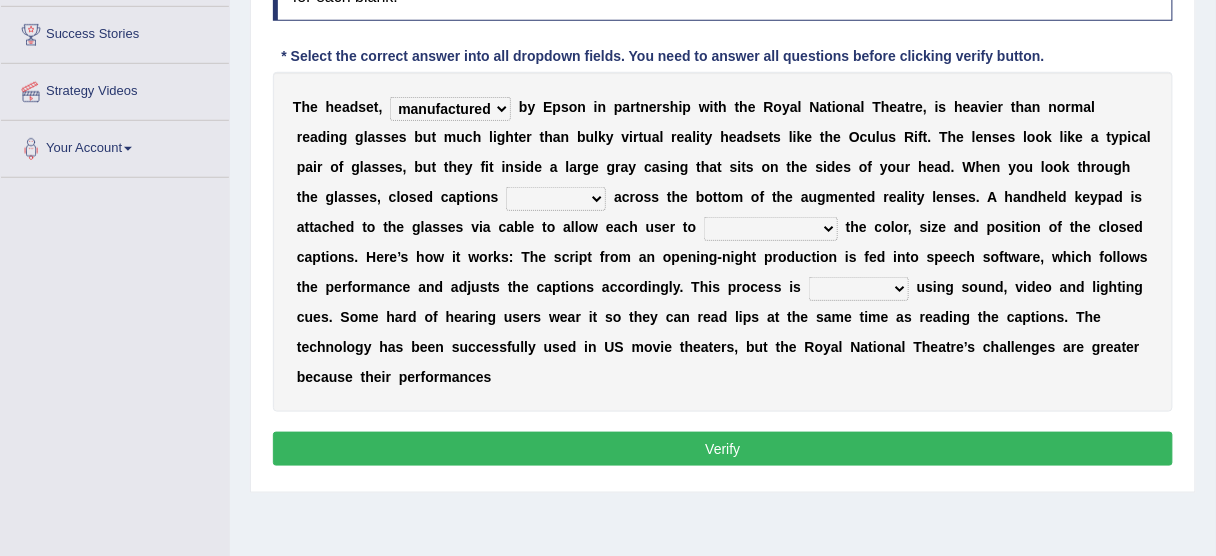 click on "loremip dolors amet consect" at bounding box center (556, 199) 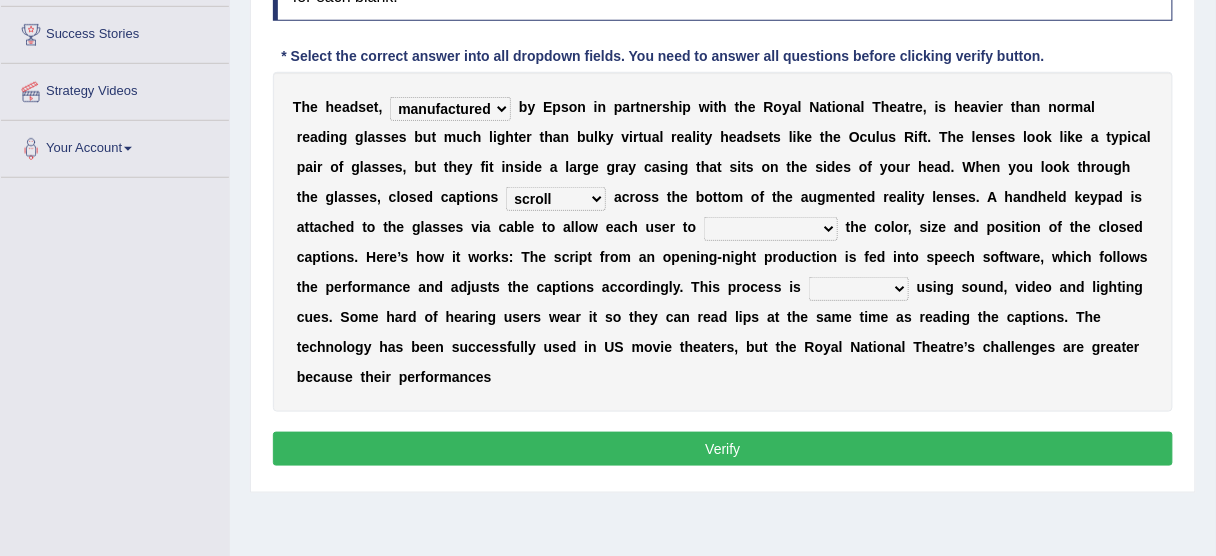 click on "loremipsum dolorsitametc adipiscin elitseddoeiusmo" at bounding box center [771, 229] 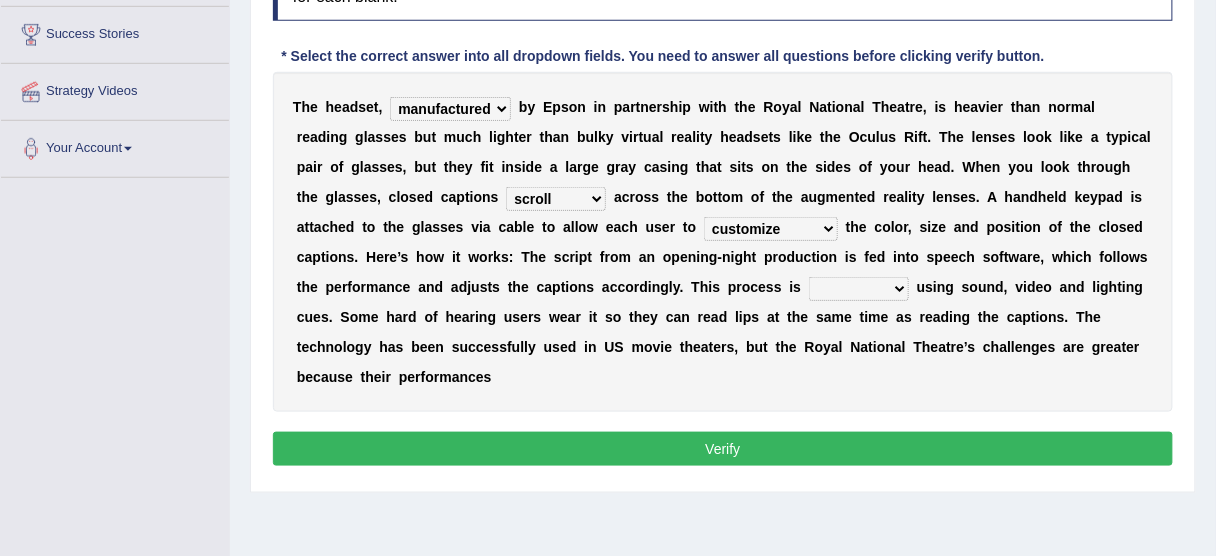 click on "confined denied refined defined" at bounding box center (859, 289) 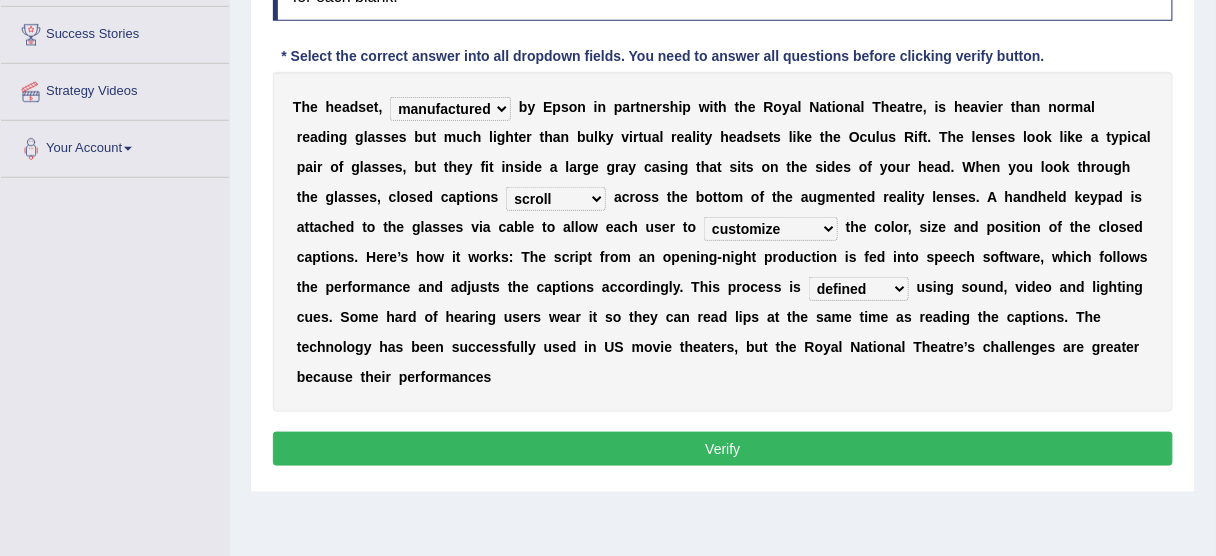 click on "confined denied refined defined" at bounding box center (859, 289) 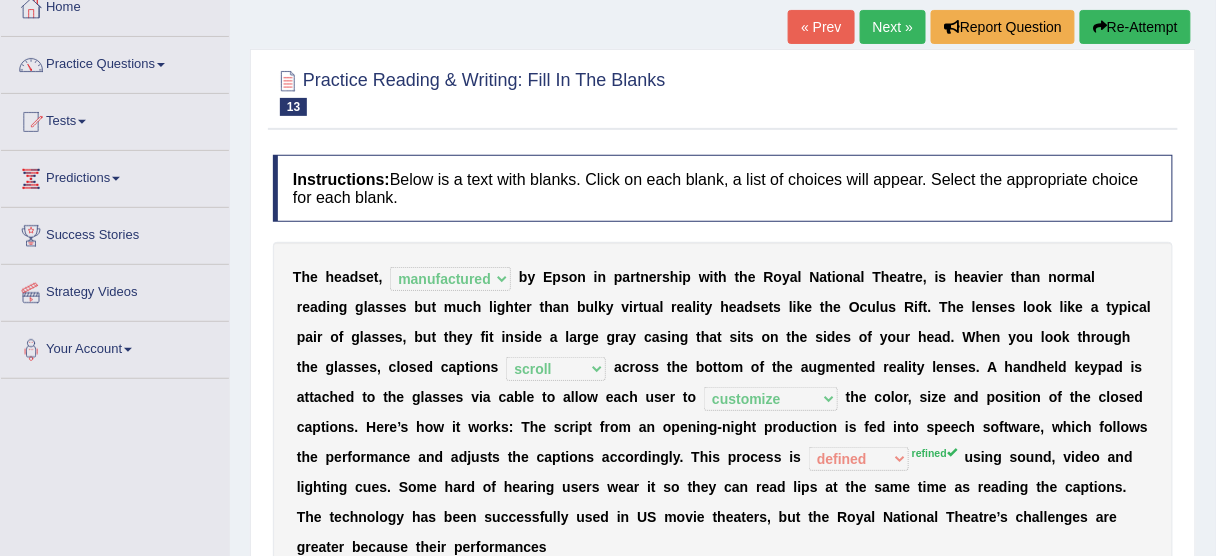 scroll, scrollTop: 80, scrollLeft: 0, axis: vertical 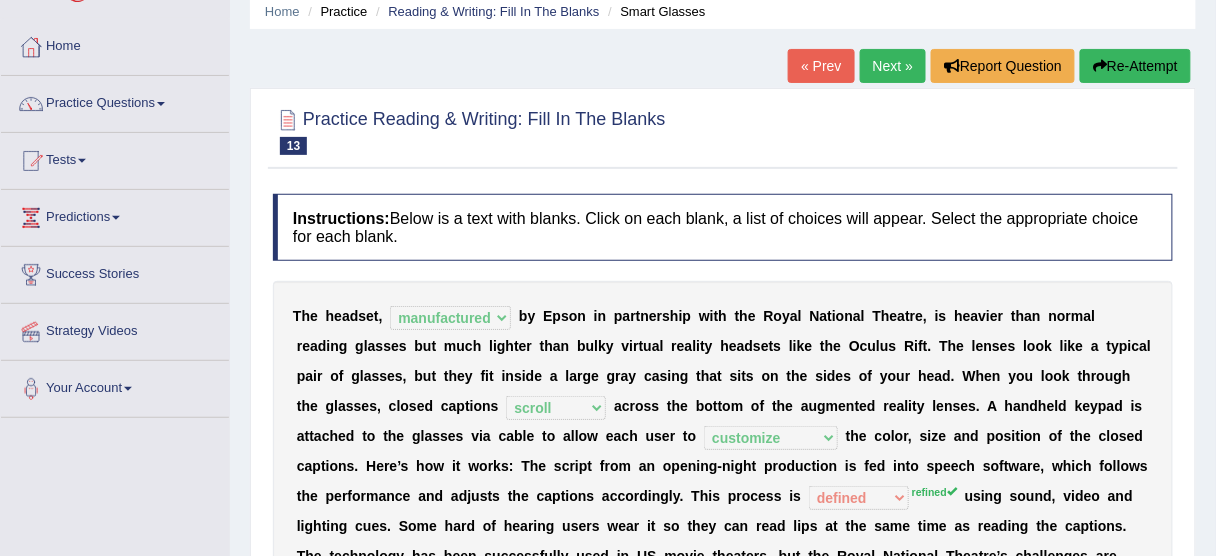 click on "Re-Attempt" at bounding box center (1135, 66) 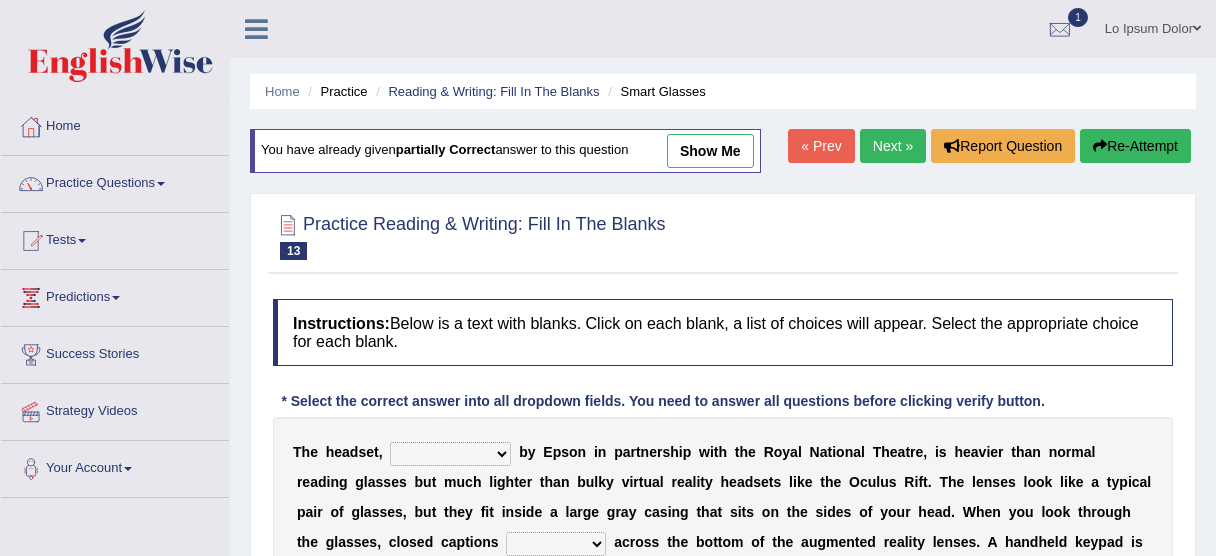 scroll, scrollTop: 80, scrollLeft: 0, axis: vertical 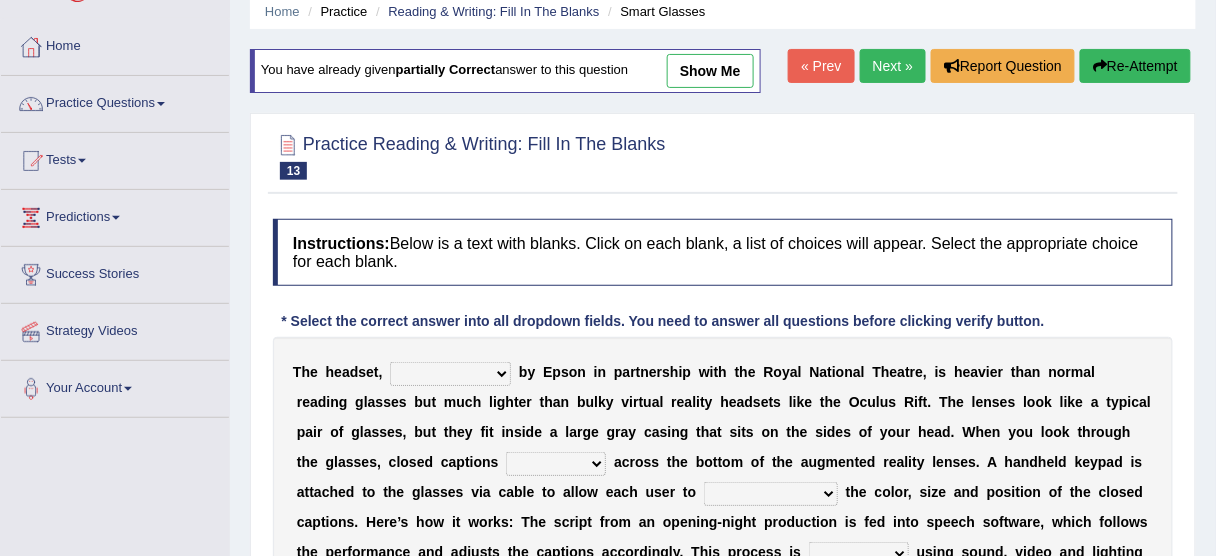click on "loremips dolorsita consectetura elitseddoe" at bounding box center (450, 374) 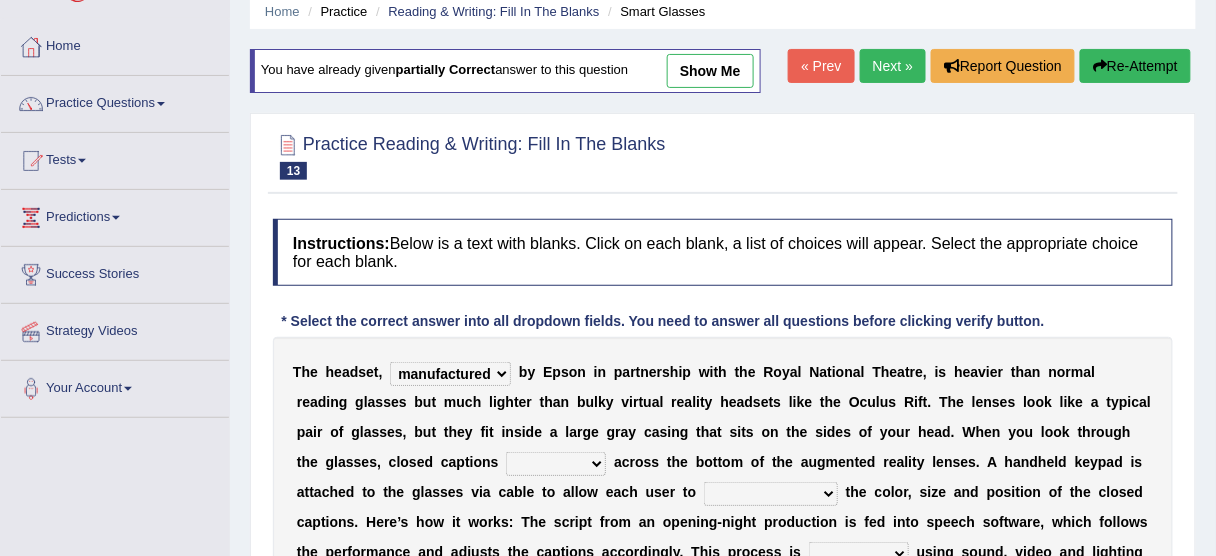 click on "loremips dolorsita consectetura elitseddoe" at bounding box center (450, 374) 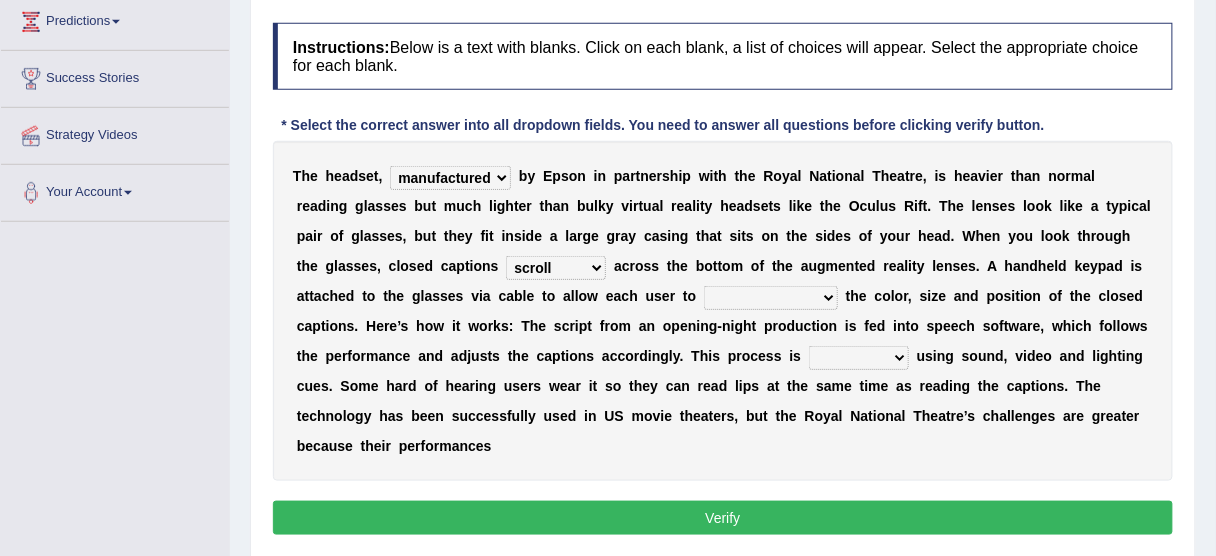 scroll, scrollTop: 320, scrollLeft: 0, axis: vertical 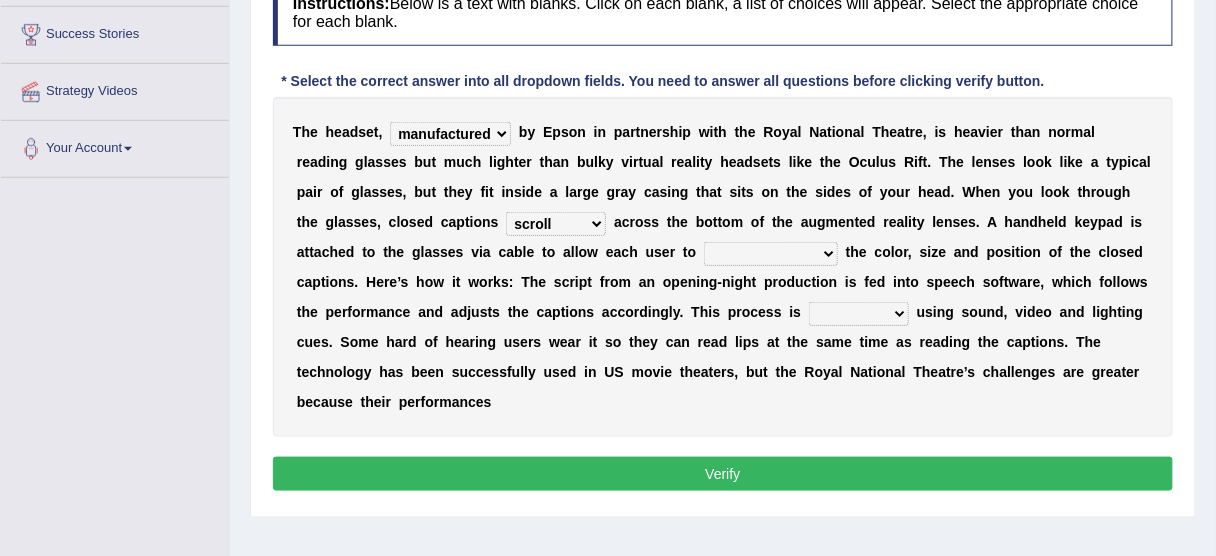 click on "loremipsum dolorsitametc adipiscin elitseddoeiusmo" at bounding box center [771, 254] 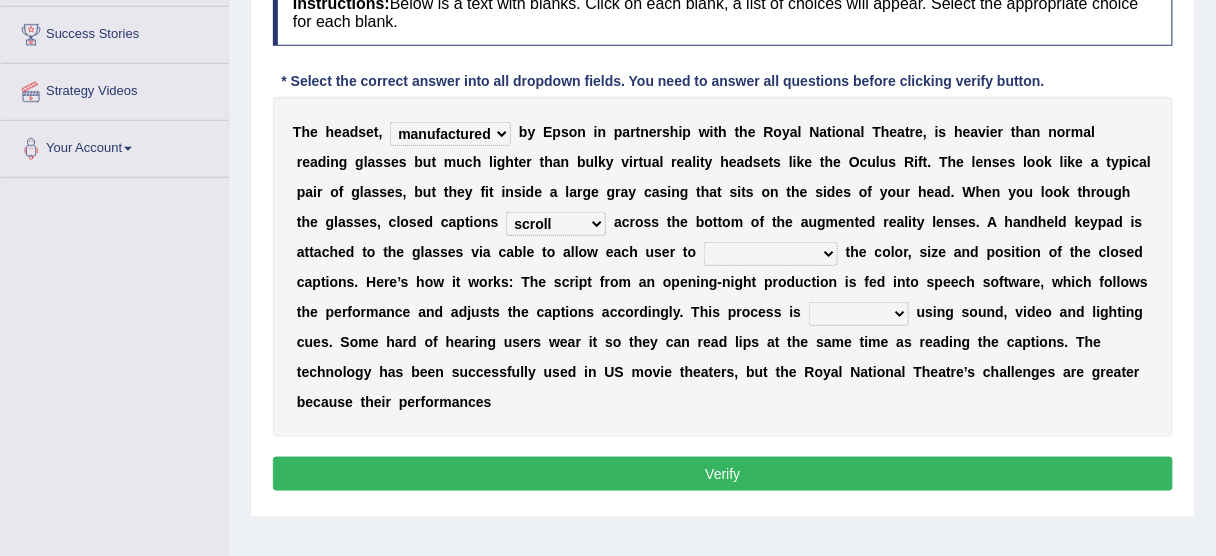 select on "customize" 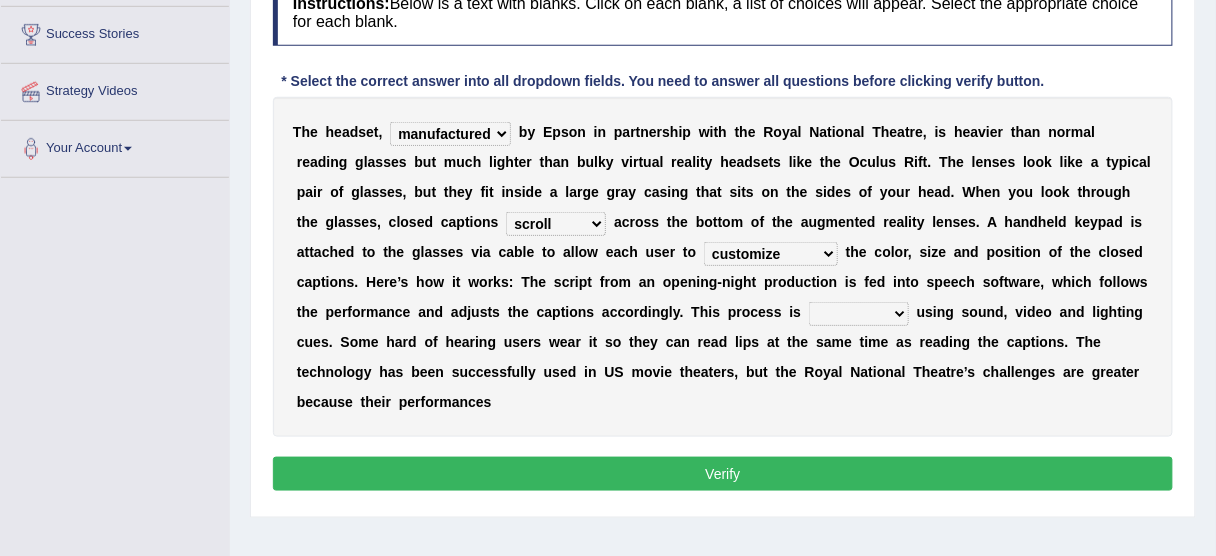 click on "loremipsum dolorsitametc adipiscin elitseddoeiusmo" at bounding box center (771, 254) 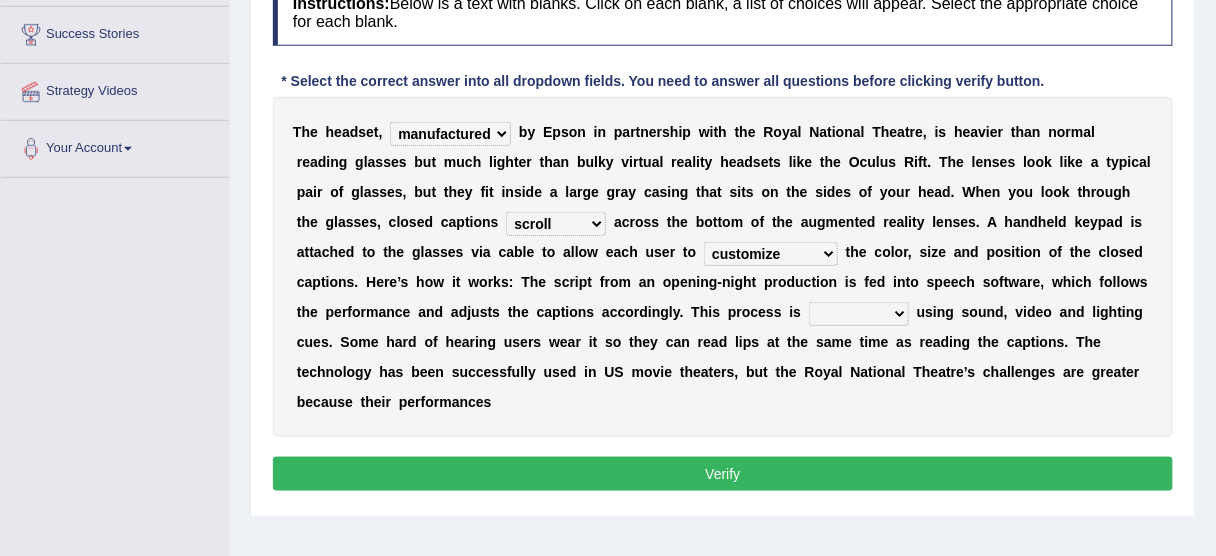 click on "loremips dolors ametcon adipisc" at bounding box center [859, 314] 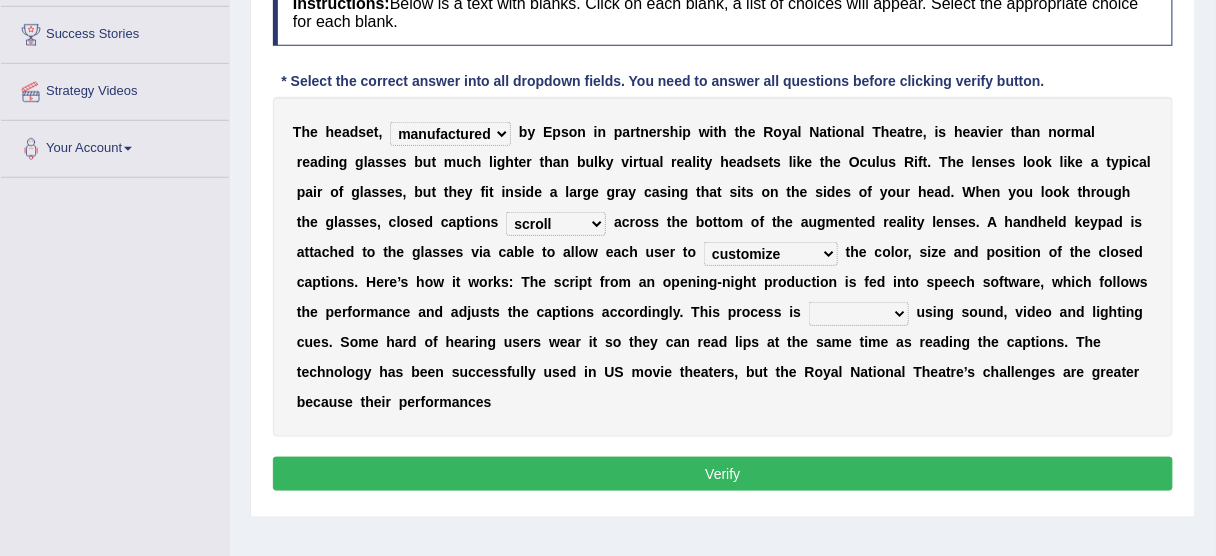 select on "refined" 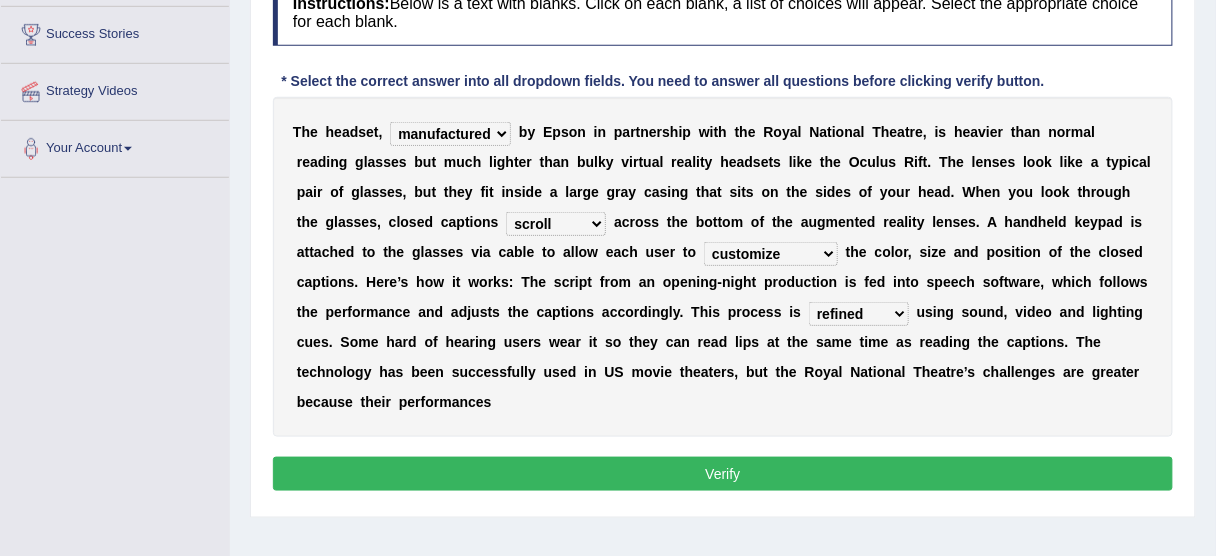 click on "Verify" at bounding box center (723, 474) 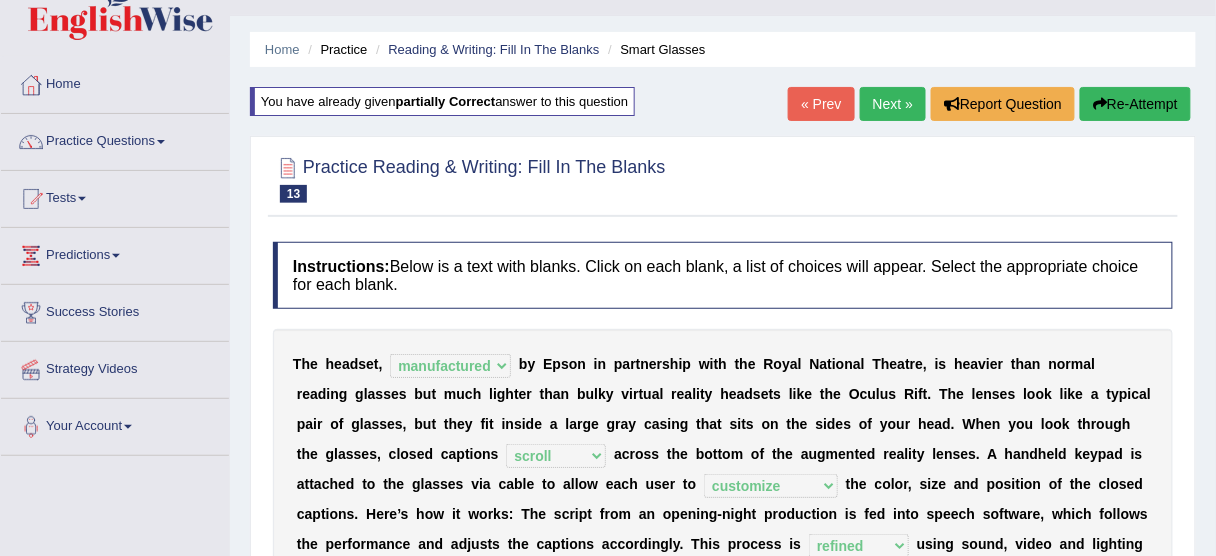 scroll, scrollTop: 0, scrollLeft: 0, axis: both 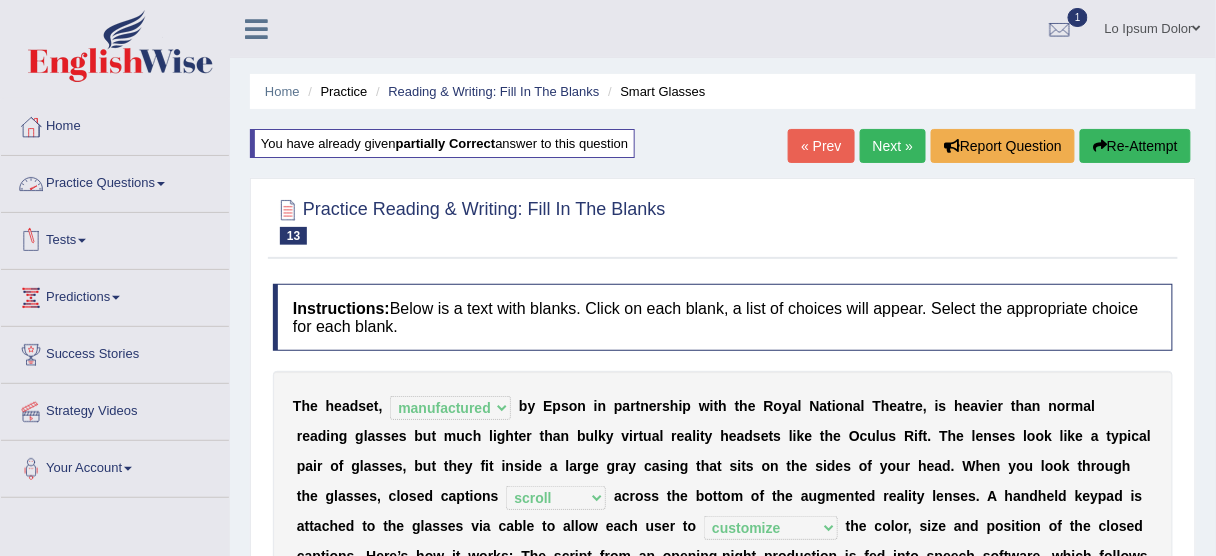 click on "Practice Questions" at bounding box center [115, 181] 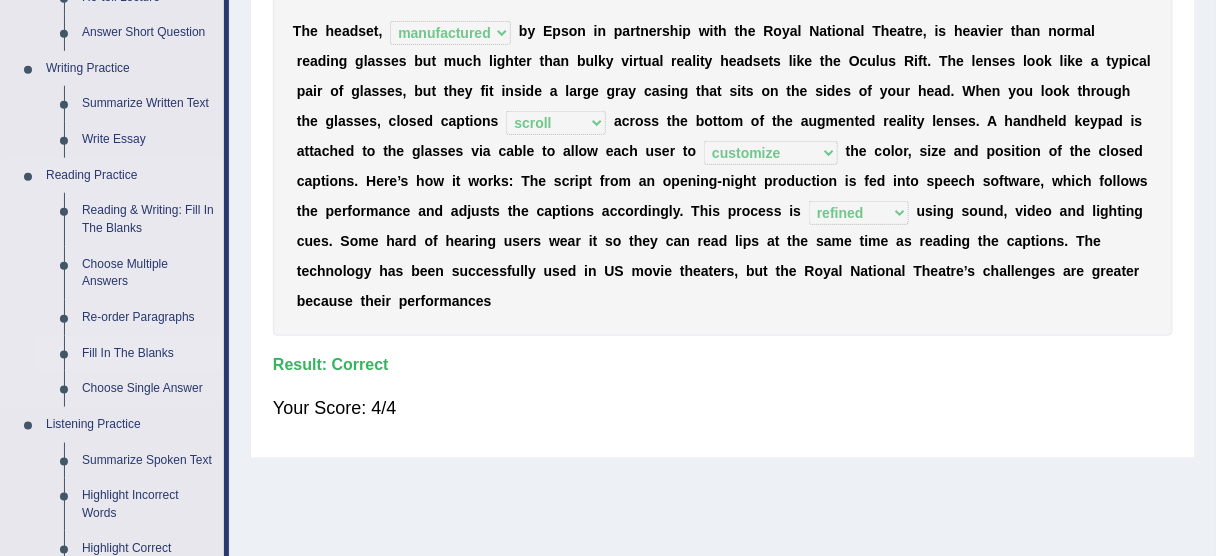scroll, scrollTop: 400, scrollLeft: 0, axis: vertical 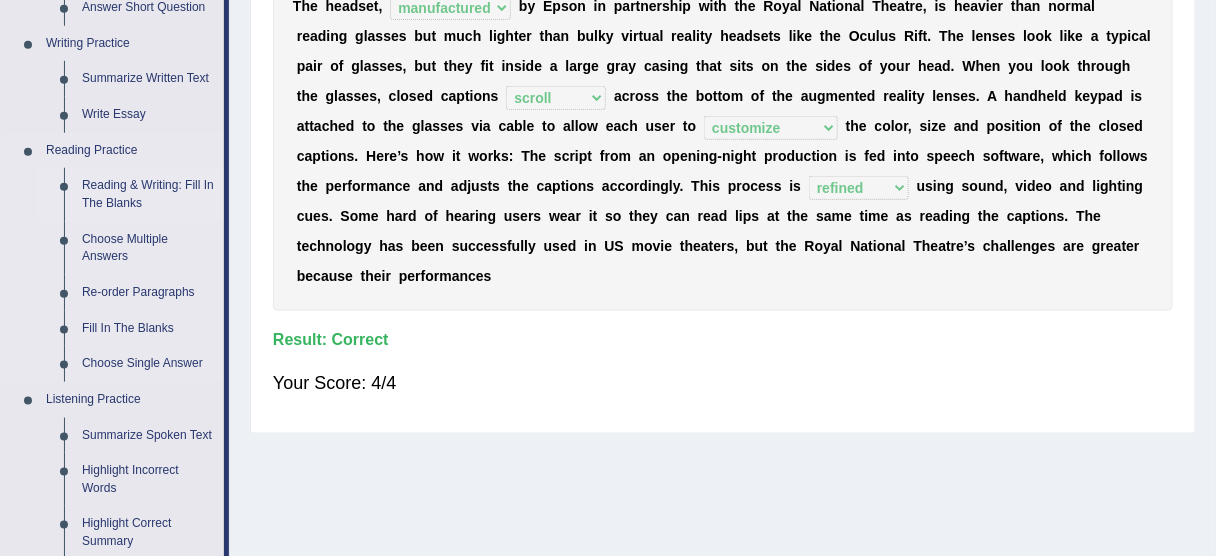 click on "Reading & Writing: Fill In The Blanks" at bounding box center (148, 194) 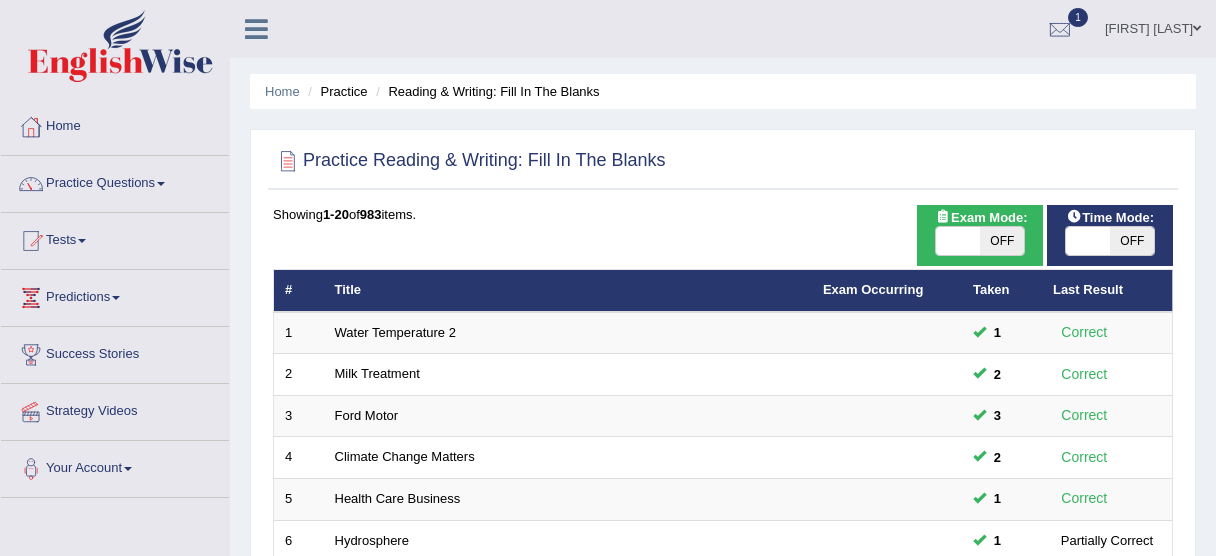 scroll, scrollTop: 560, scrollLeft: 0, axis: vertical 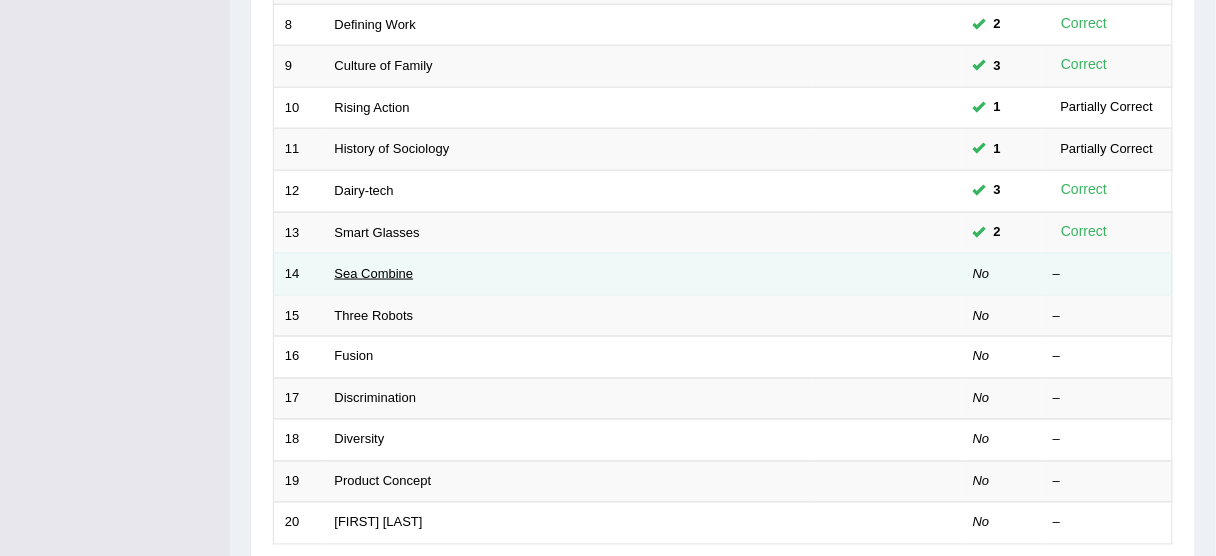 click on "Sea Combine" at bounding box center [374, 273] 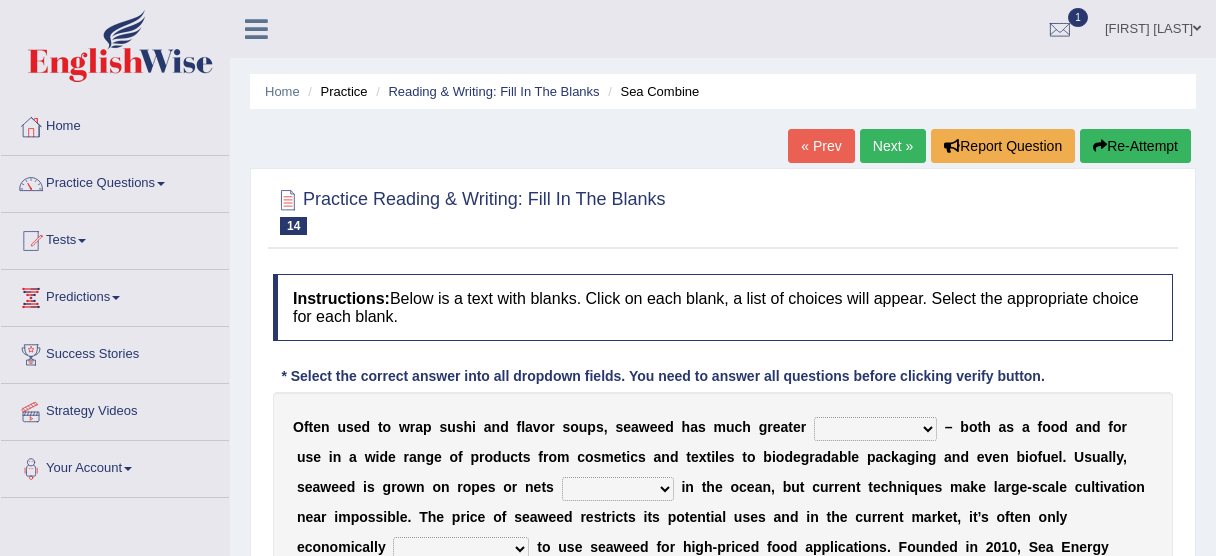 scroll, scrollTop: 0, scrollLeft: 0, axis: both 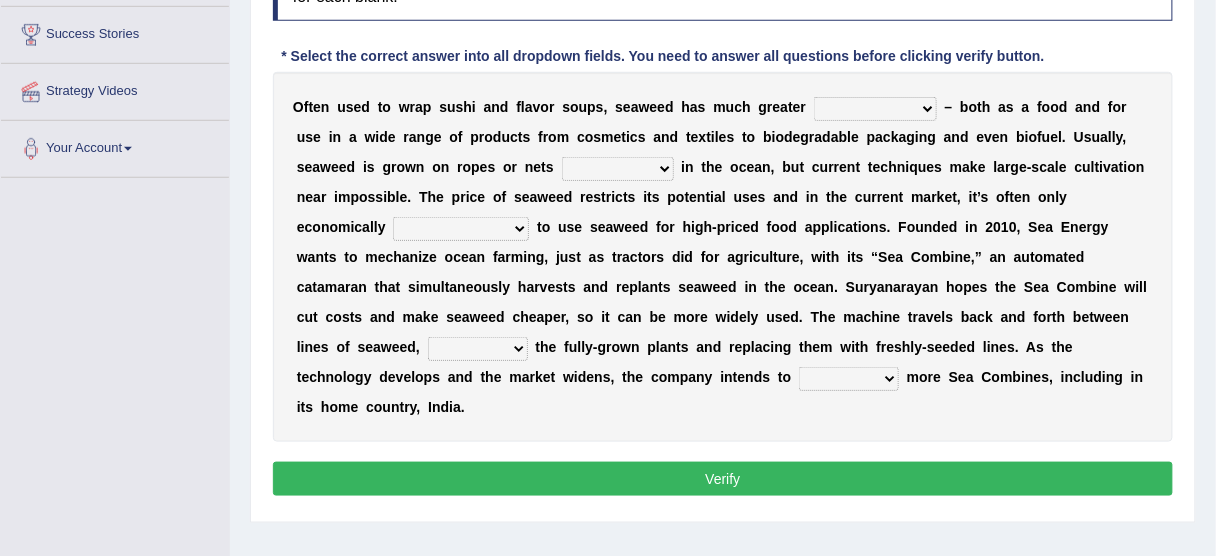 click on "spatial consequential initial potential" at bounding box center (875, 109) 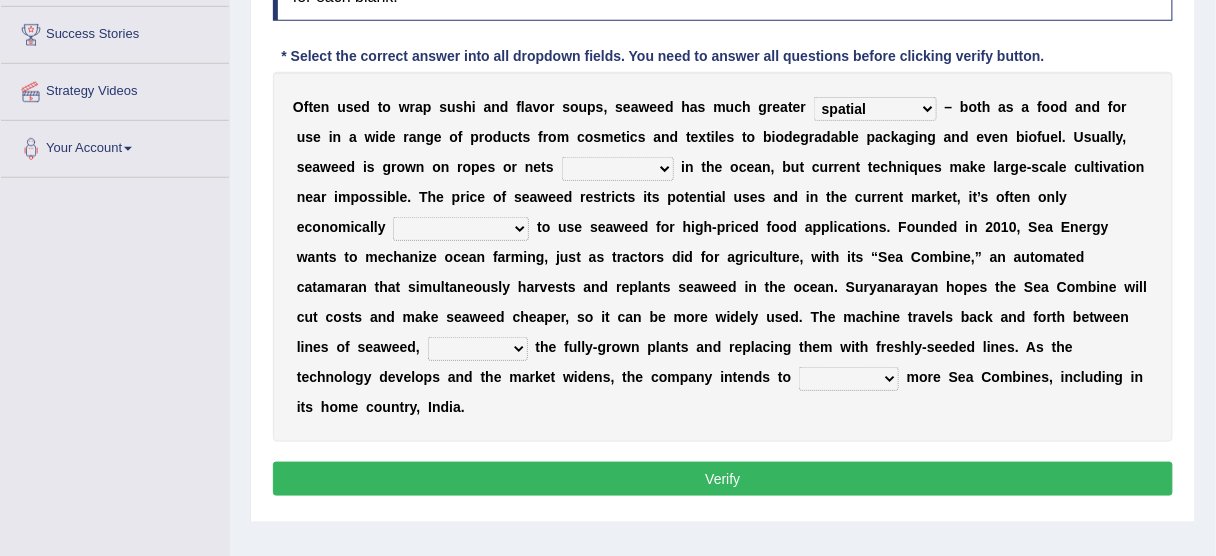 click on "spatial consequential initial potential" at bounding box center [875, 109] 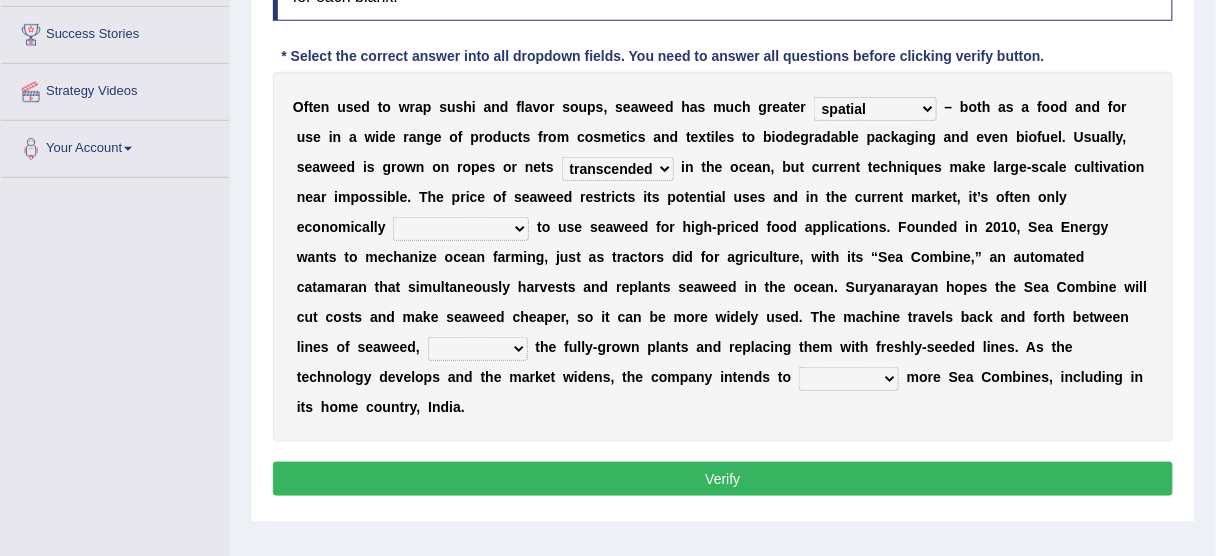 click on "purchased suspended transcended amended" at bounding box center [618, 169] 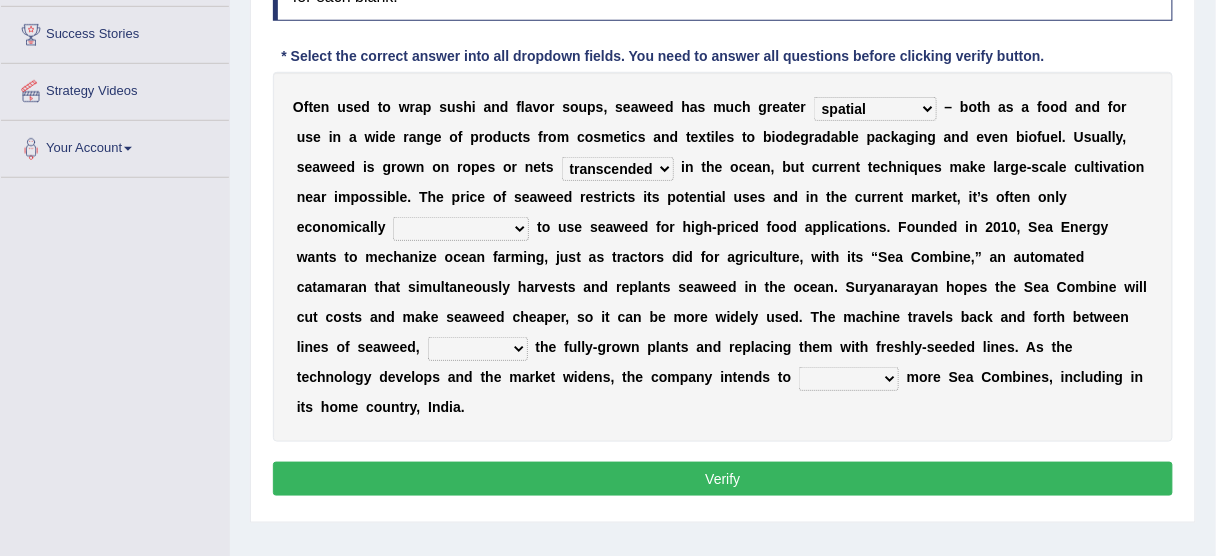 select on "viable" 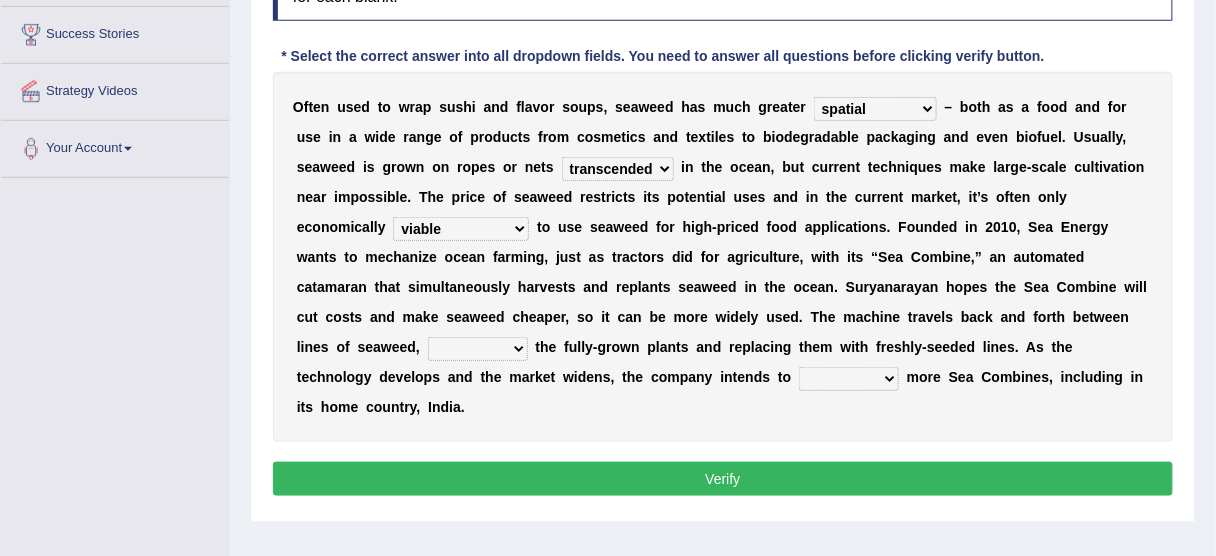 click on "convertible predictable comprehensible viable" at bounding box center [461, 229] 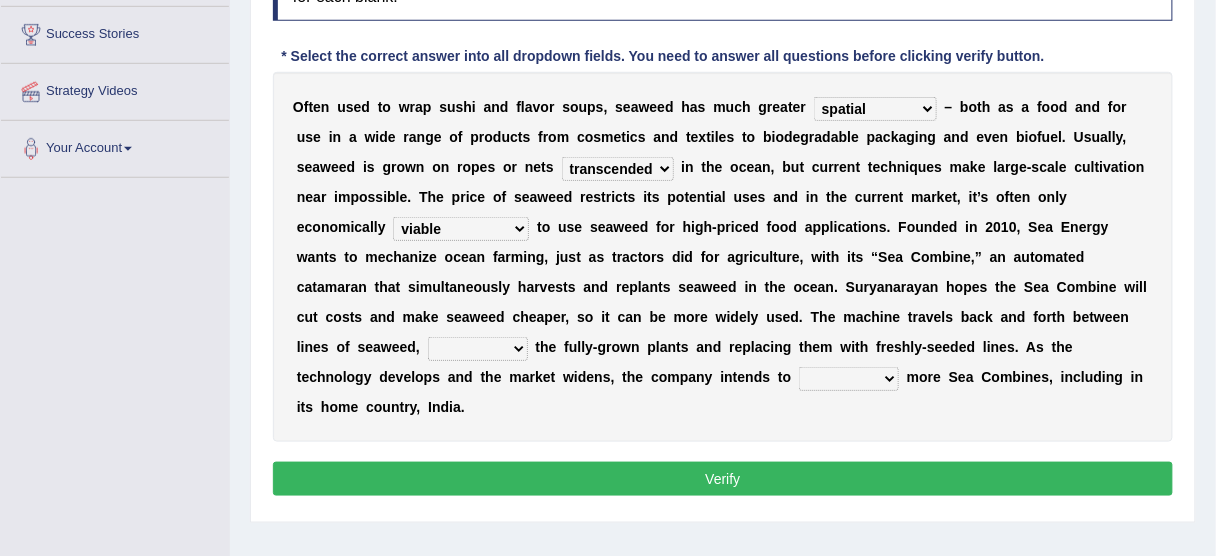 click on "planting disposing harvesting seeding" at bounding box center [478, 349] 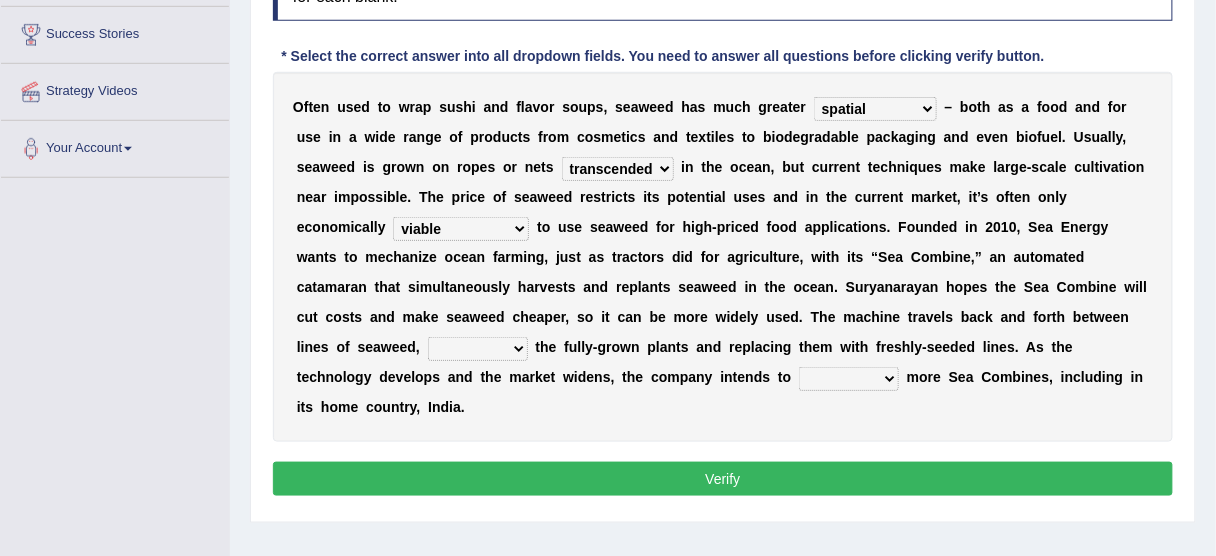 select on "seeding" 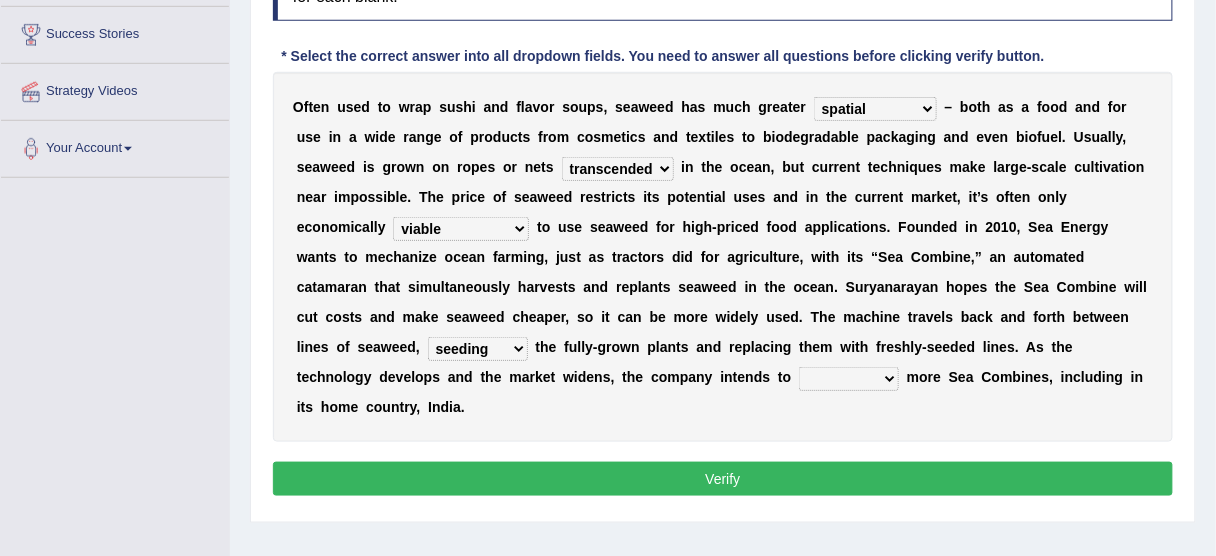 click on "planting disposing harvesting seeding" at bounding box center [478, 349] 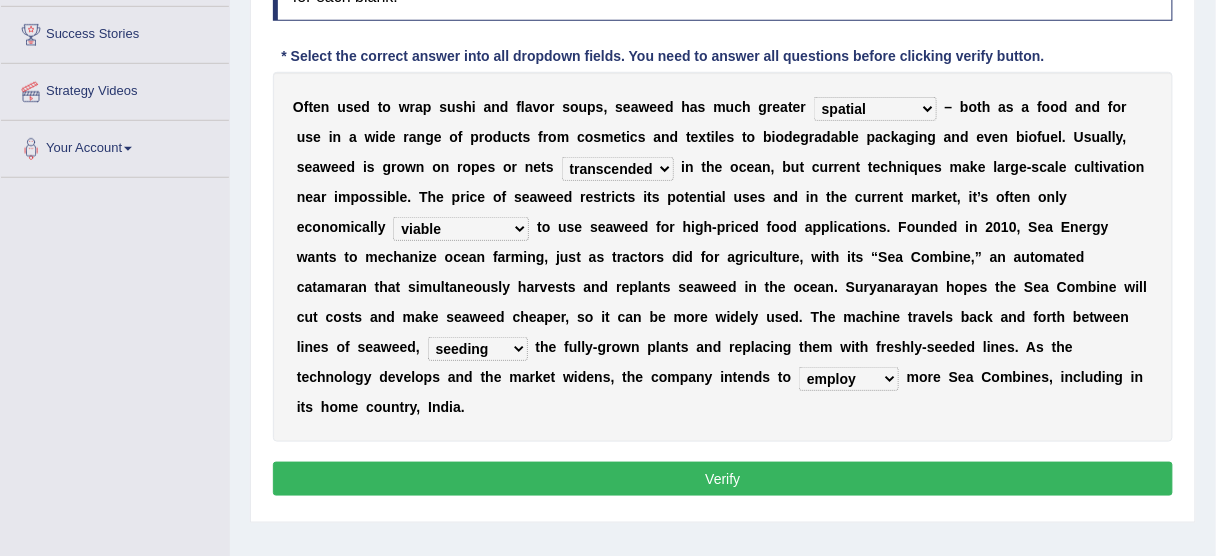 click on "replace employ deploy recycle" at bounding box center [849, 379] 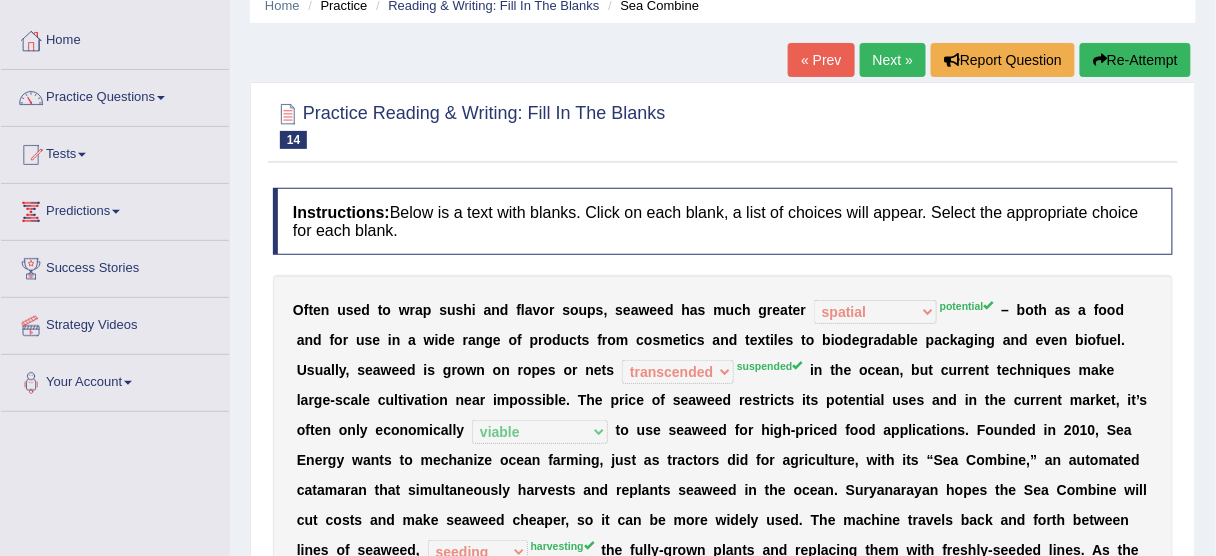 scroll, scrollTop: 0, scrollLeft: 0, axis: both 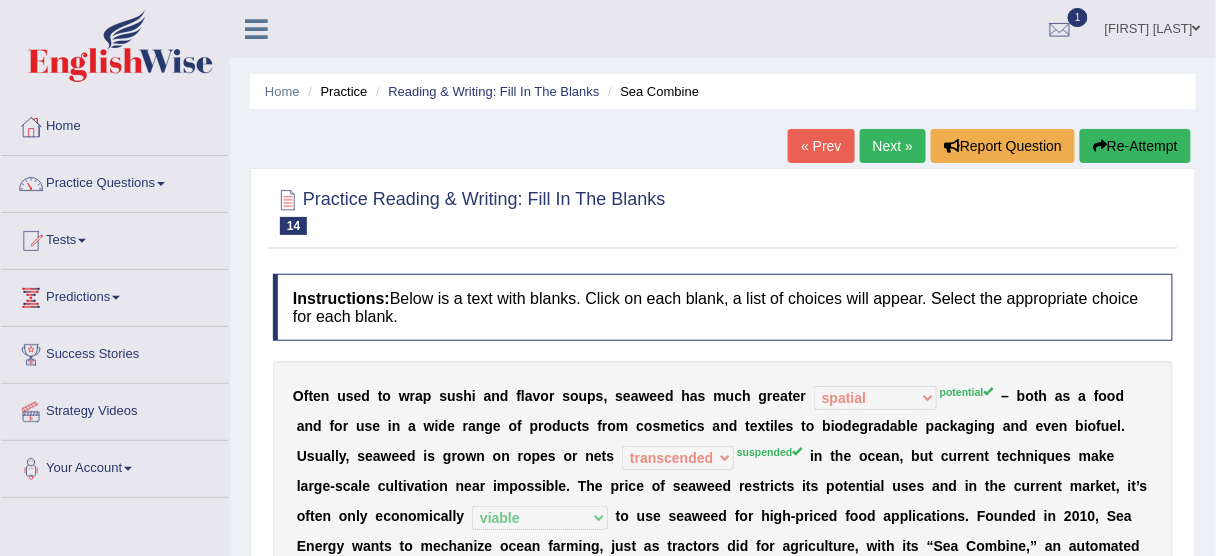 click on "Re-Attempt" at bounding box center (1135, 146) 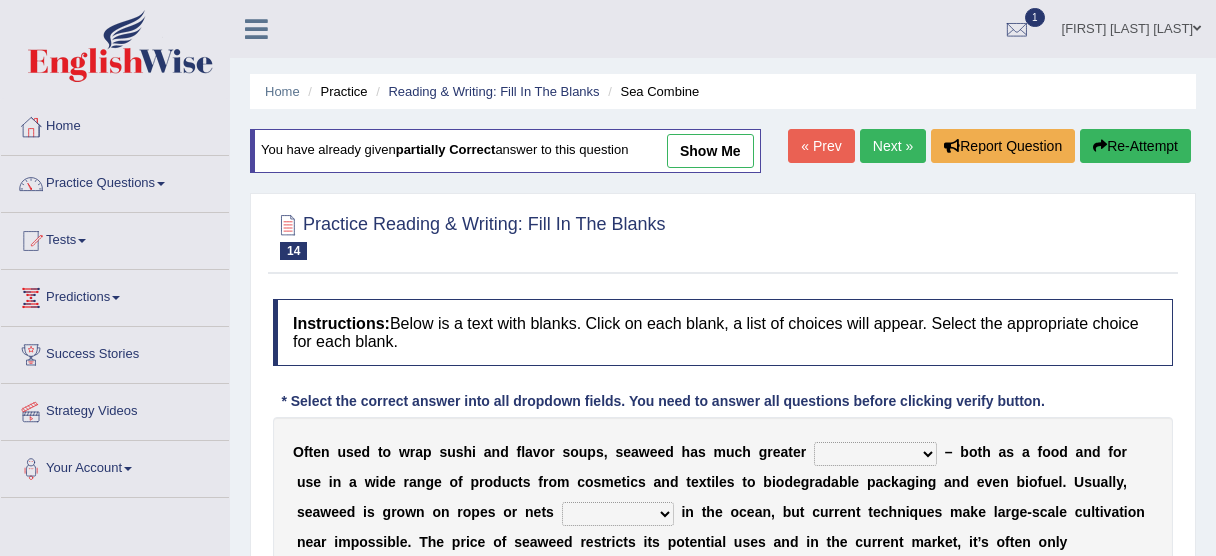 scroll, scrollTop: 320, scrollLeft: 0, axis: vertical 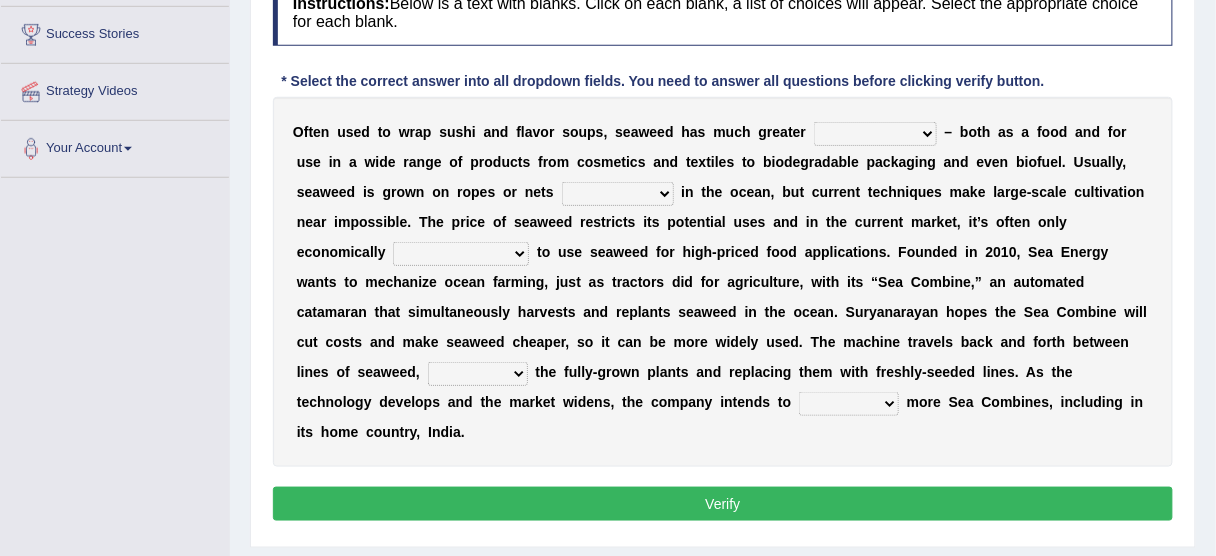 click on "spatial consequential initial potential" at bounding box center [875, 134] 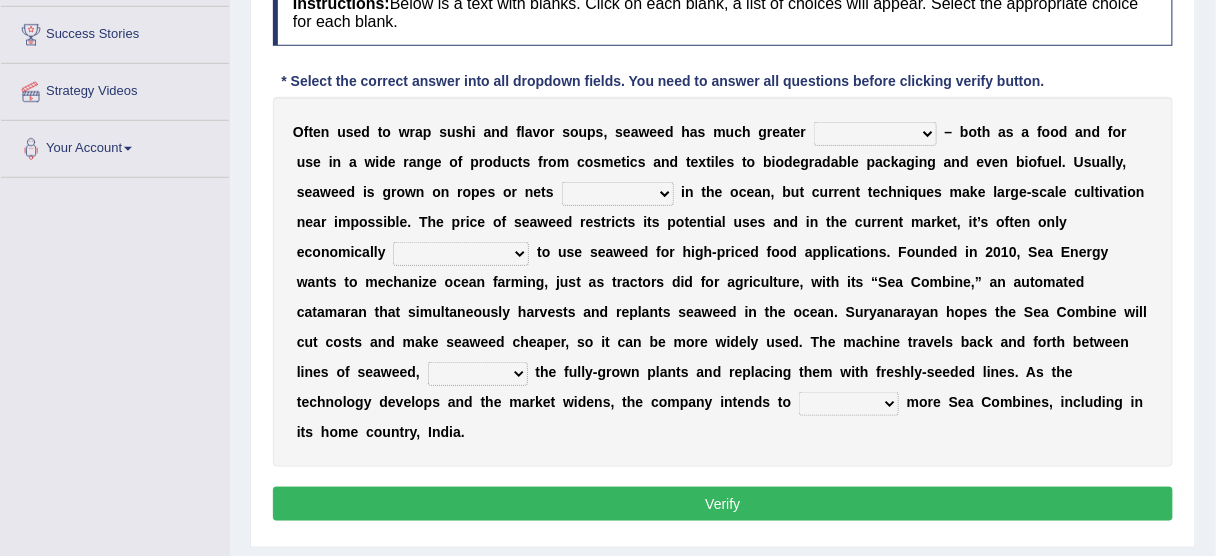 select on "potential" 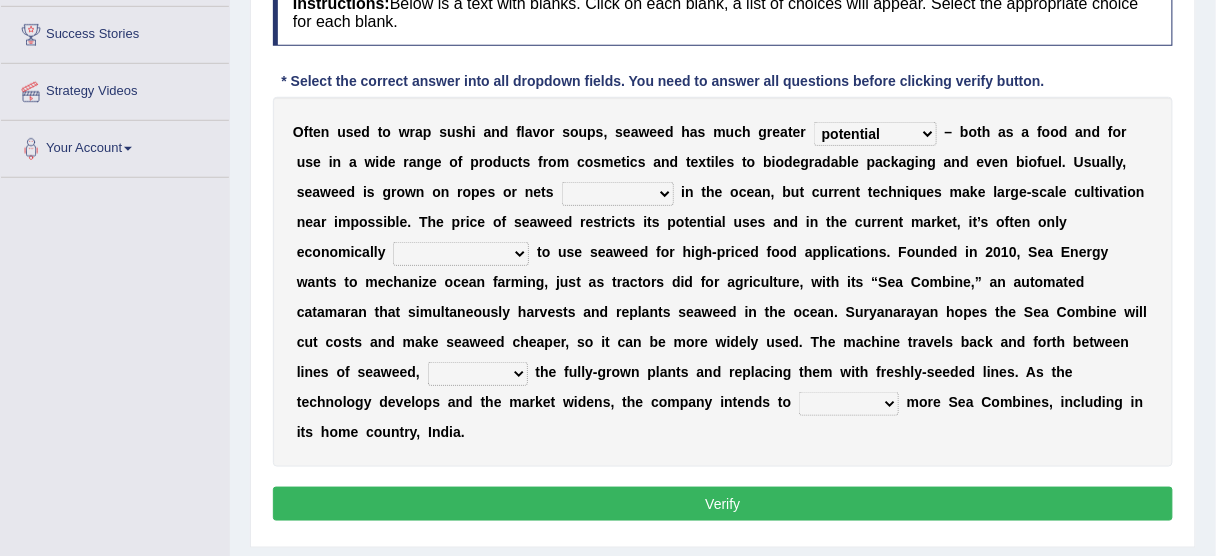 click on "spatial consequential initial potential" at bounding box center (875, 134) 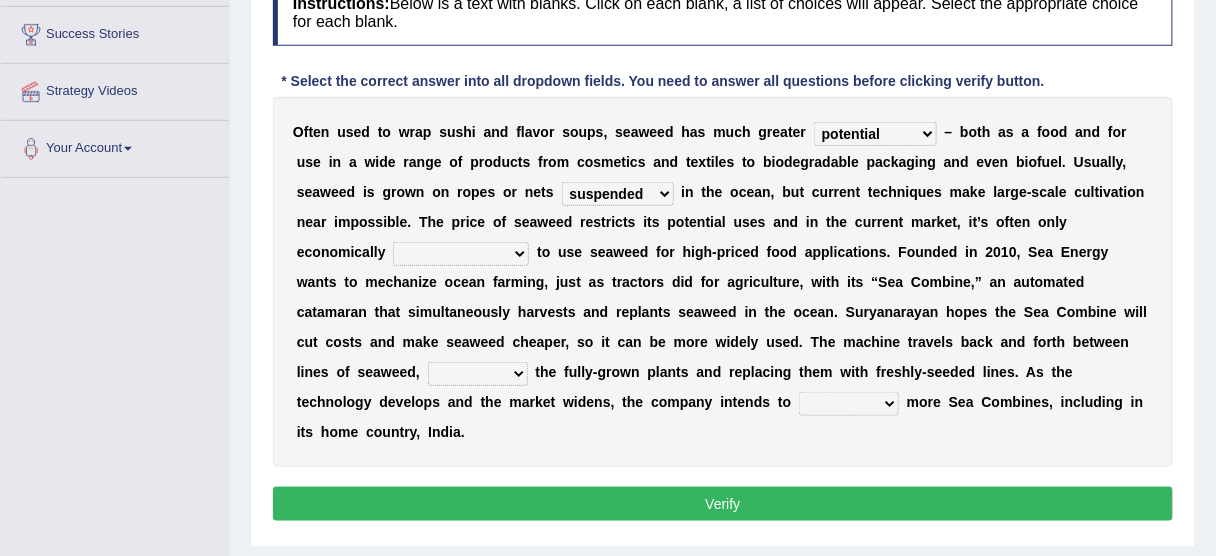click on "purchased suspended transcended amended" at bounding box center (618, 194) 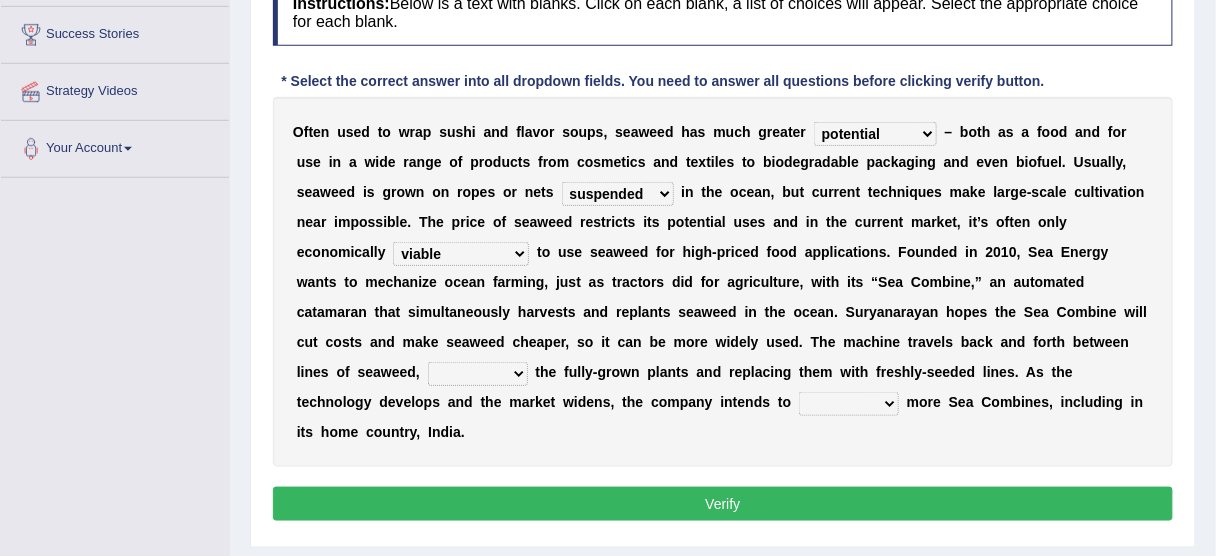 click on "planting disposing harvesting seeding" at bounding box center [478, 374] 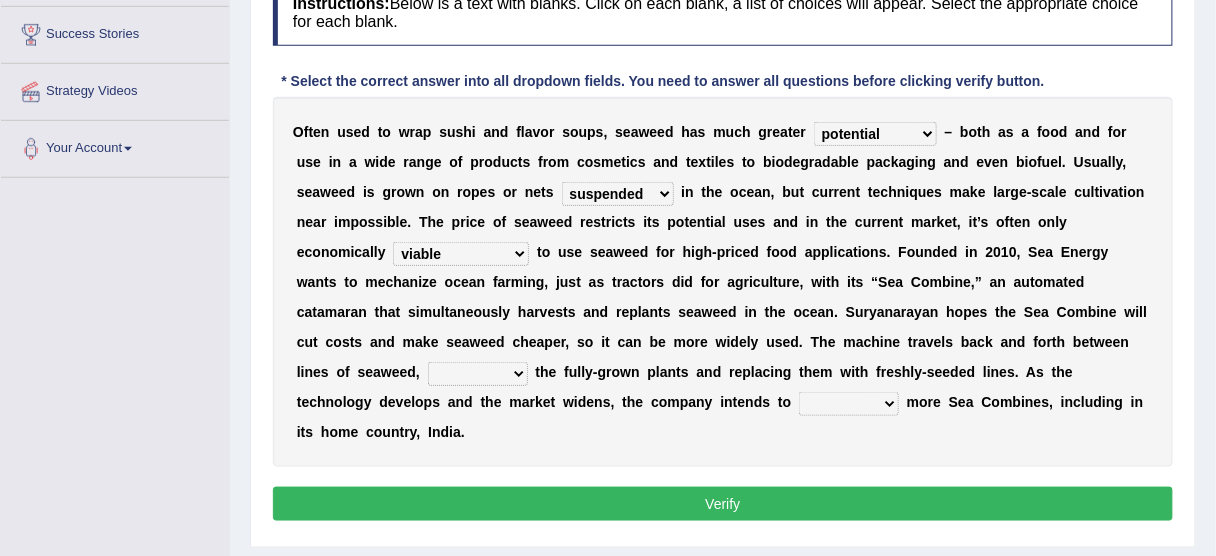 select on "harvesting" 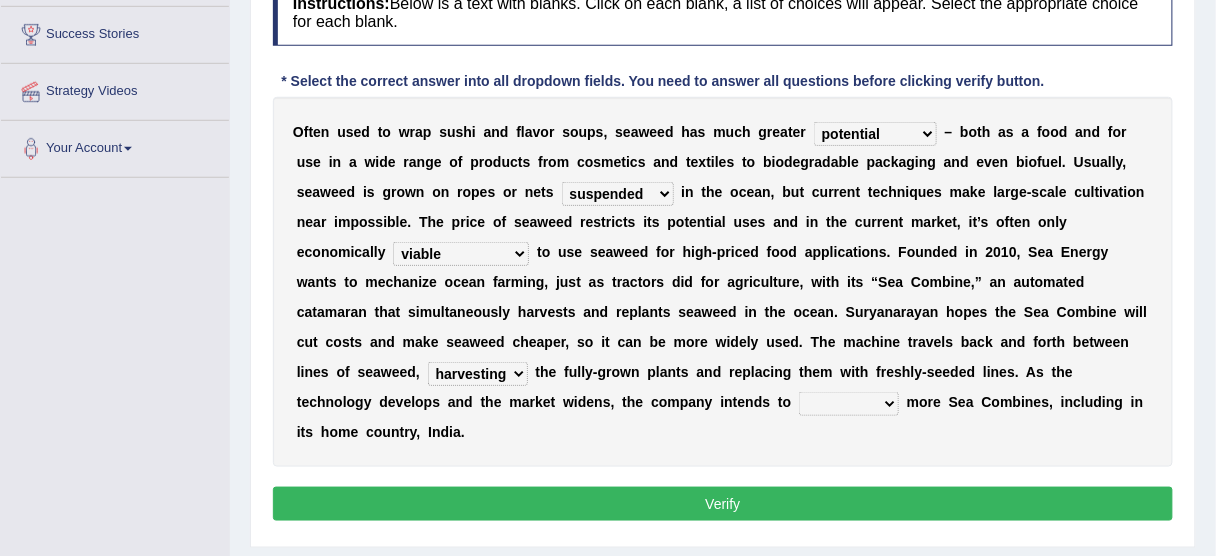 click on "planting disposing harvesting seeding" at bounding box center (478, 374) 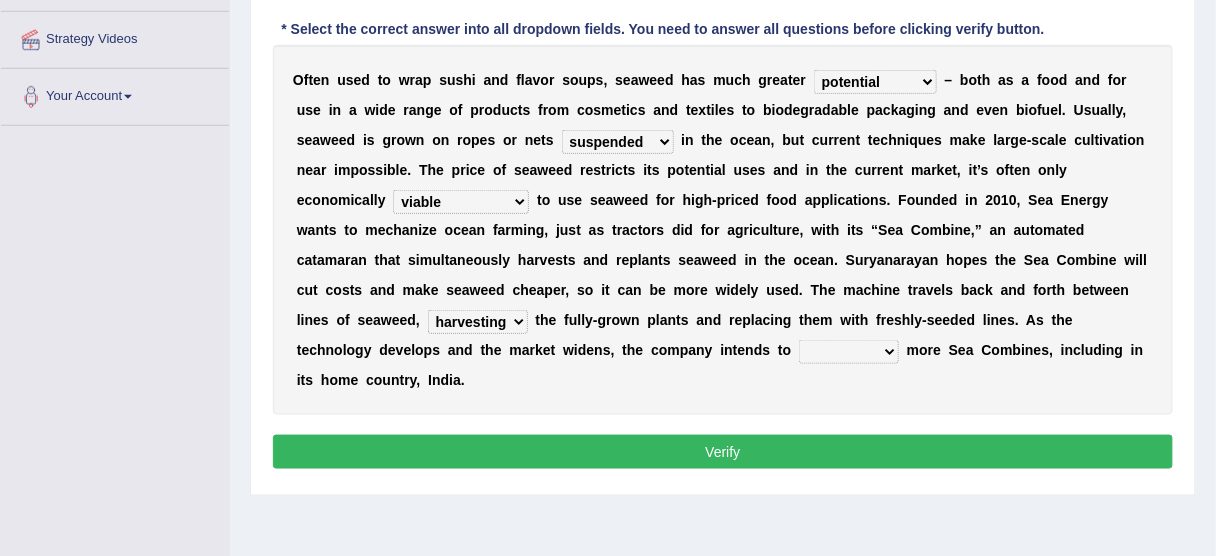 scroll, scrollTop: 400, scrollLeft: 0, axis: vertical 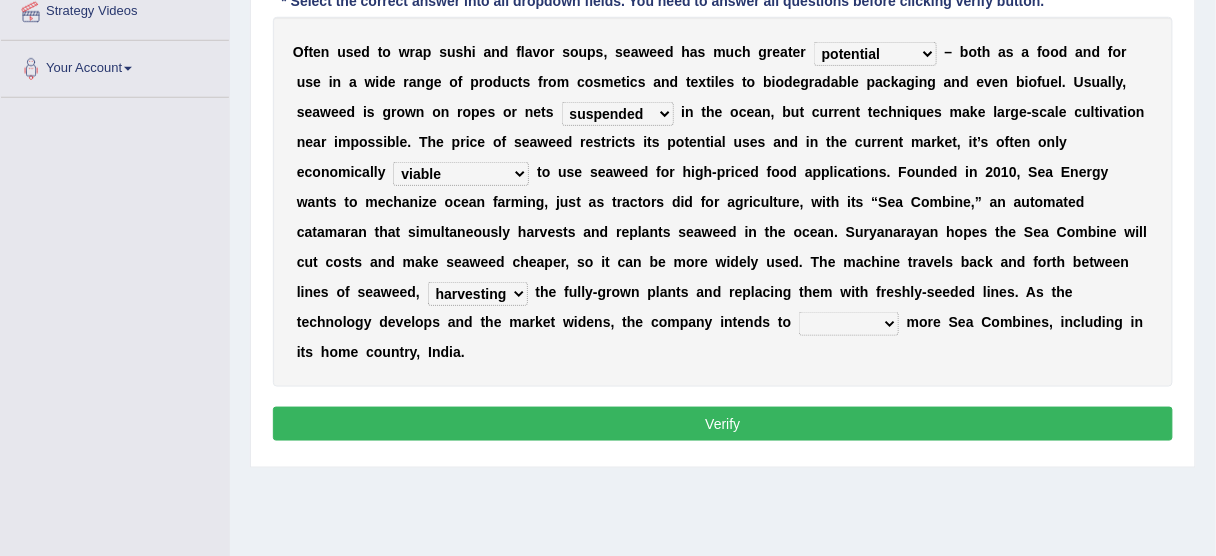 click on "replace employ deploy recycle" at bounding box center (849, 324) 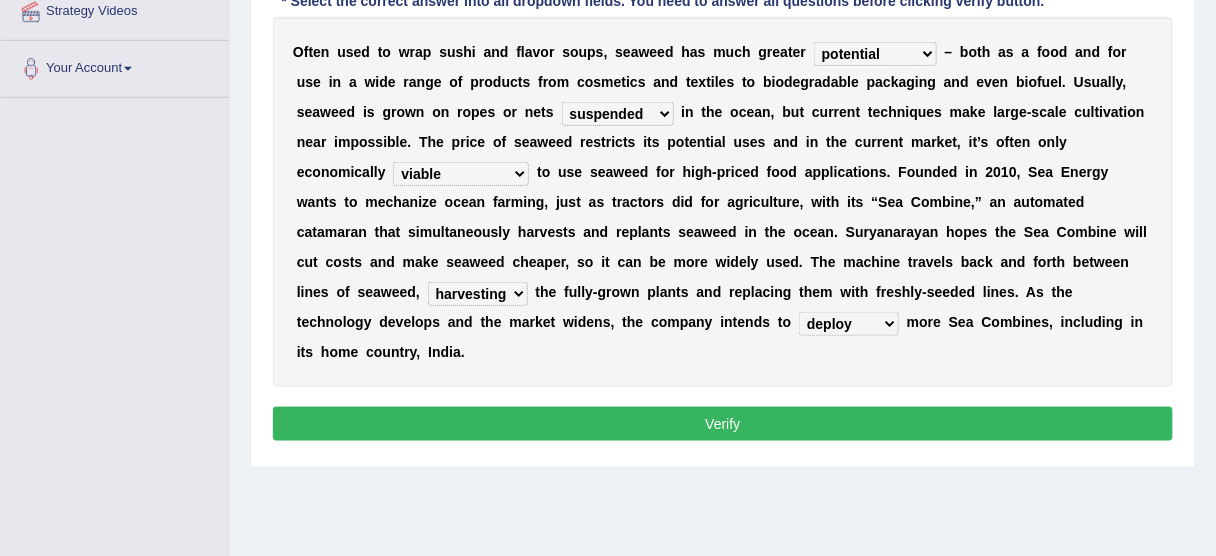 click on "replace employ deploy recycle" at bounding box center (849, 324) 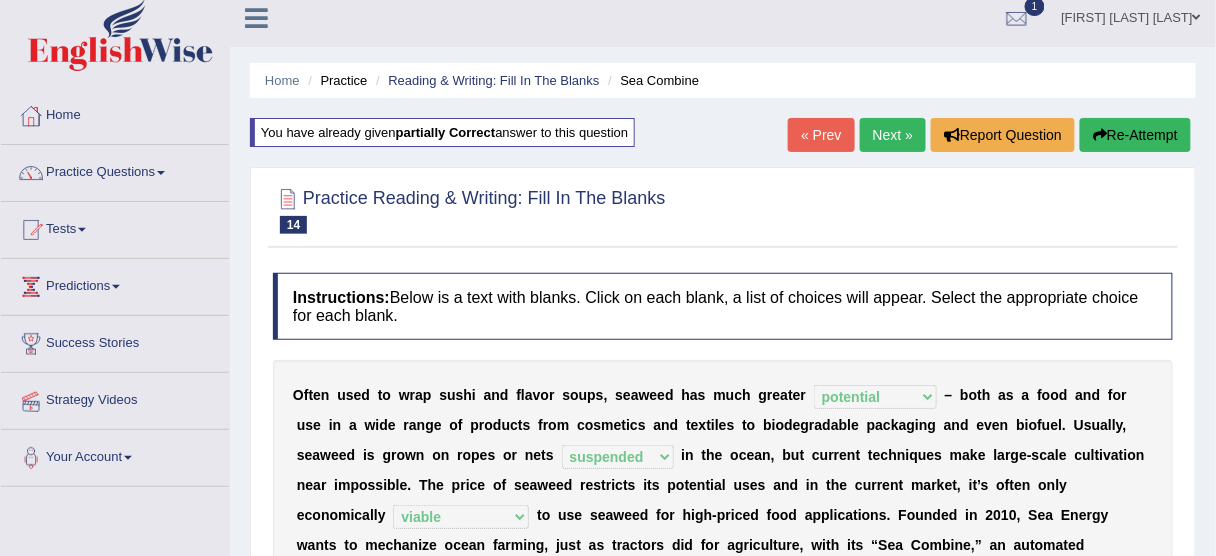 scroll, scrollTop: 0, scrollLeft: 0, axis: both 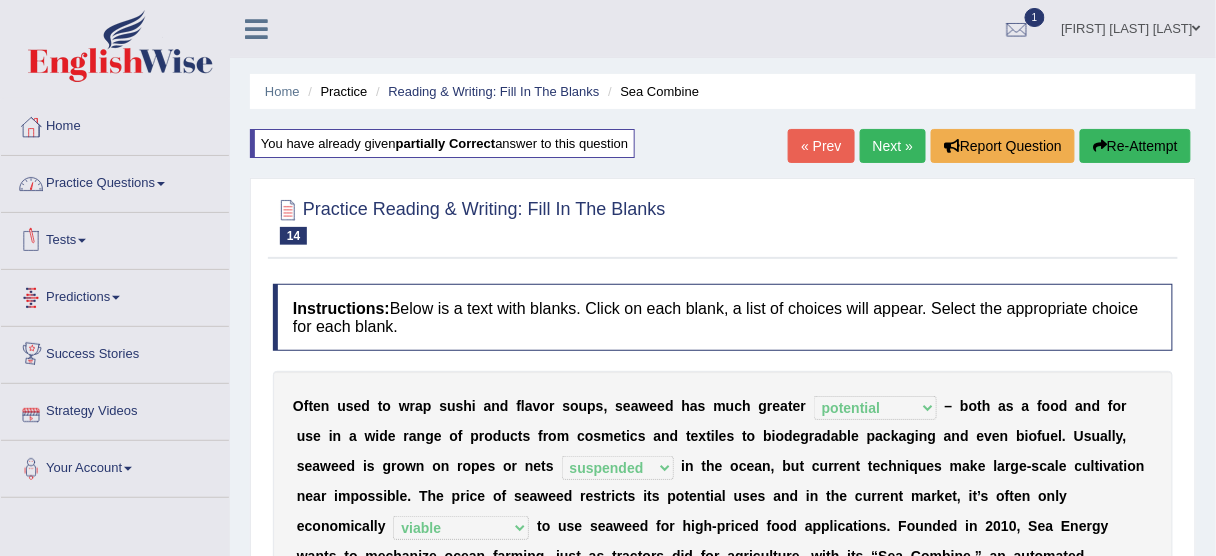 click on "Practice Questions" at bounding box center [115, 181] 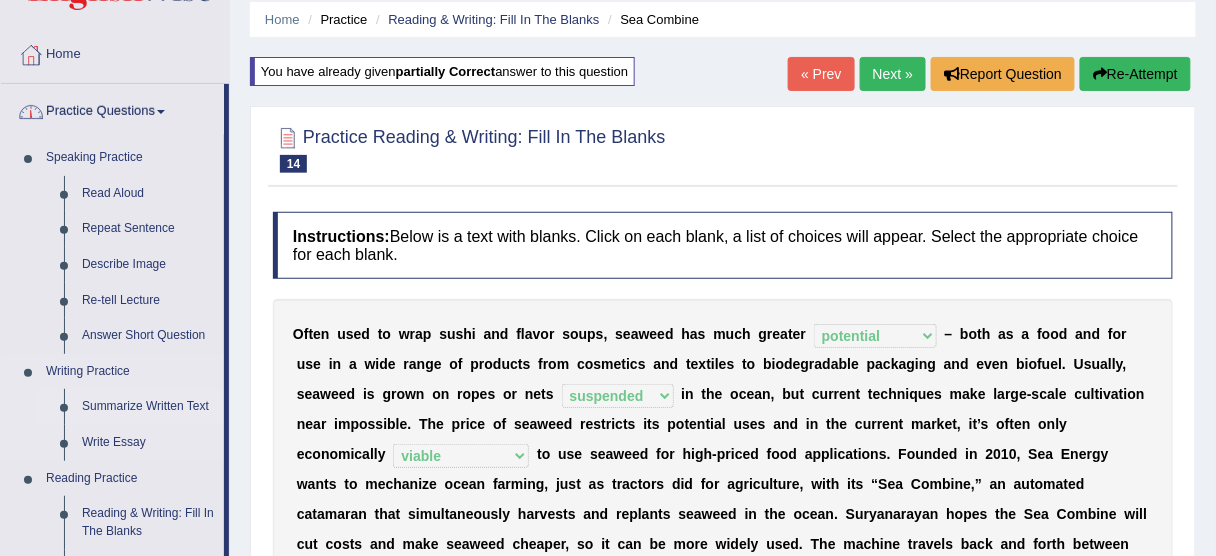 scroll, scrollTop: 160, scrollLeft: 0, axis: vertical 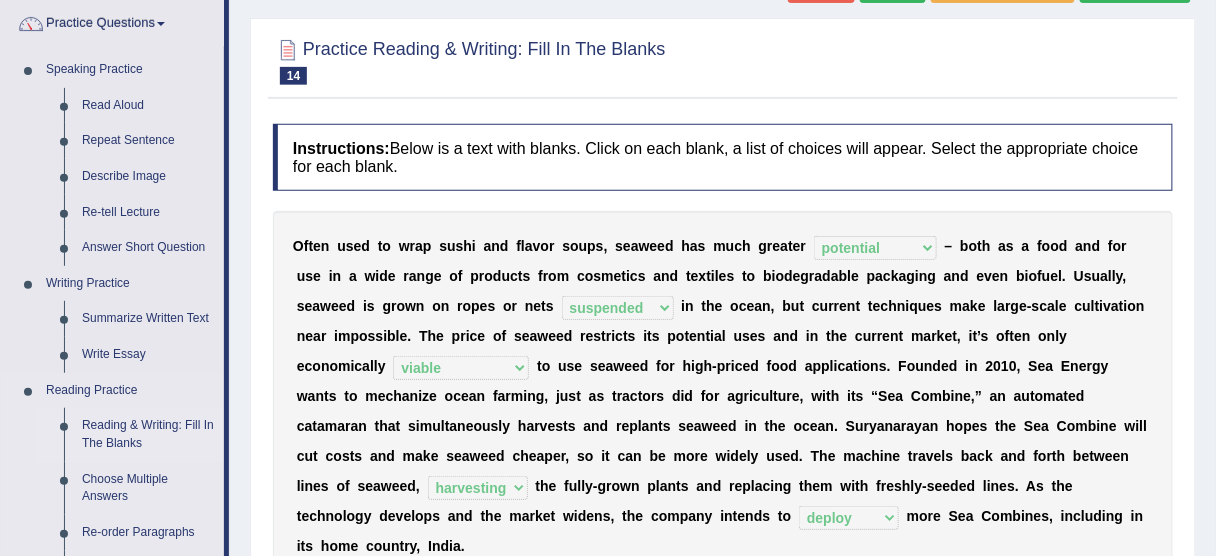 click on "Reading & Writing: Fill In The Blanks" at bounding box center [148, 434] 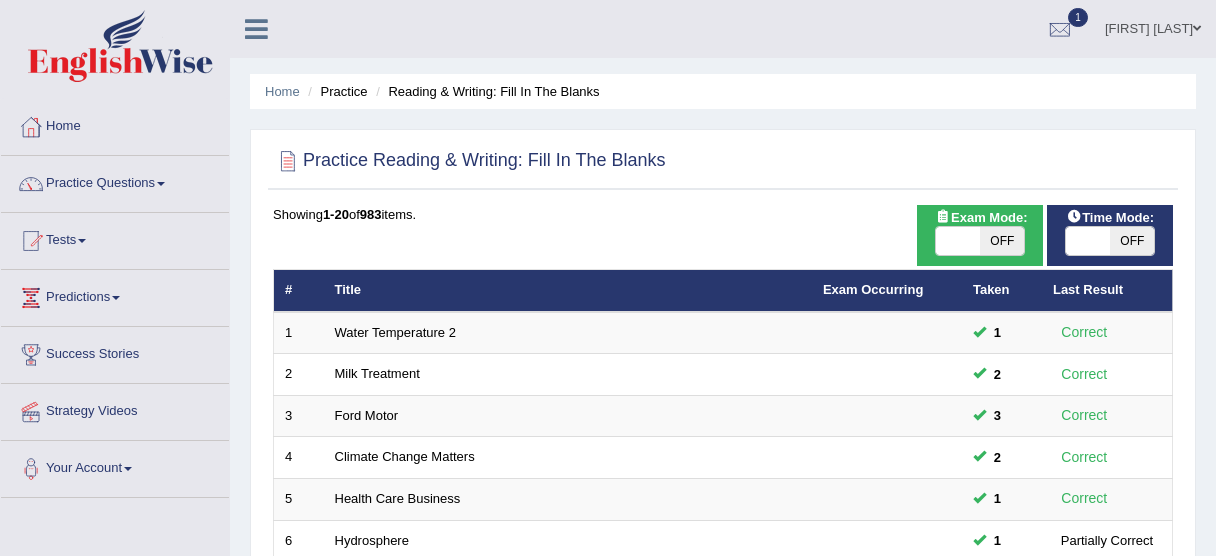 scroll, scrollTop: 355, scrollLeft: 0, axis: vertical 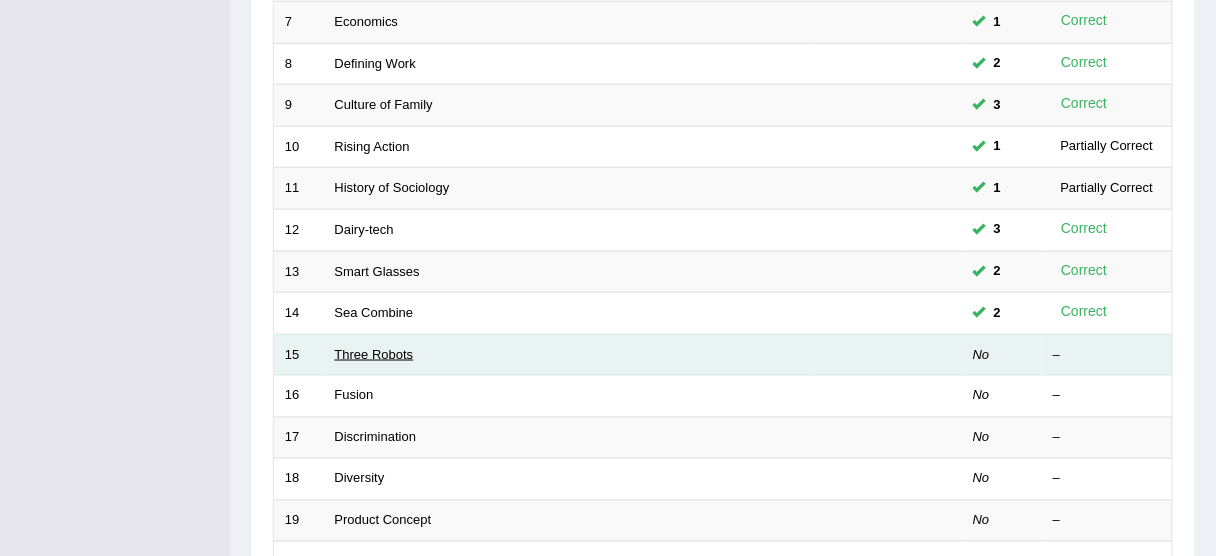 click on "Three Robots" at bounding box center (374, 354) 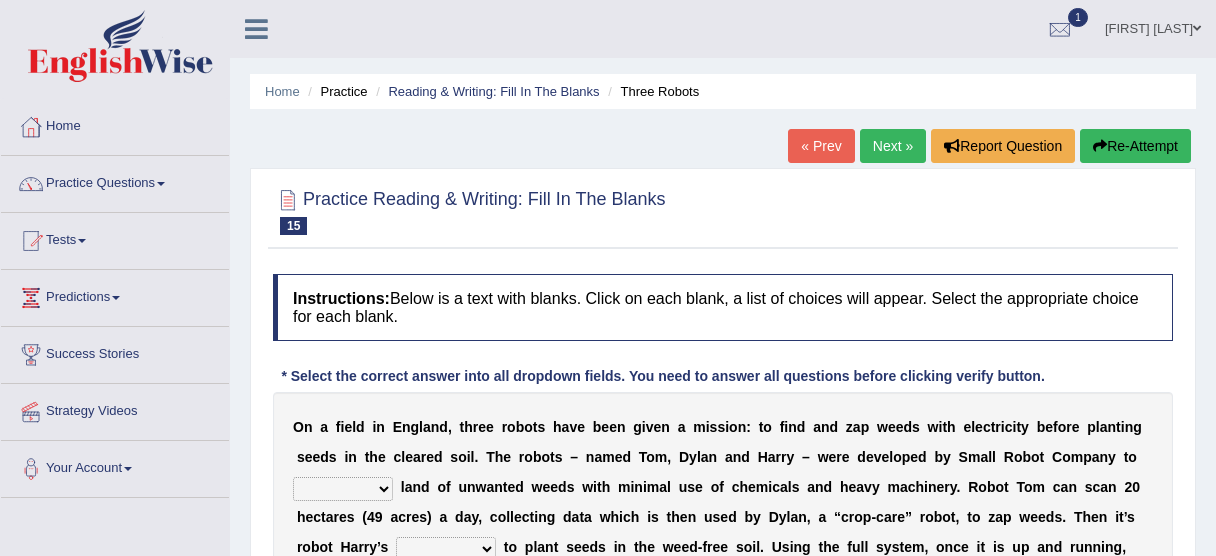 scroll, scrollTop: 320, scrollLeft: 0, axis: vertical 